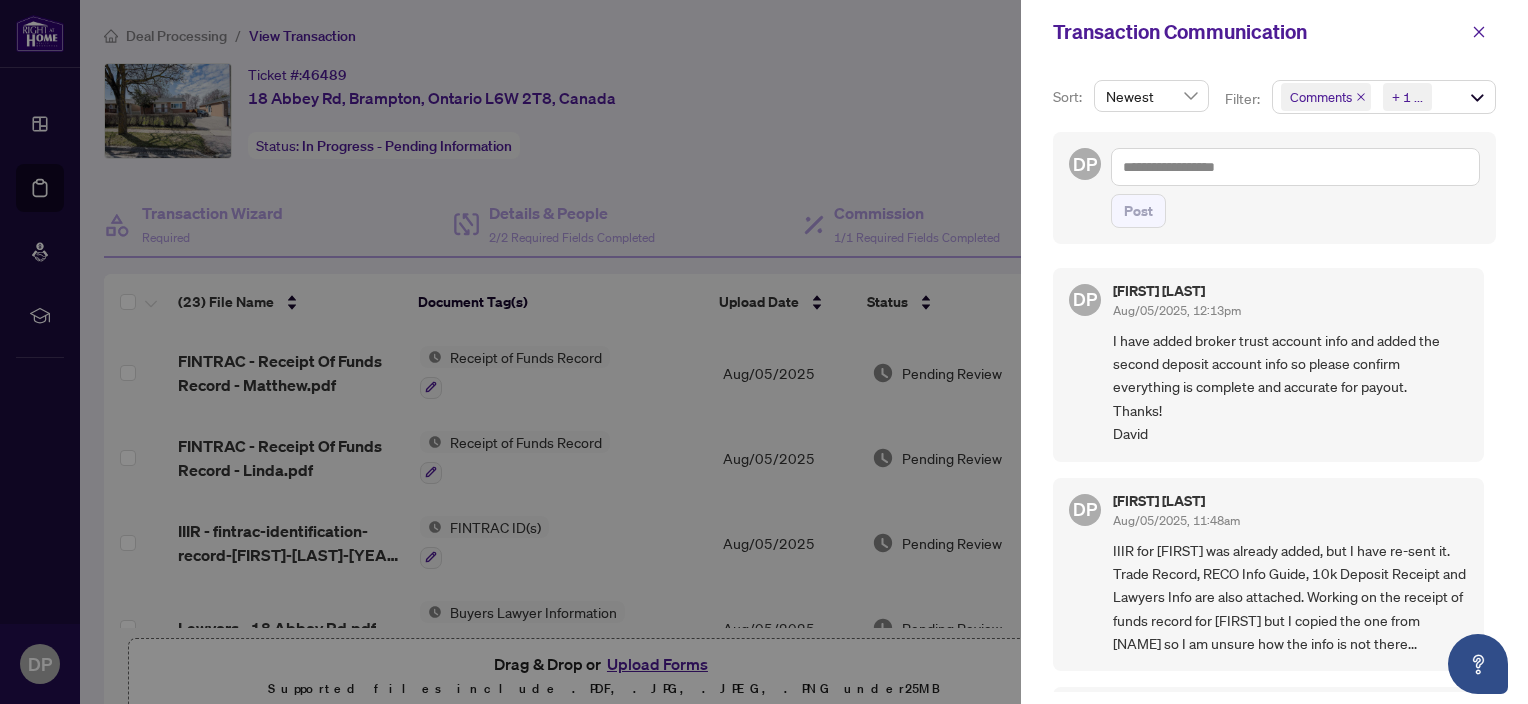 scroll, scrollTop: 0, scrollLeft: 0, axis: both 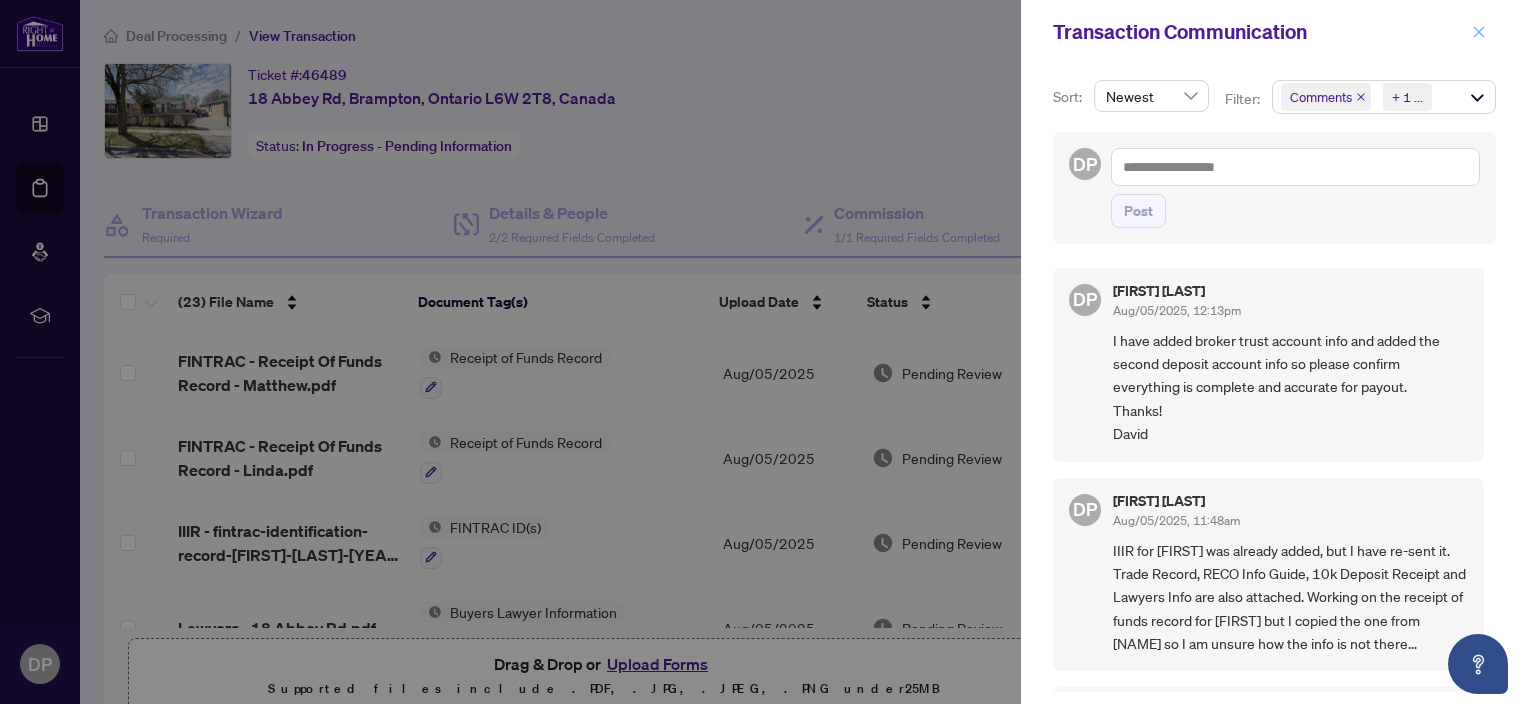 click 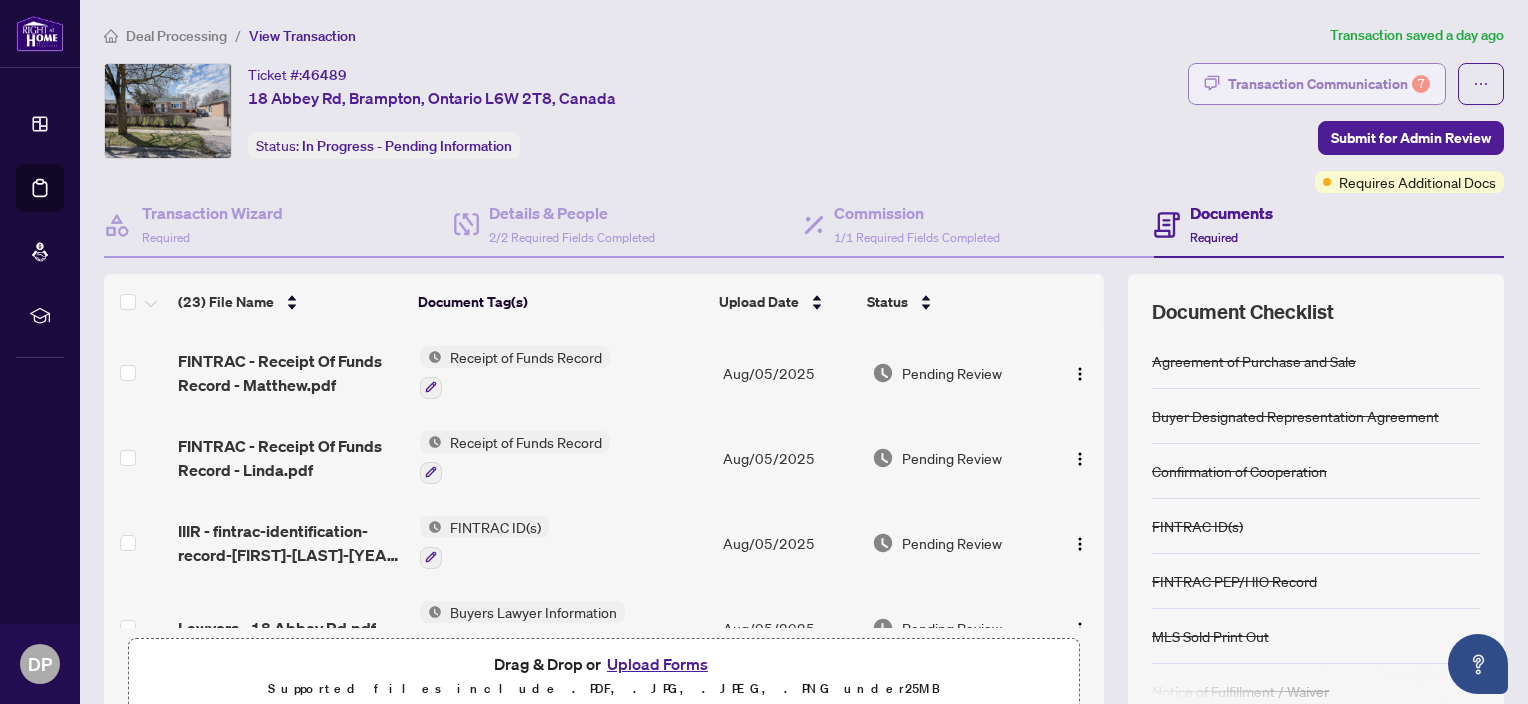 click on "Transaction Communication 7" at bounding box center (1329, 84) 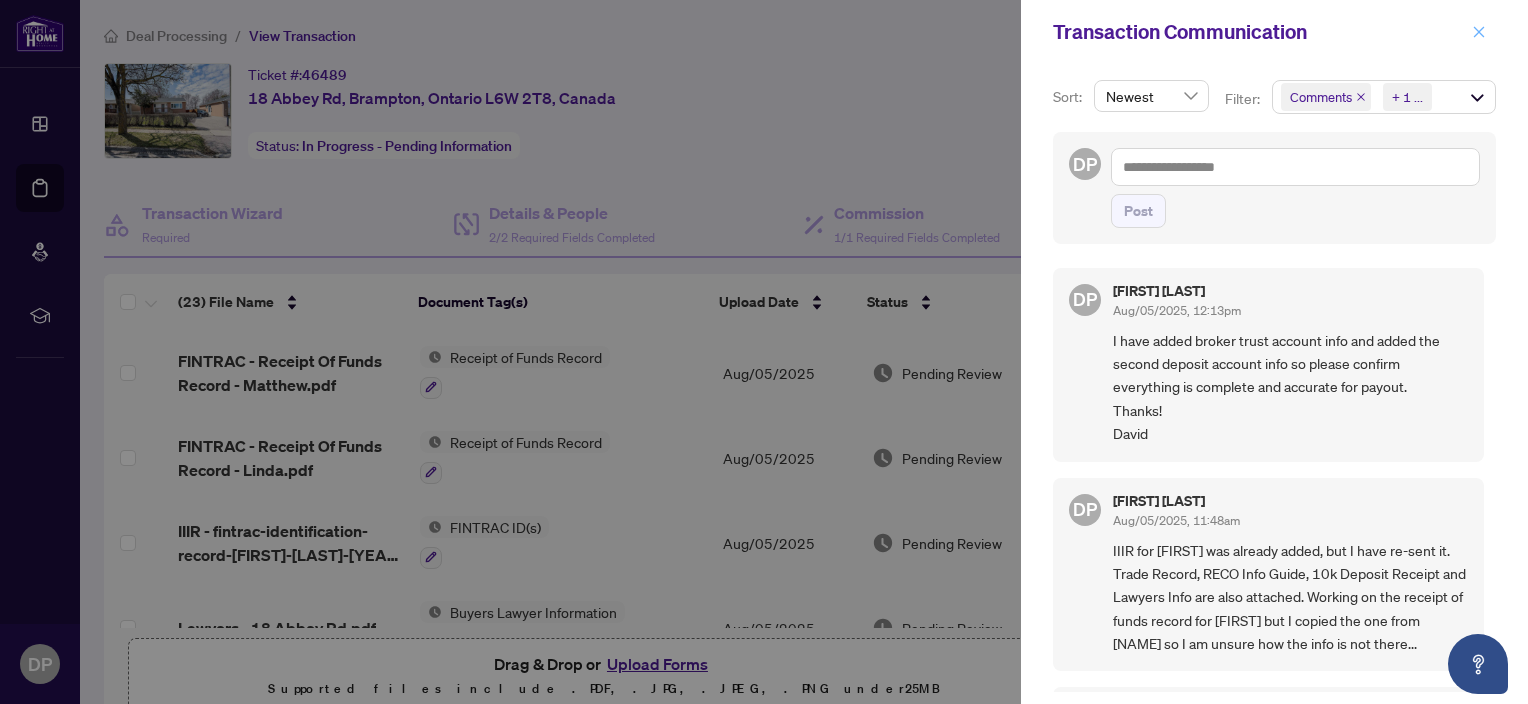 click 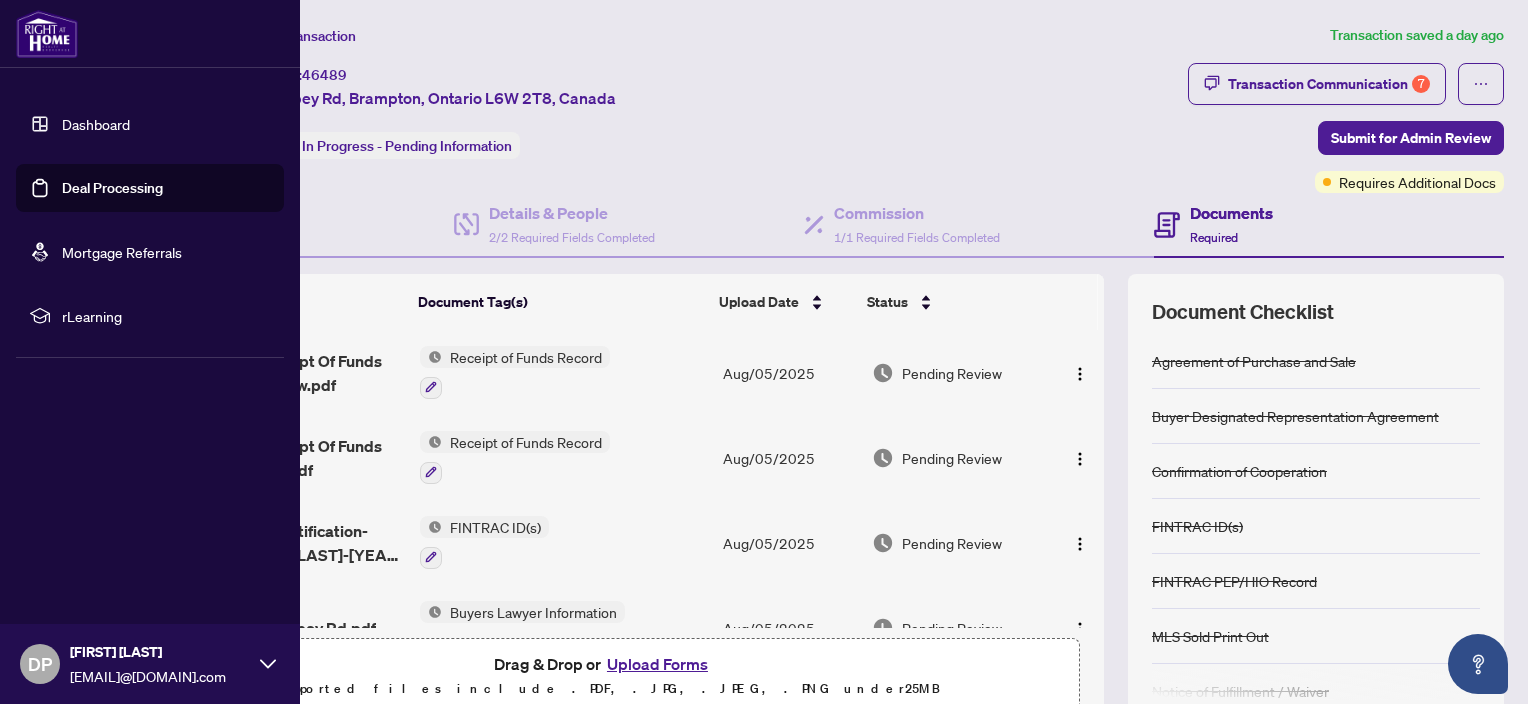 click on "Dashboard" at bounding box center (96, 124) 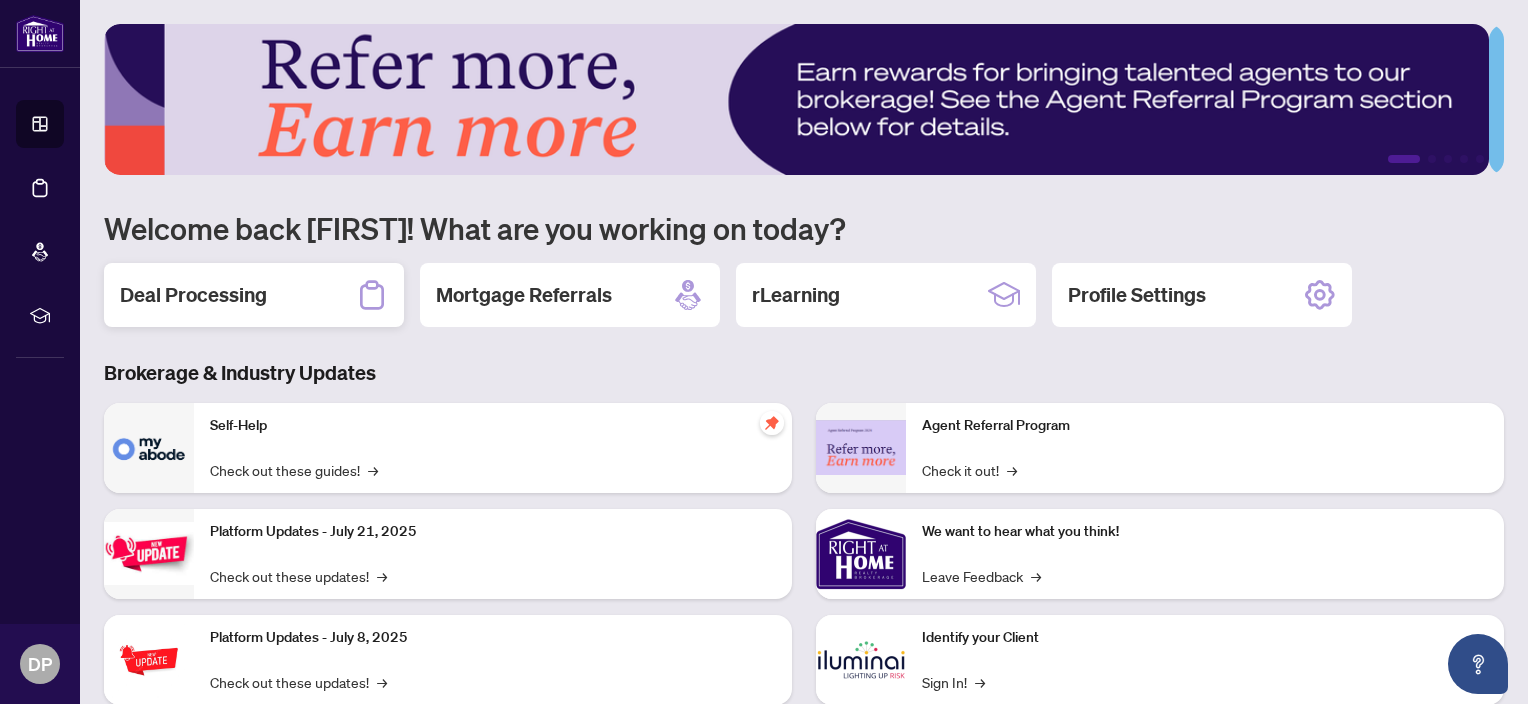 click on "Deal Processing" at bounding box center [193, 295] 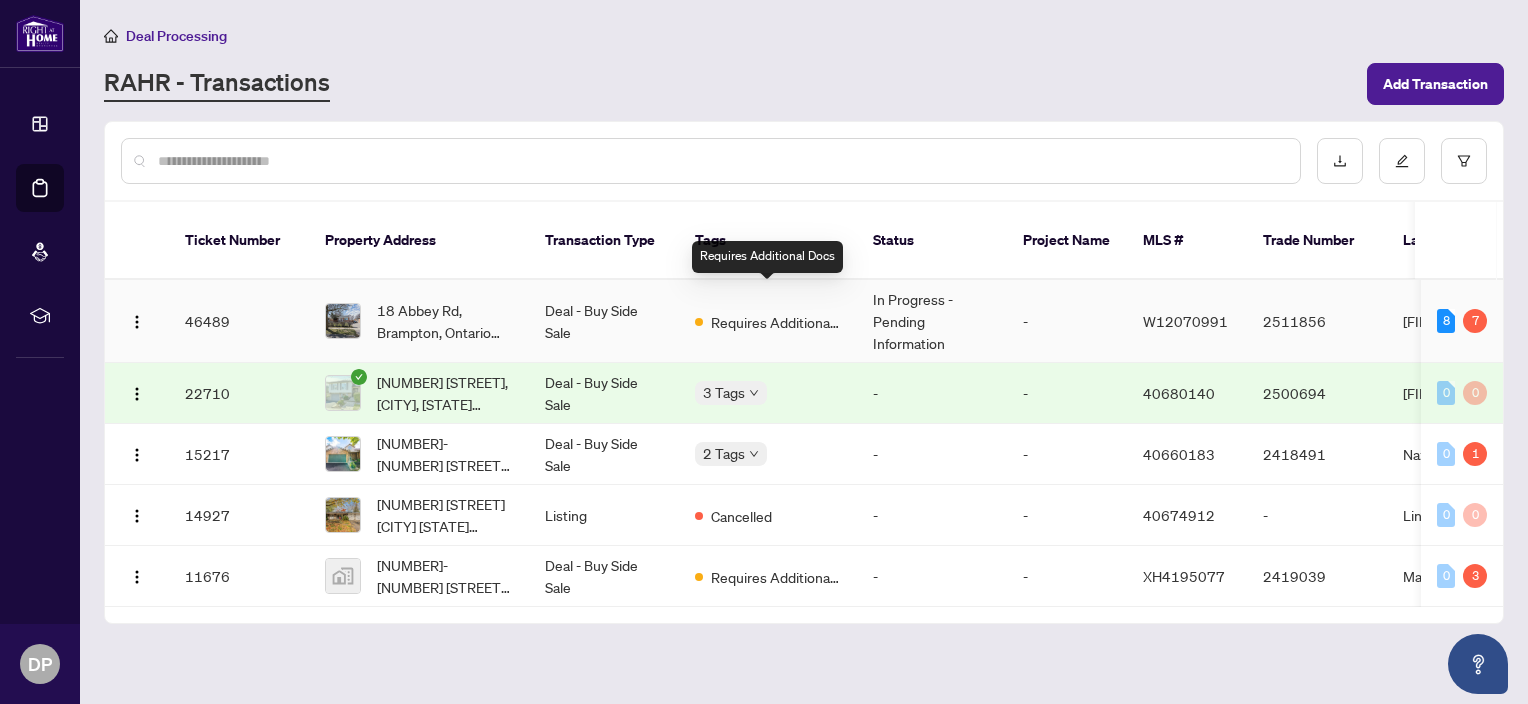 click on "Requires Additional Docs" at bounding box center (776, 322) 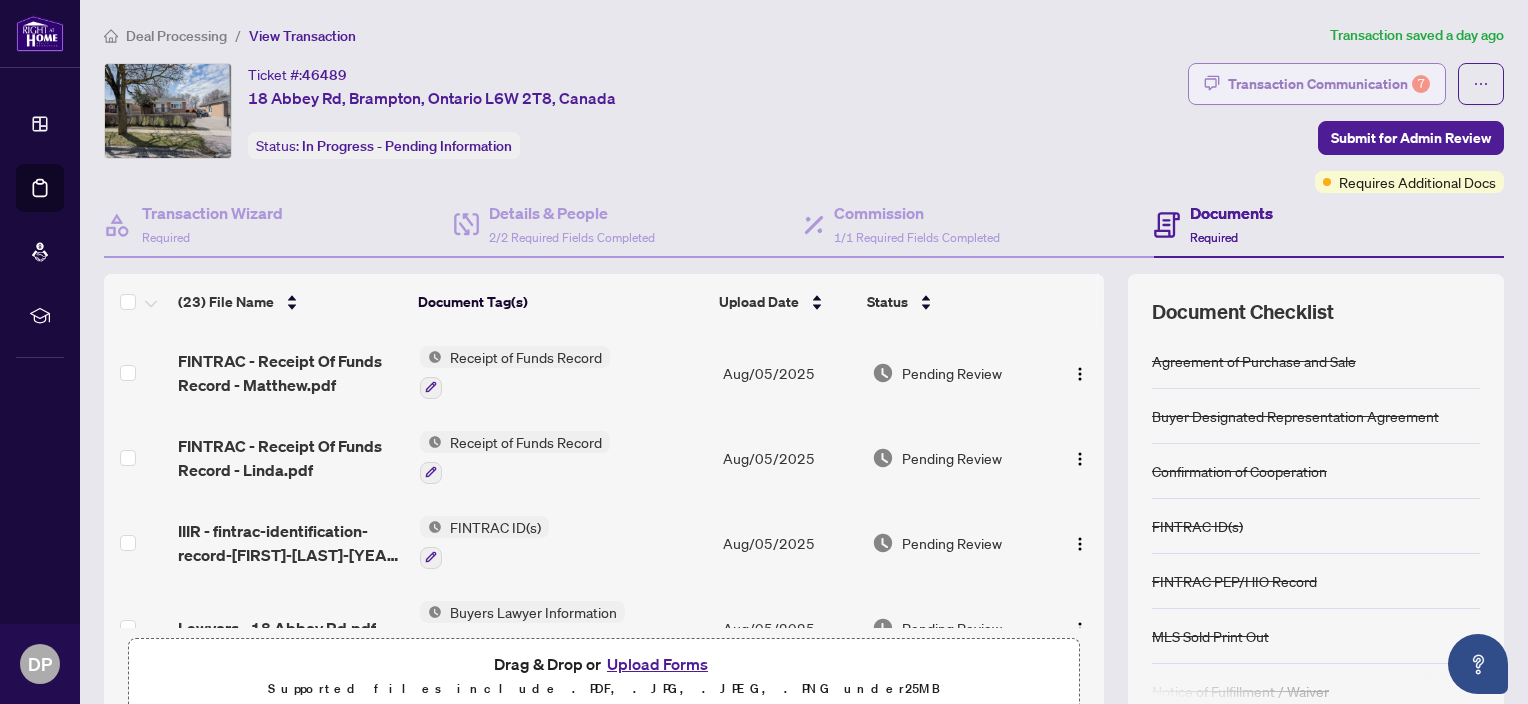 click on "Transaction Communication 7" at bounding box center [1329, 84] 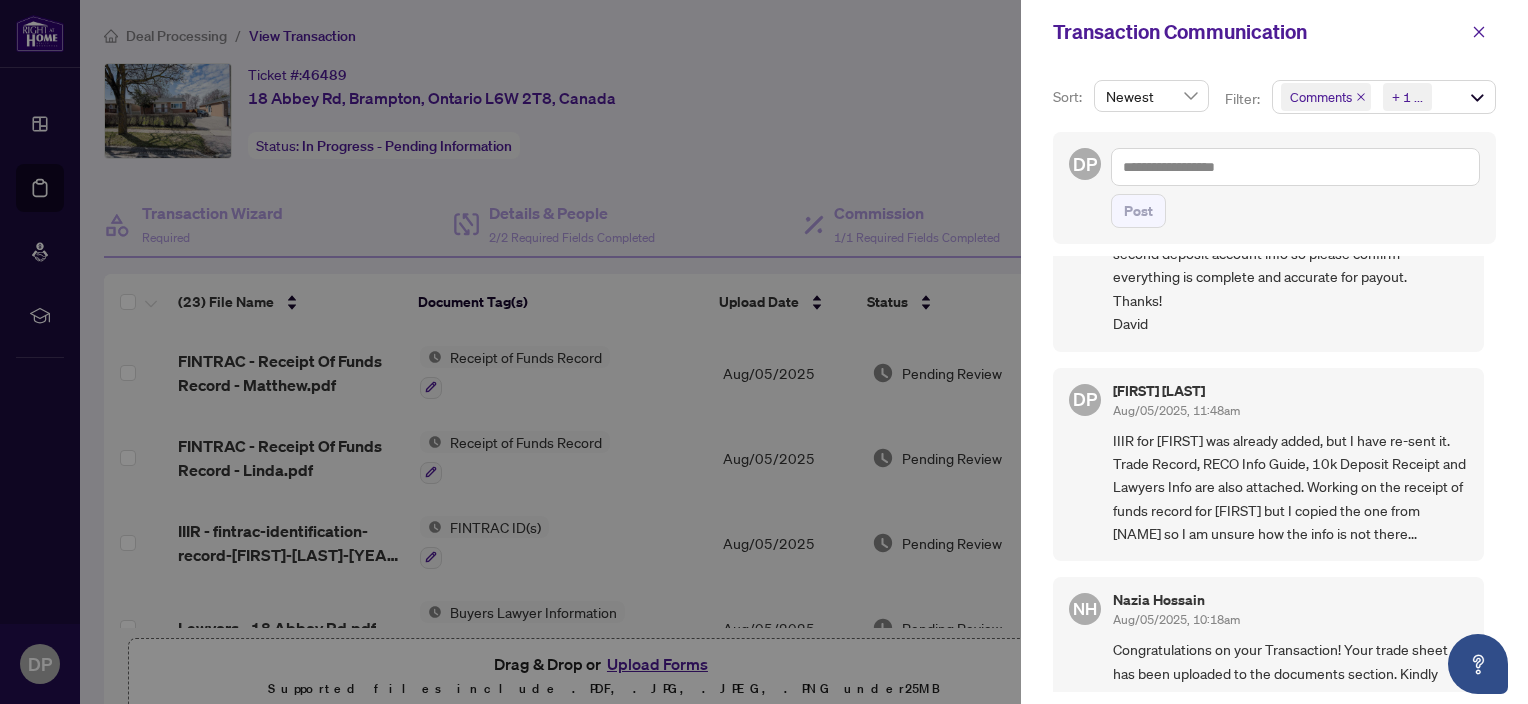 scroll, scrollTop: 0, scrollLeft: 0, axis: both 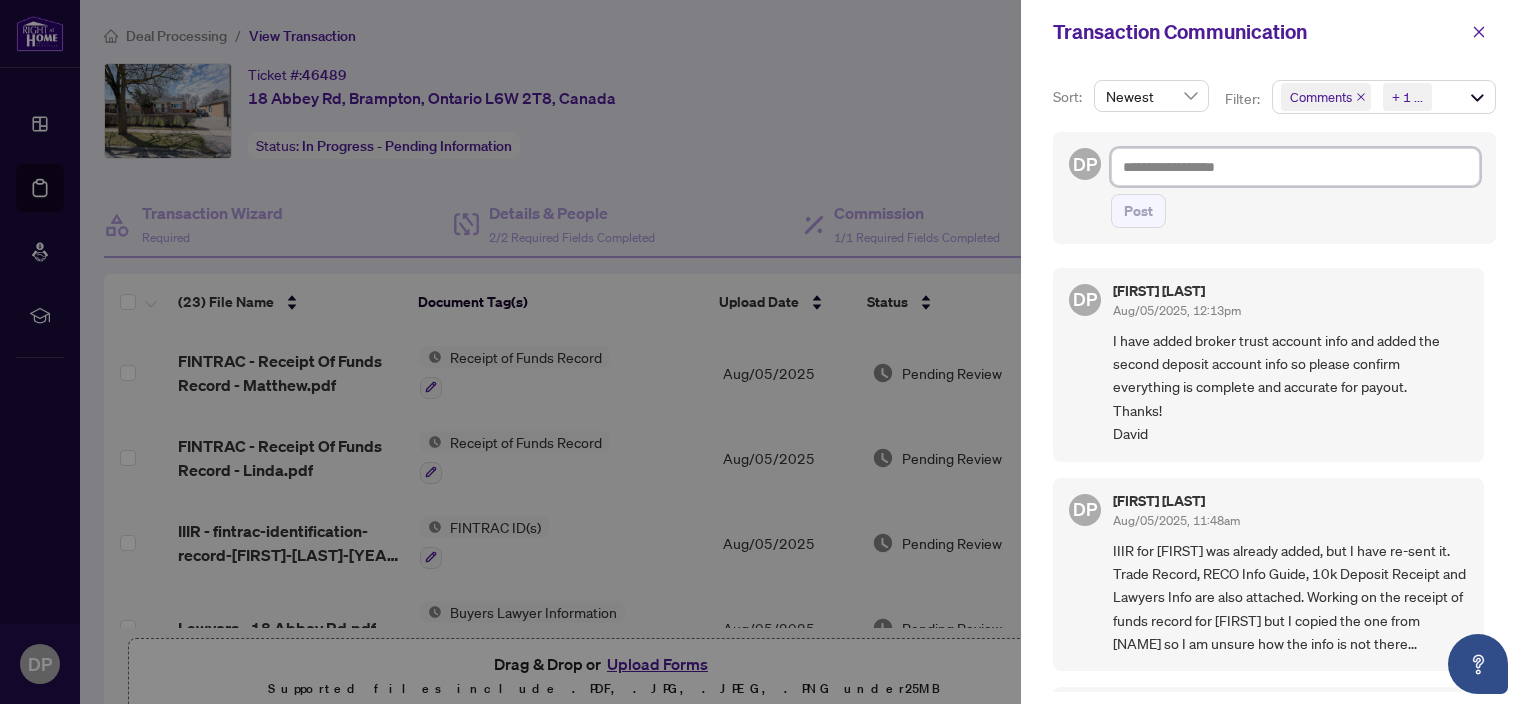 click at bounding box center (1295, 167) 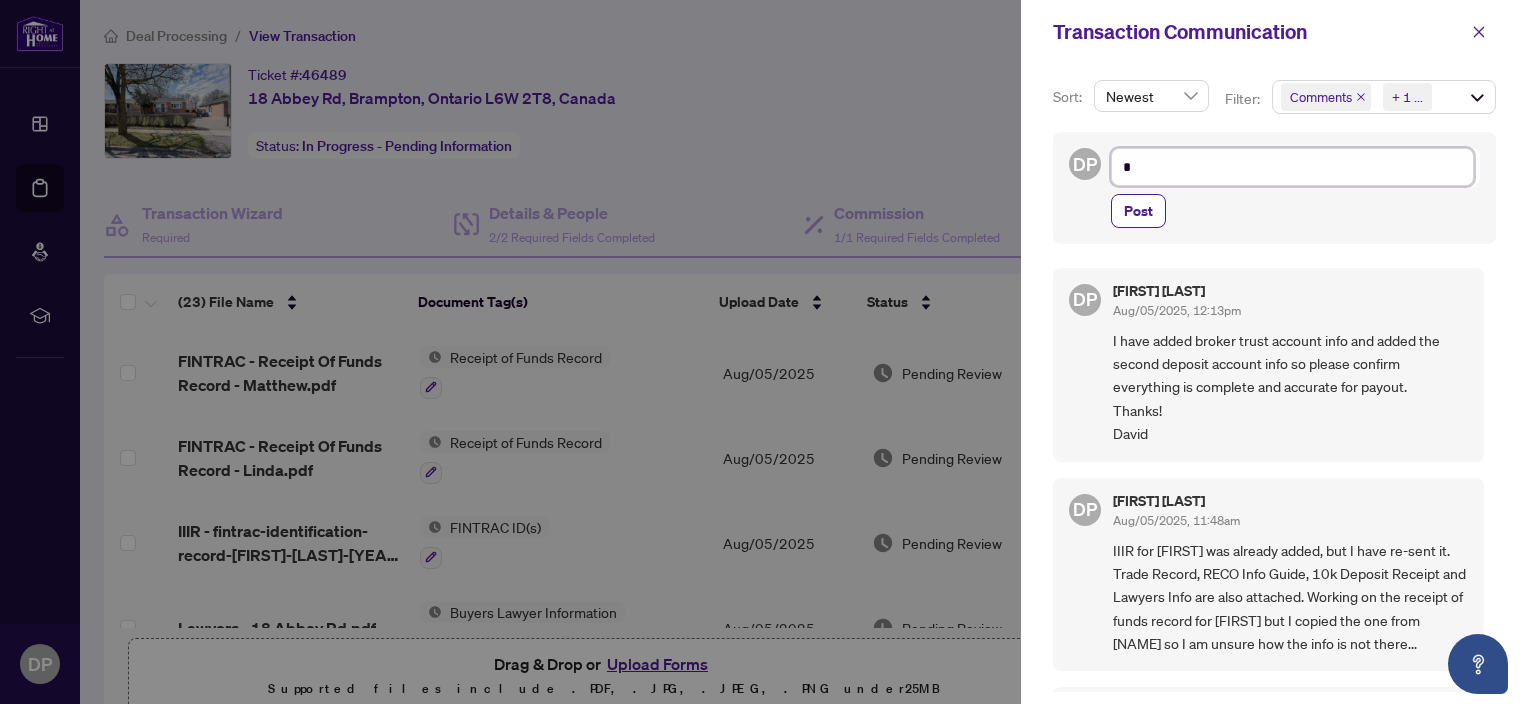 type on "**" 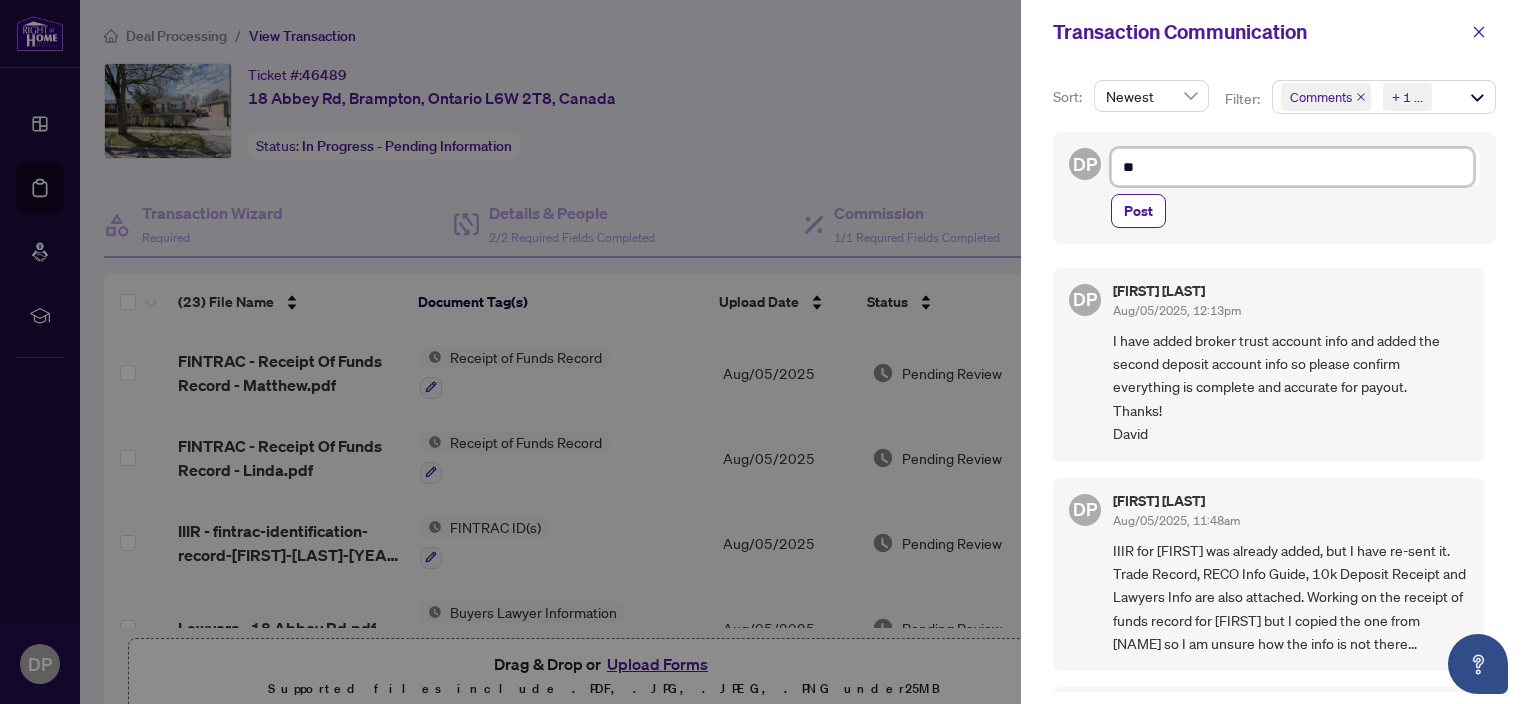 type on "***" 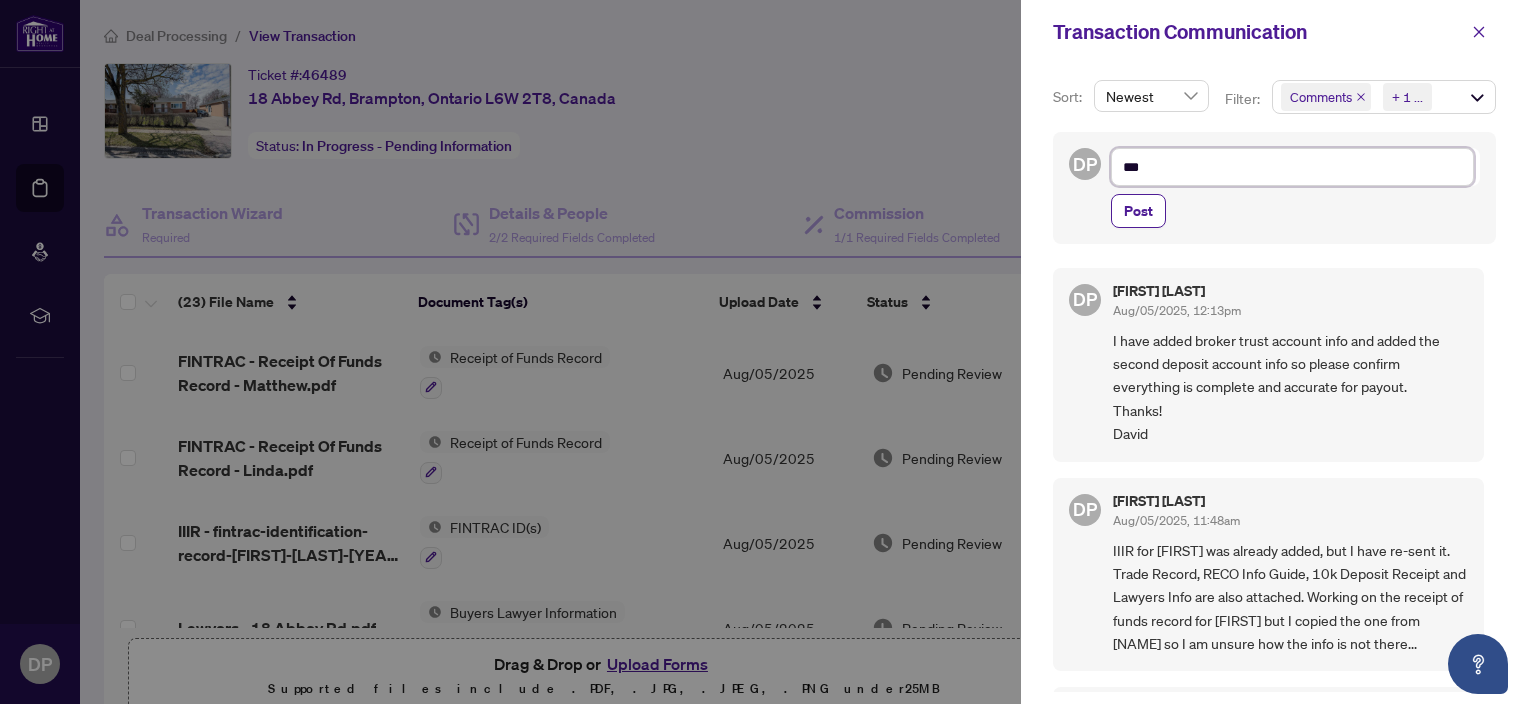 type on "****" 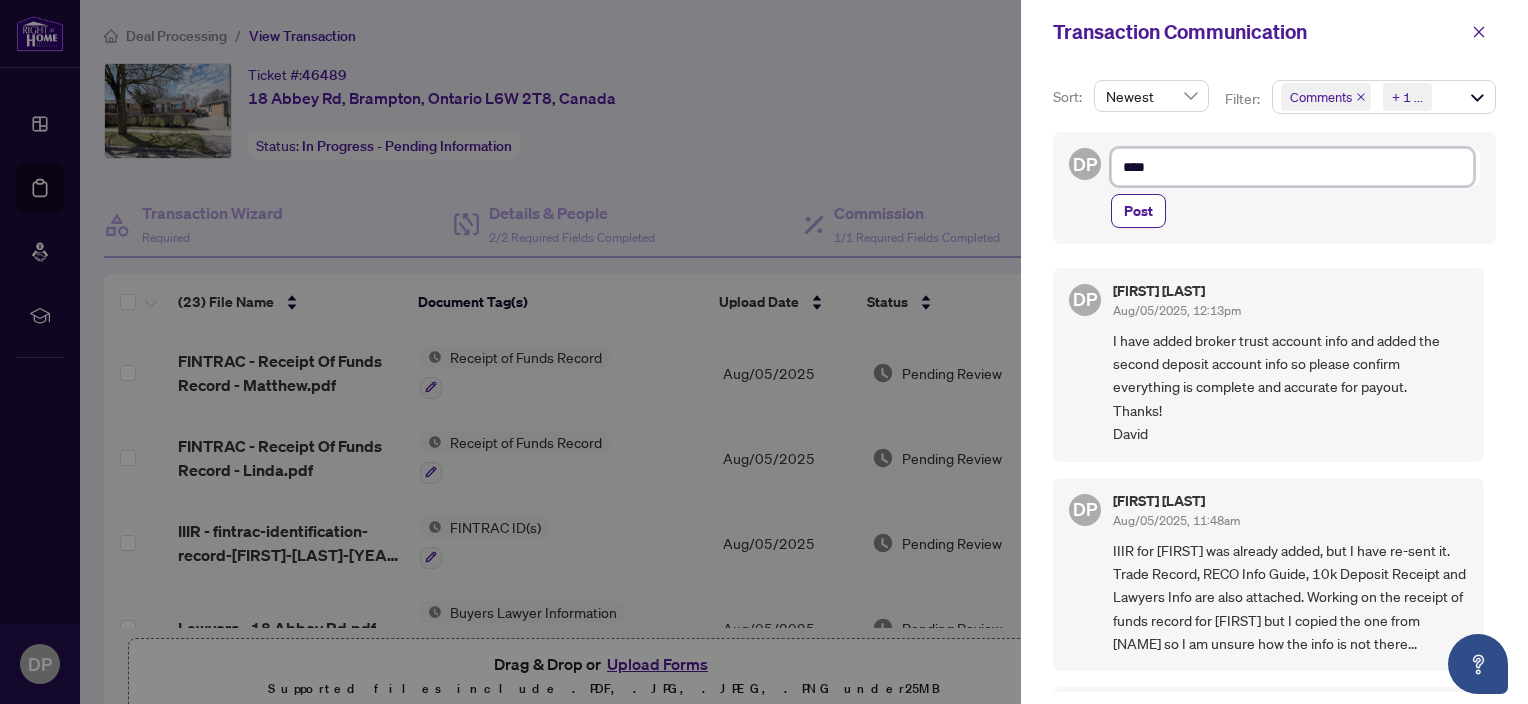 type on "*****" 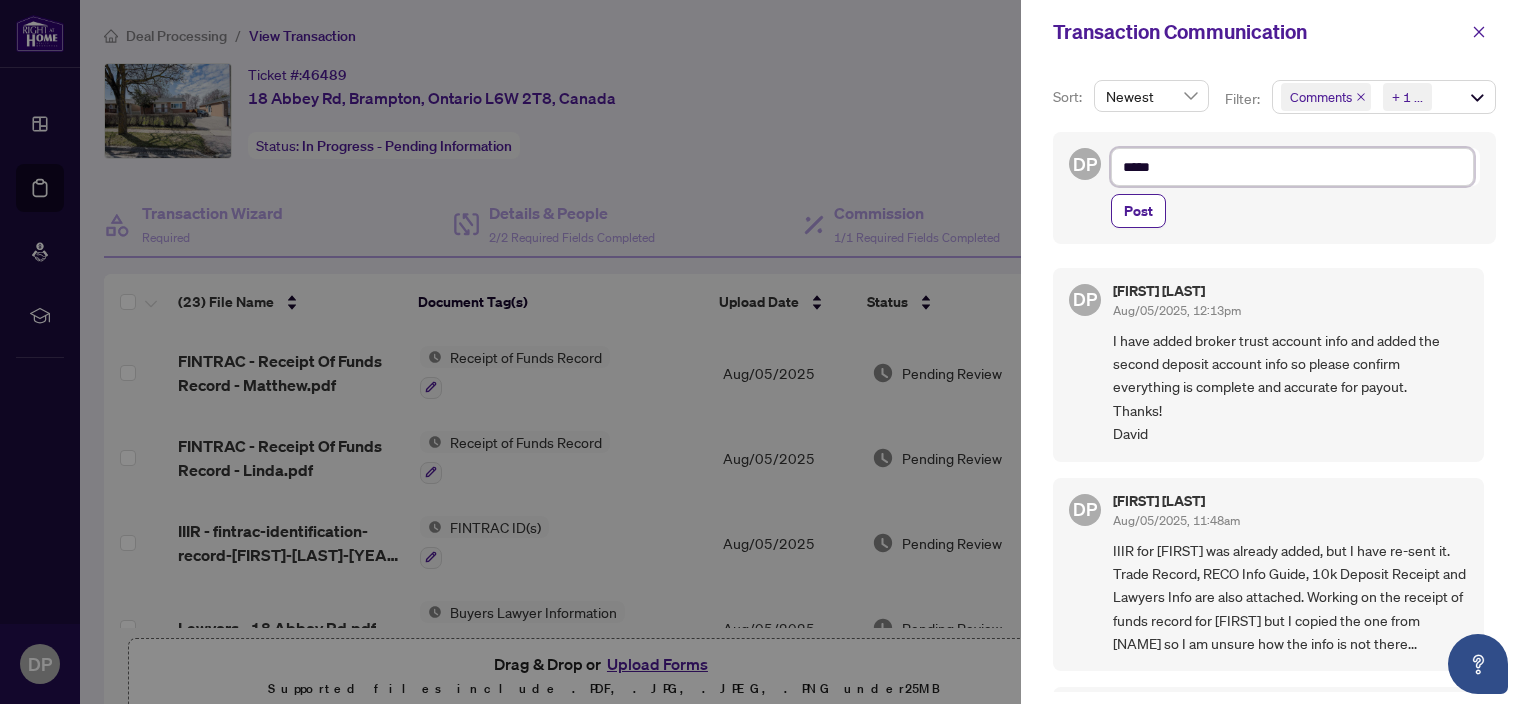 type on "******" 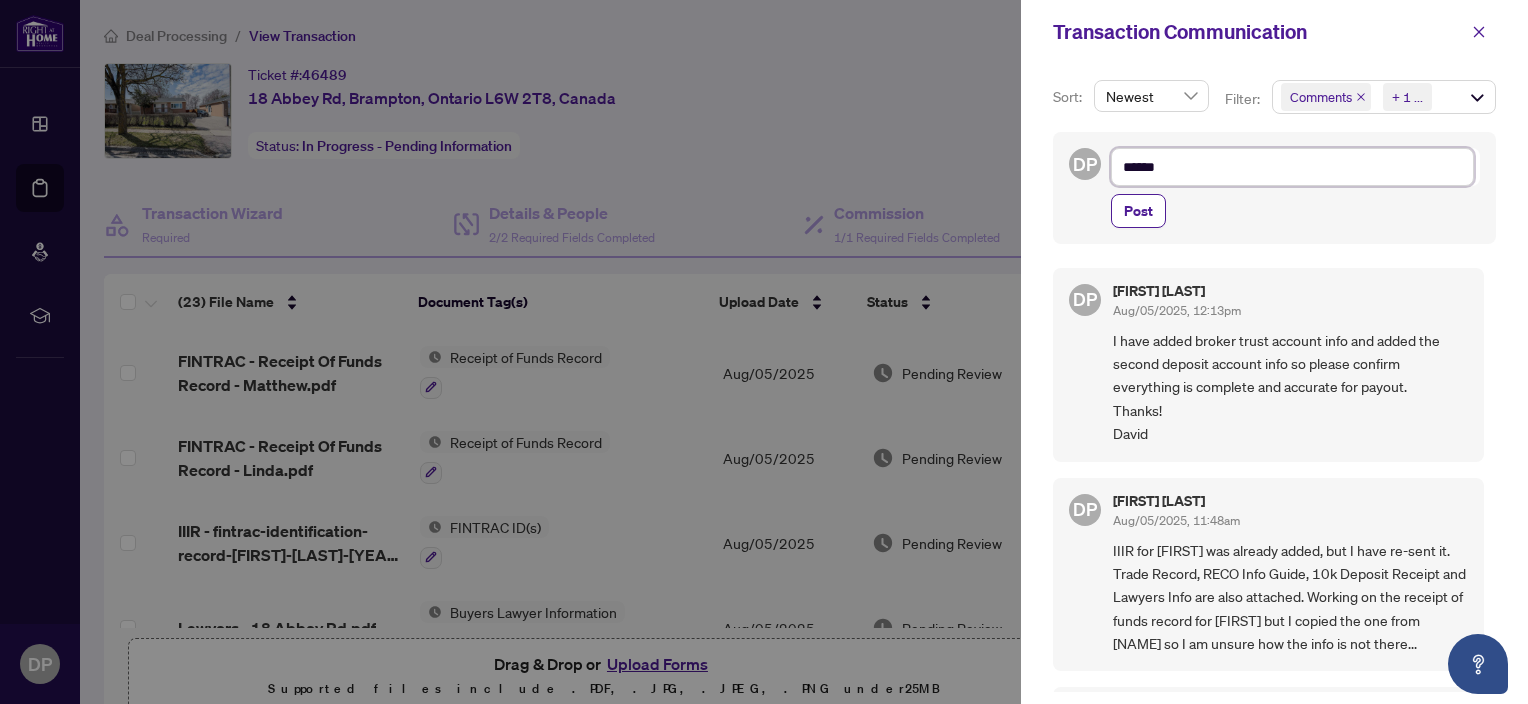 type on "******" 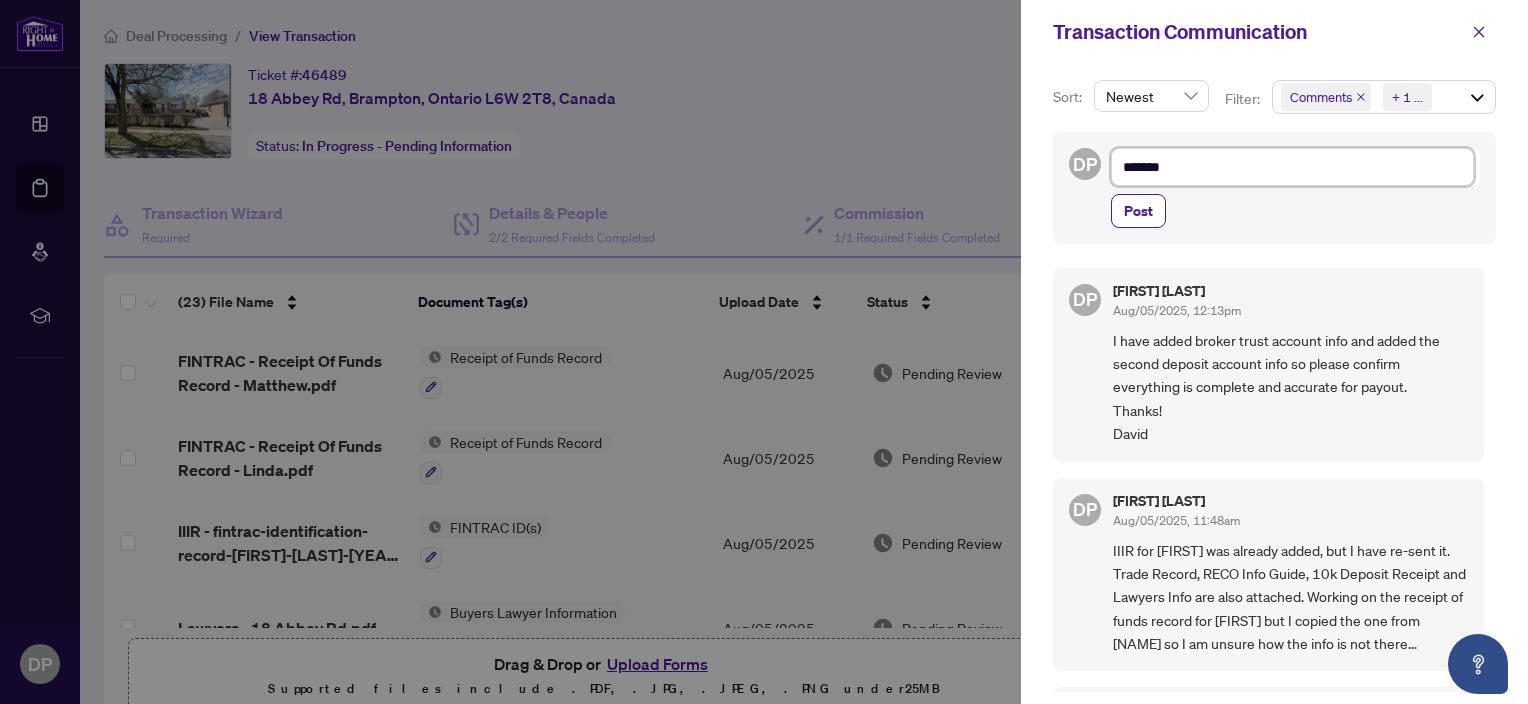 type on "********" 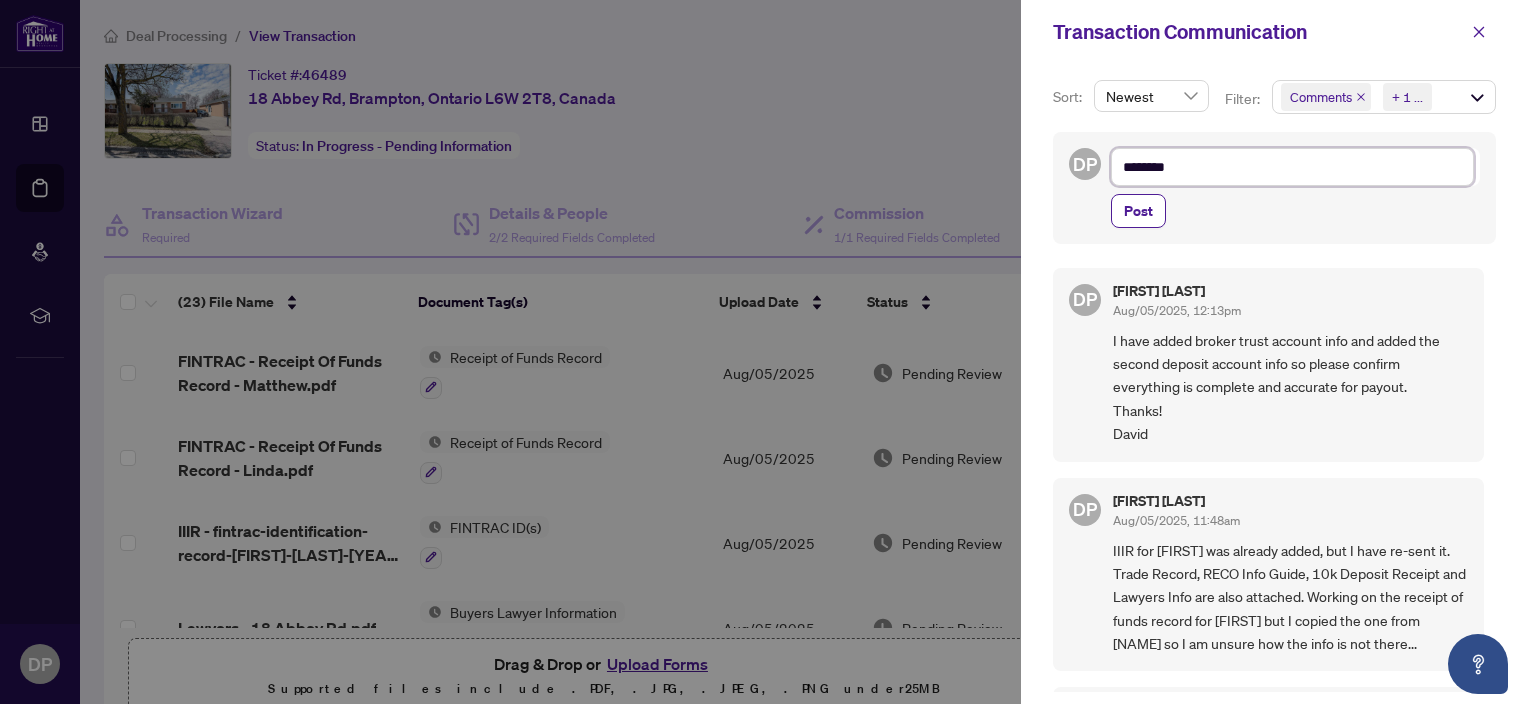 type on "*********" 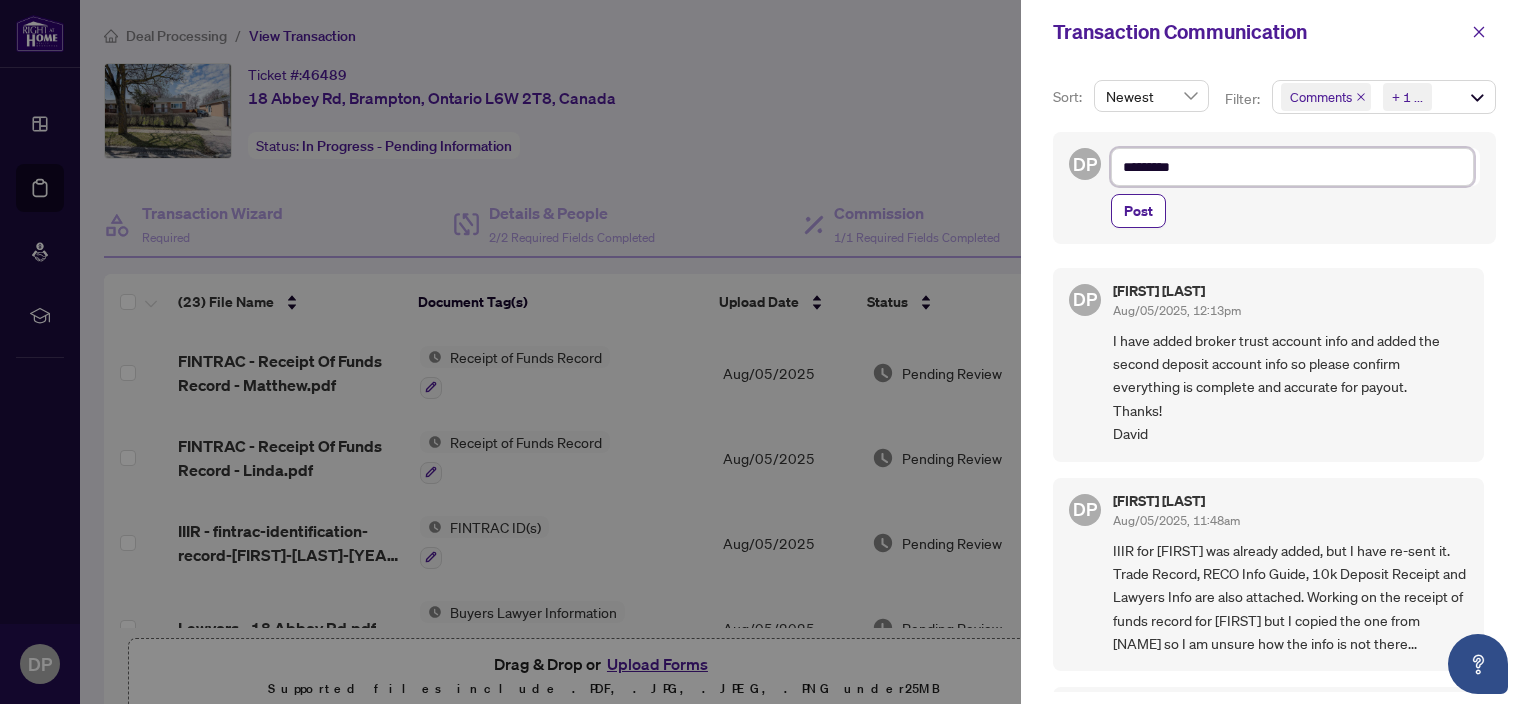 type on "**********" 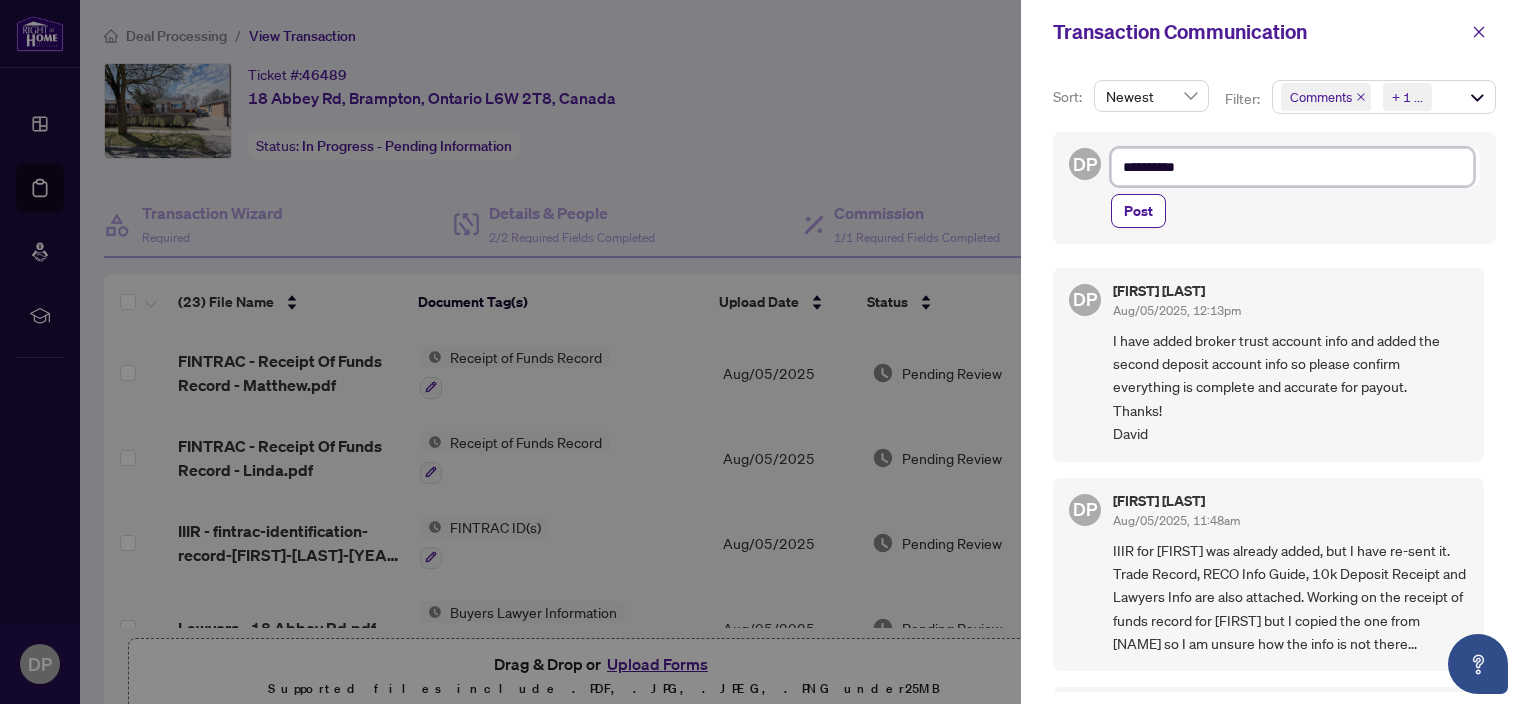 type on "**********" 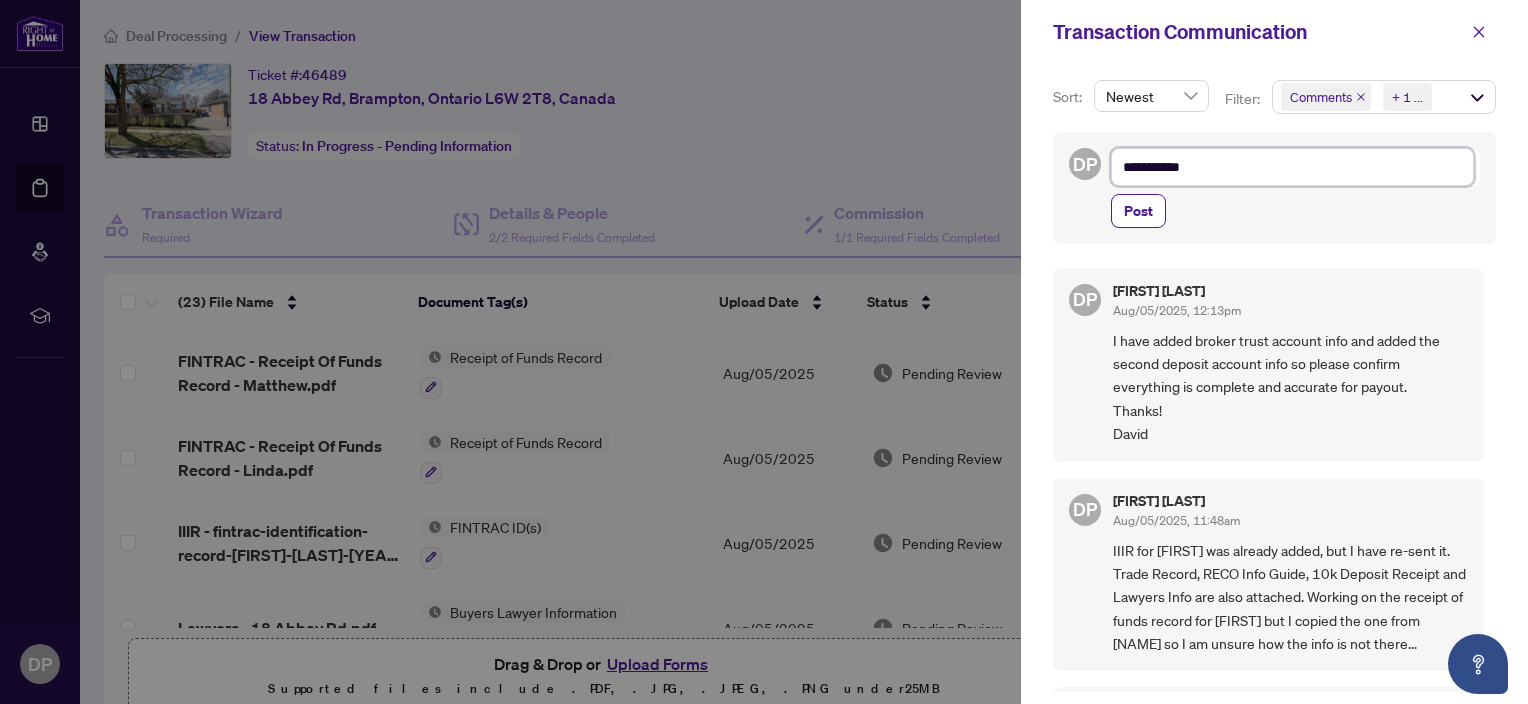 type on "**********" 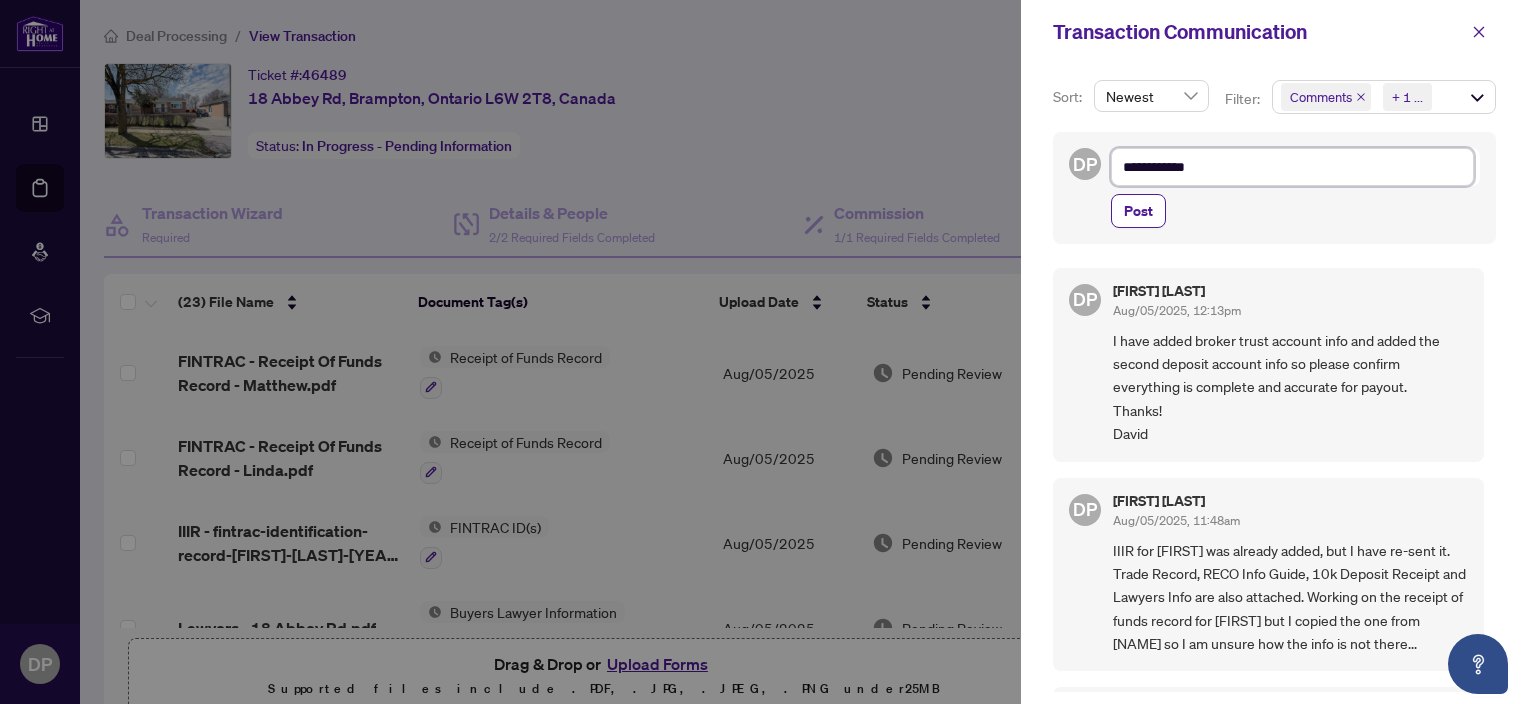 type on "**********" 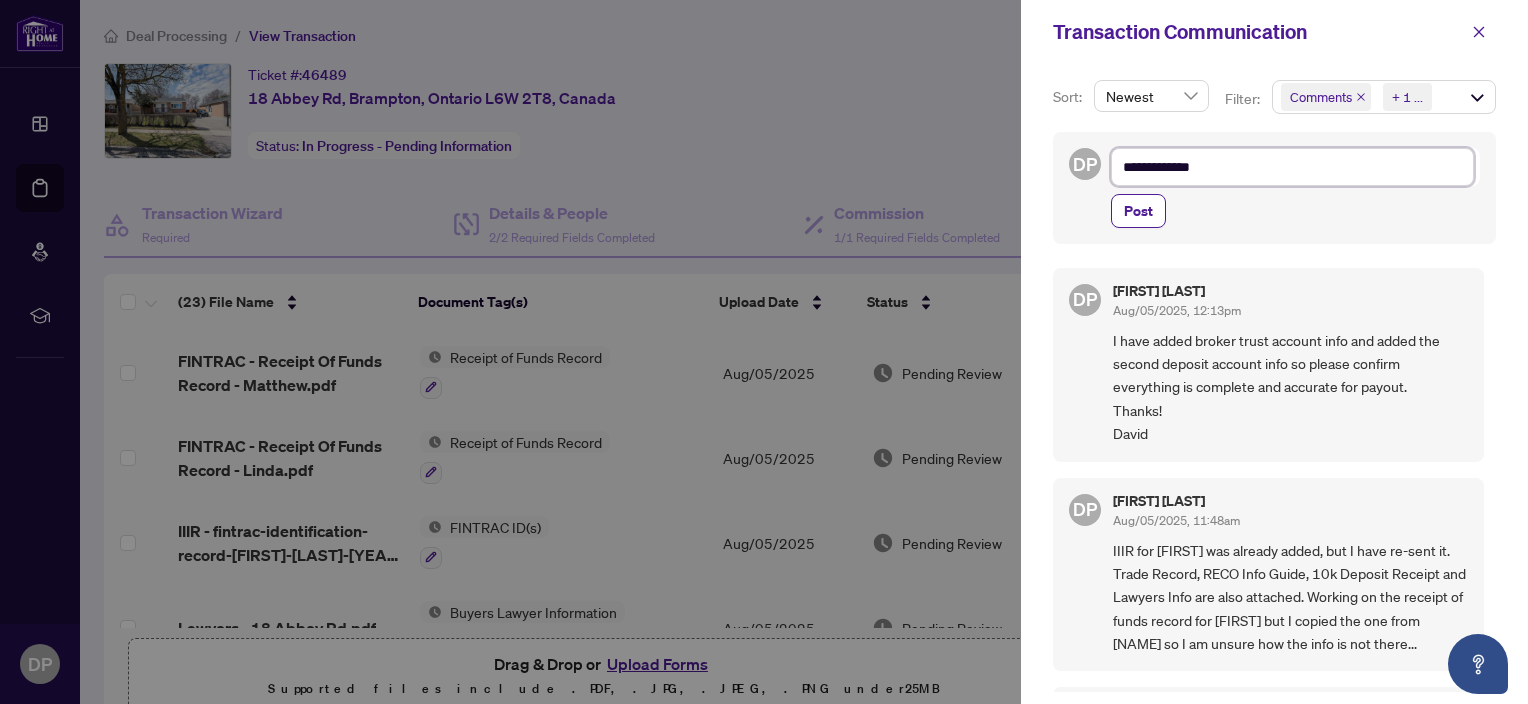 type on "**********" 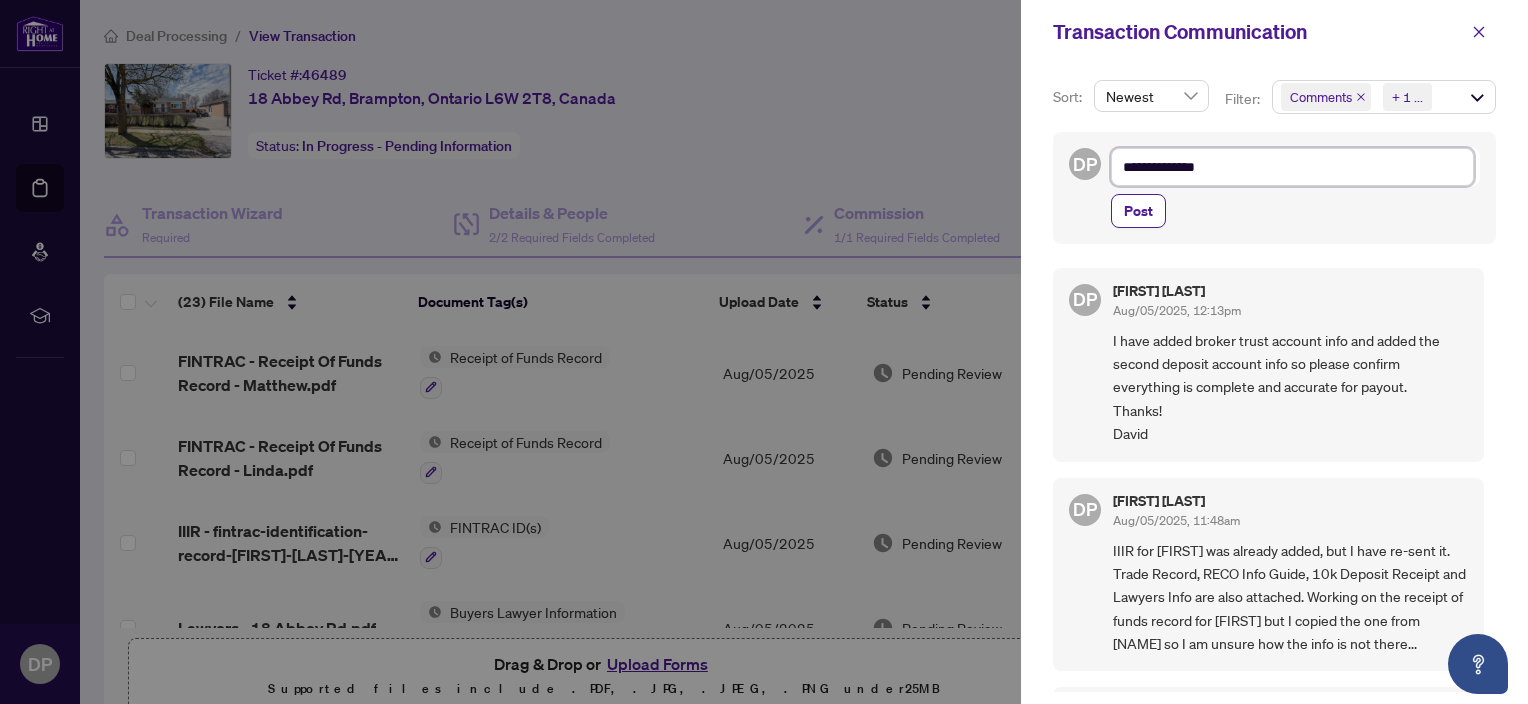type on "**********" 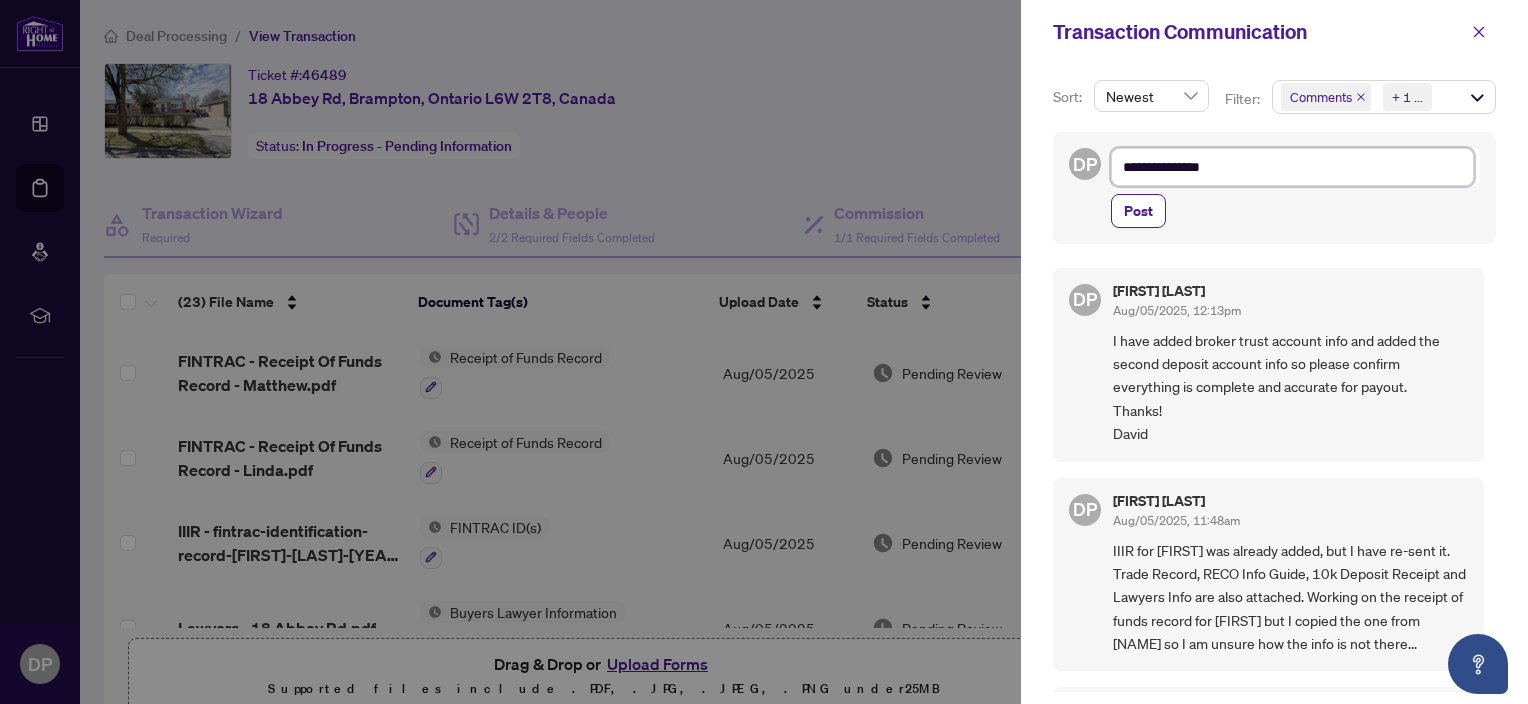 type on "**********" 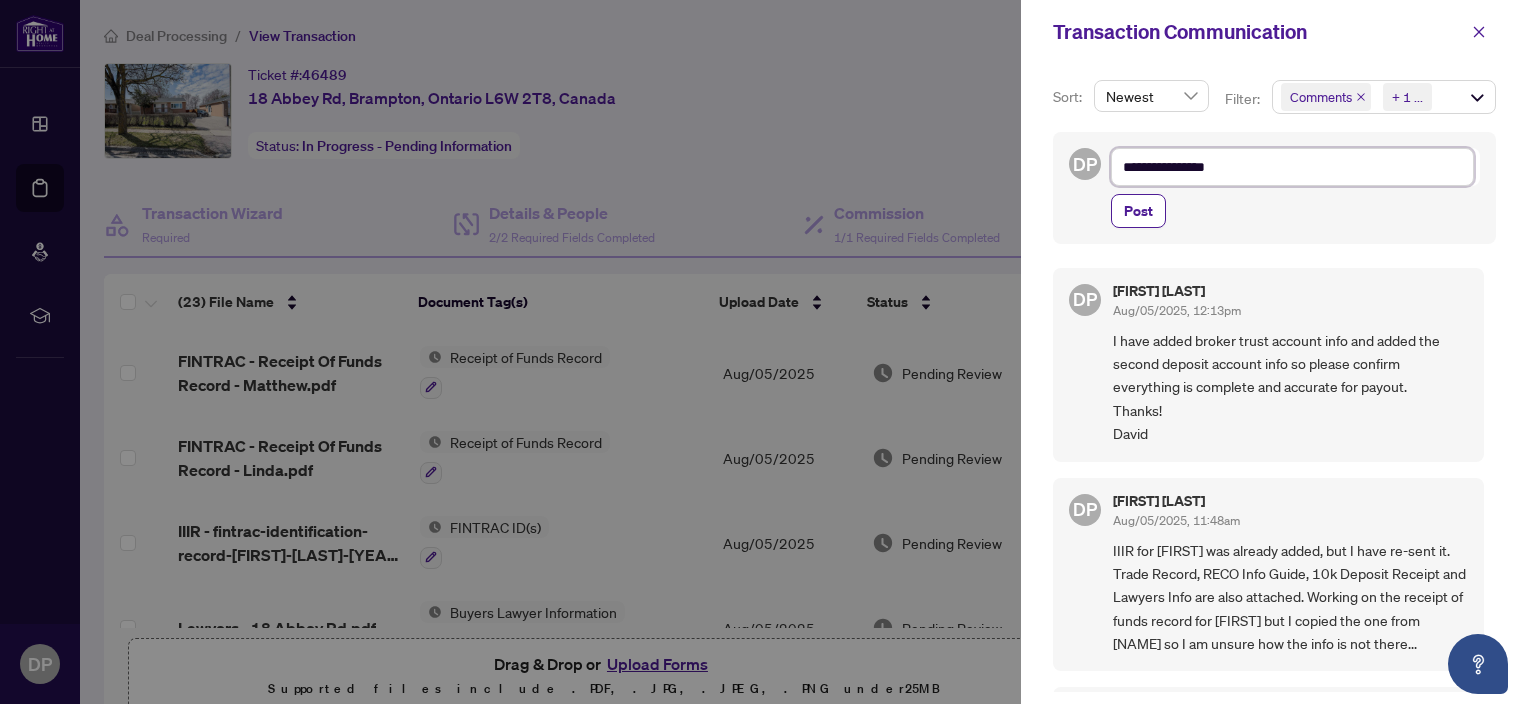 type on "**********" 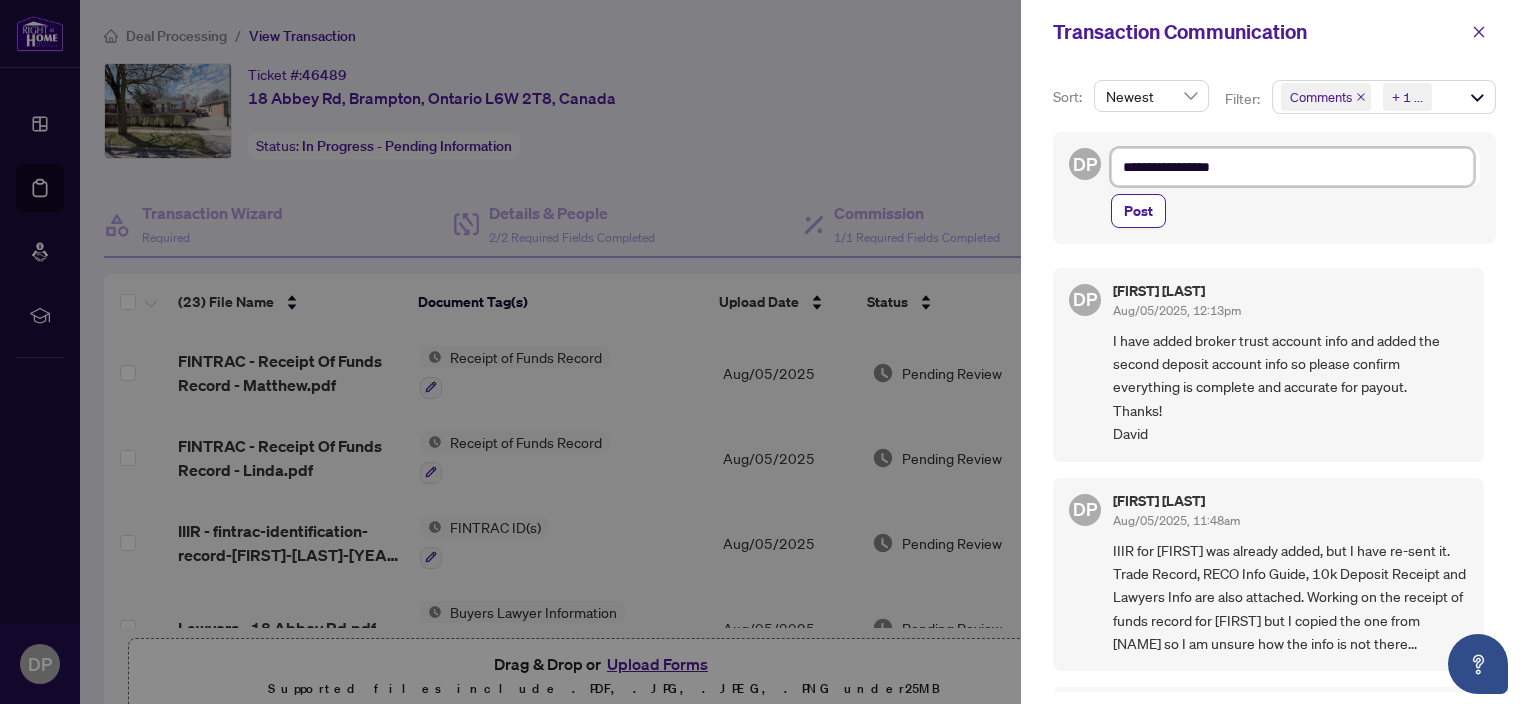 type on "**********" 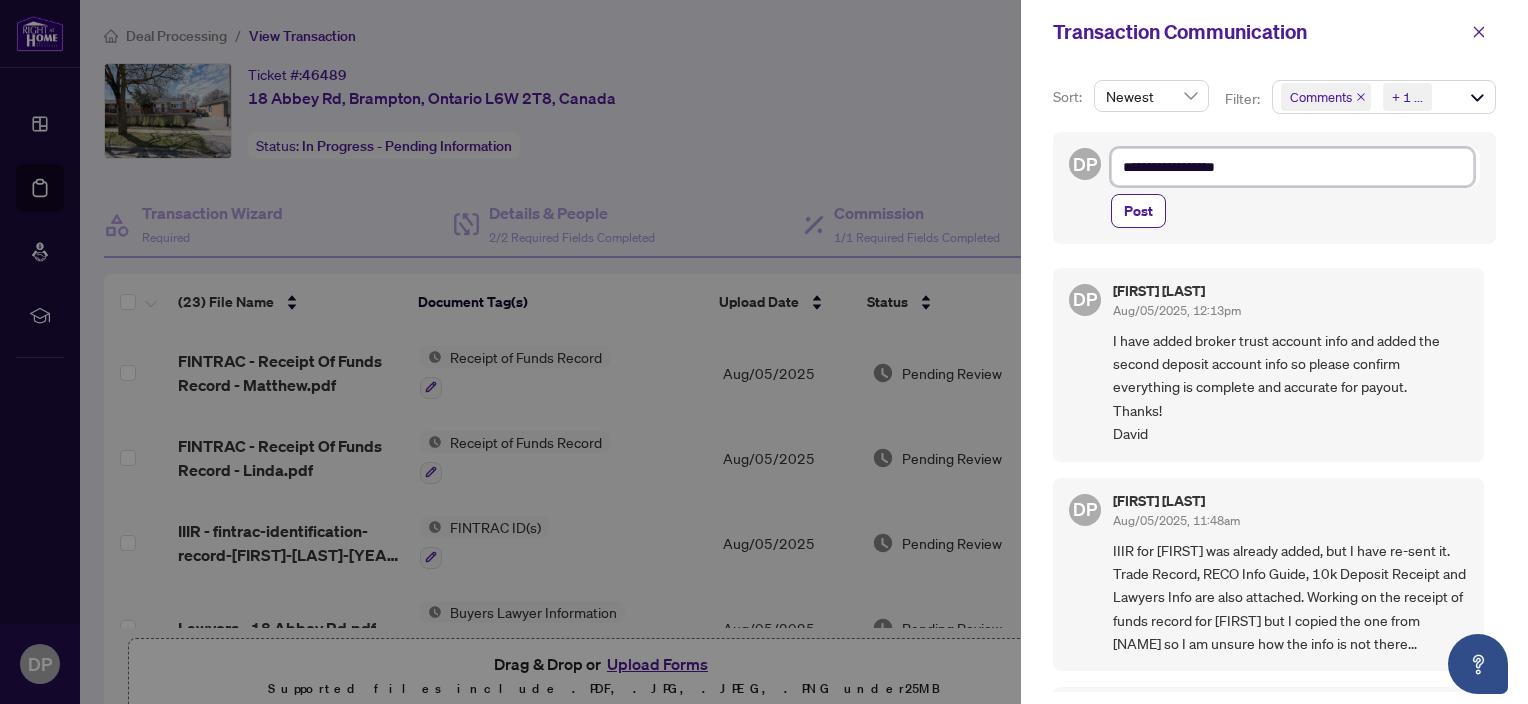 type on "**********" 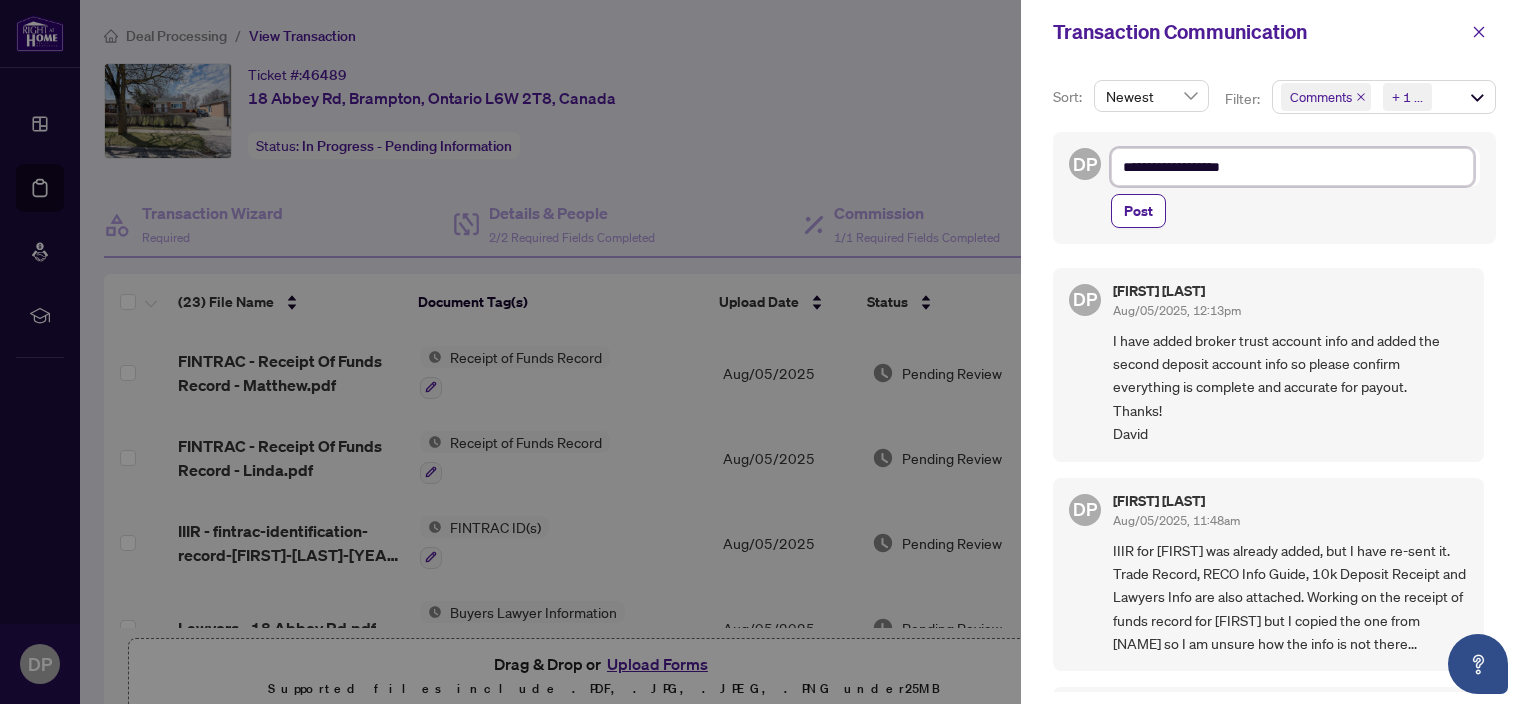 type on "**********" 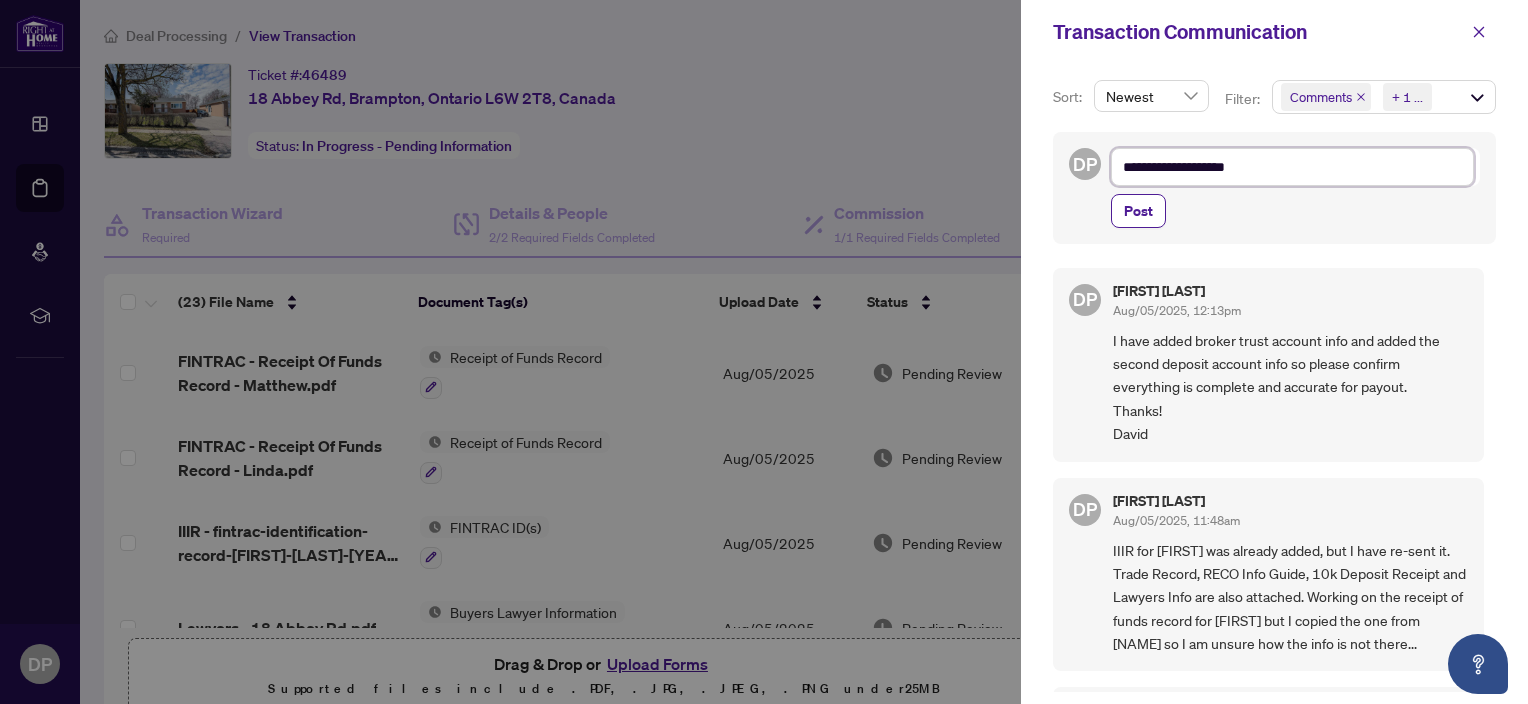 type on "**********" 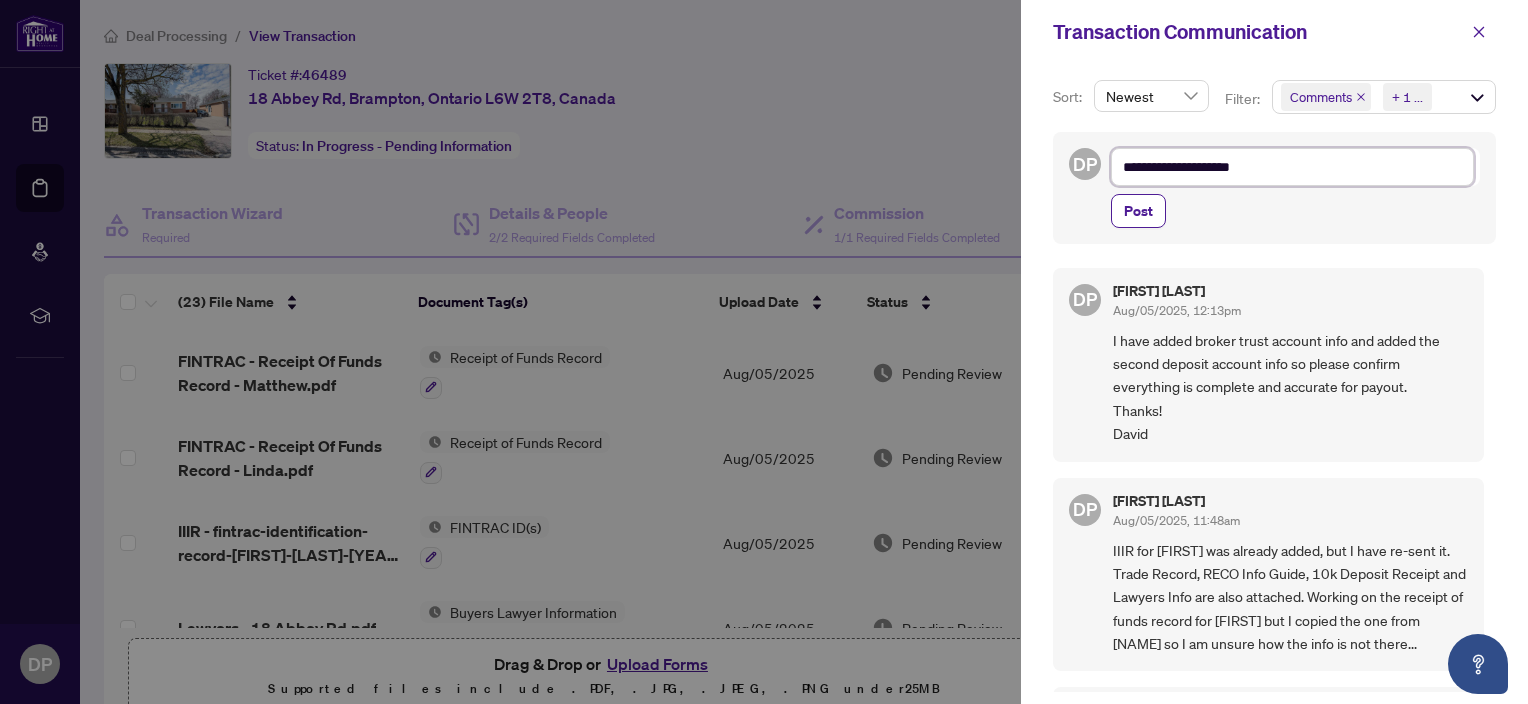 type on "**********" 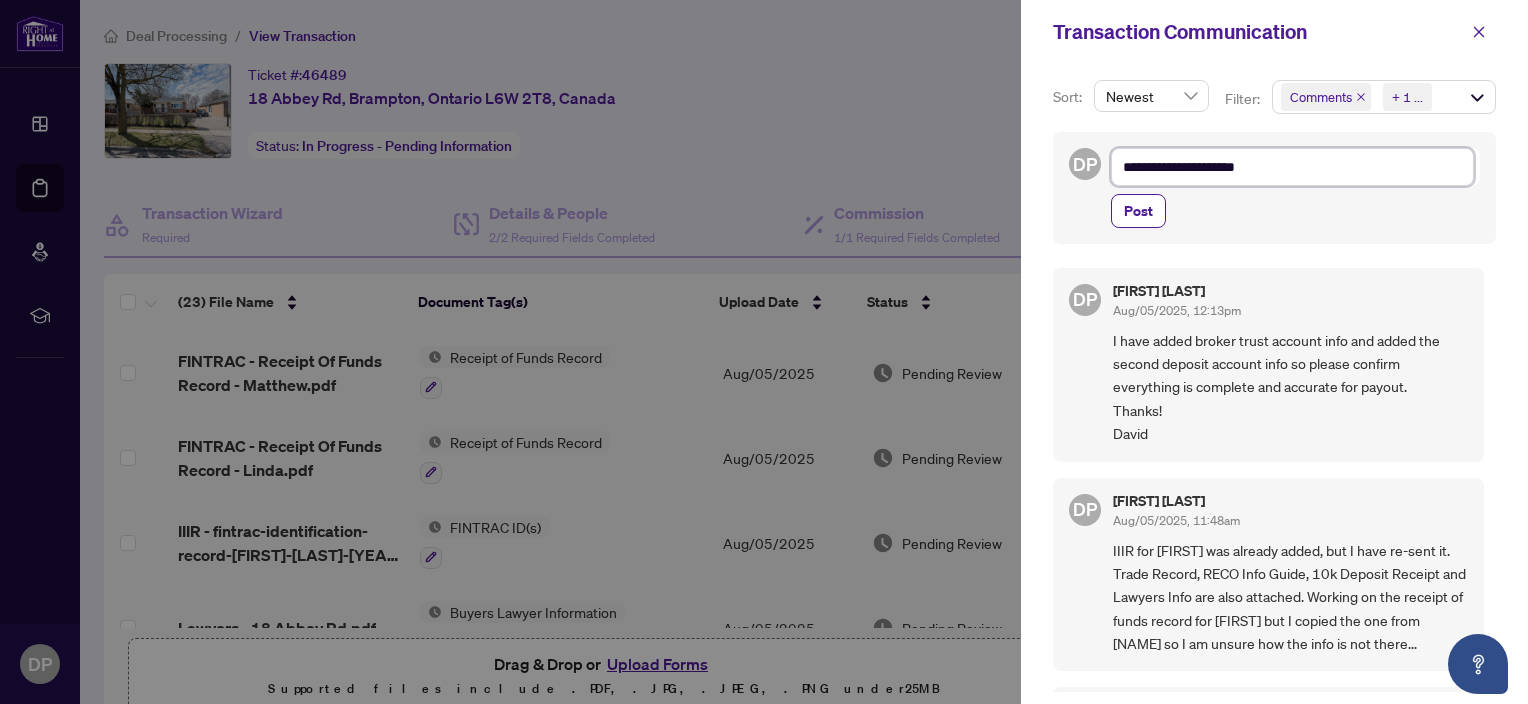 type on "**********" 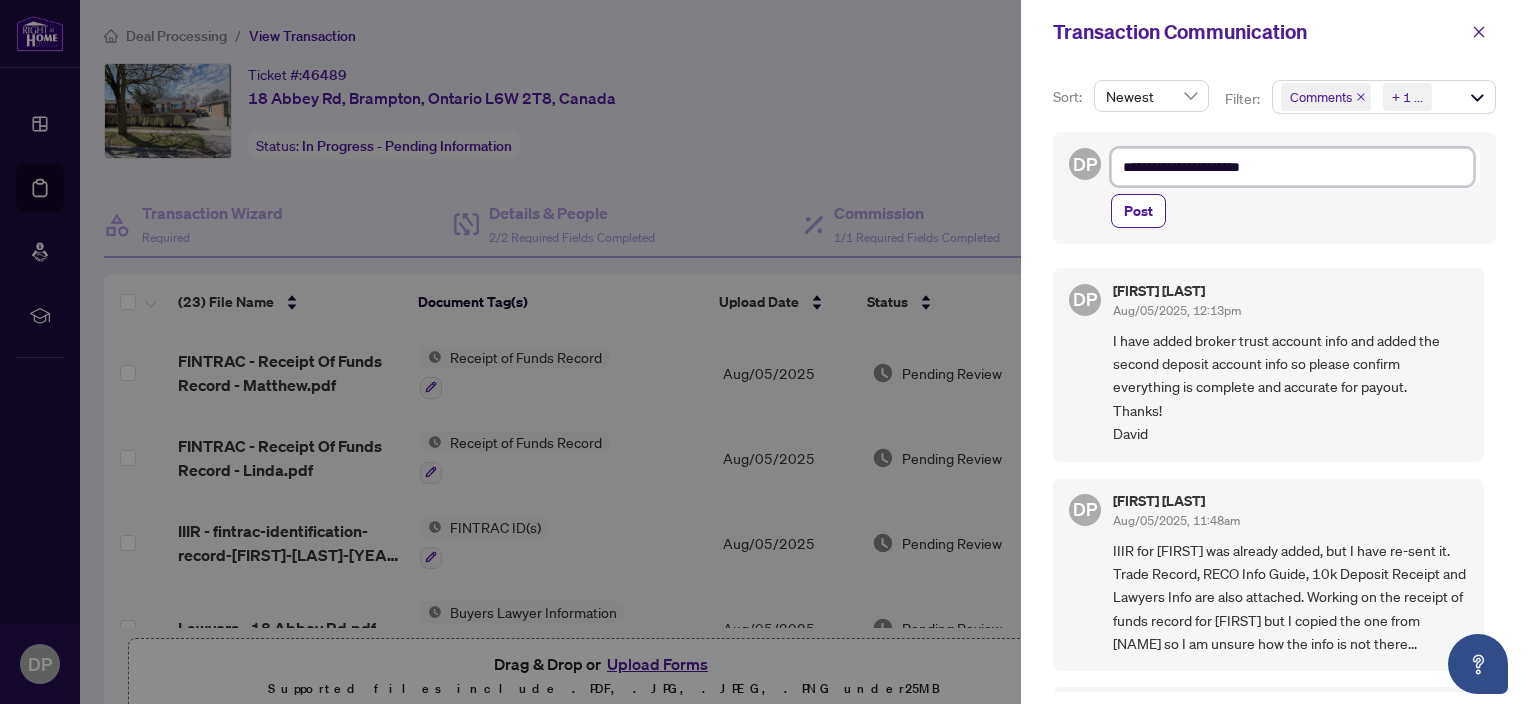 type on "**********" 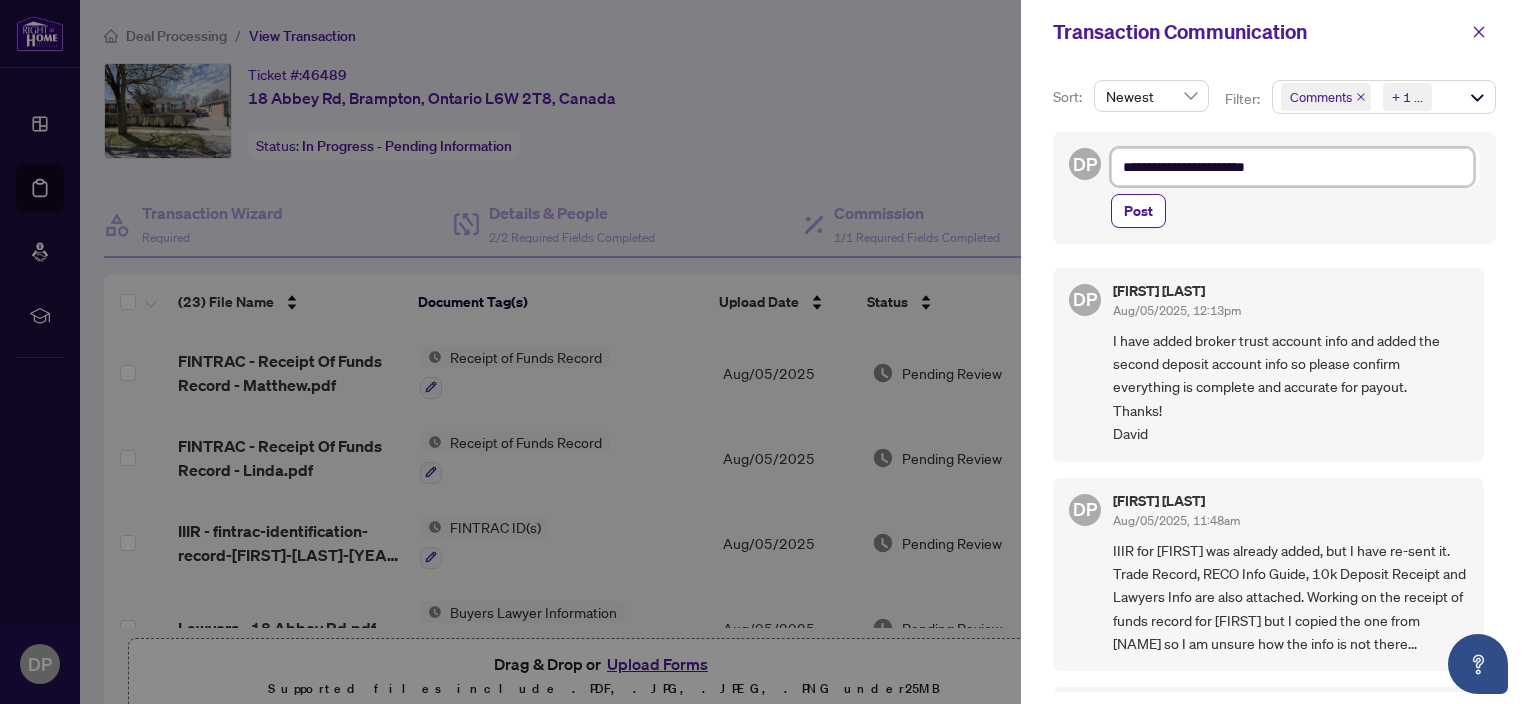 type on "**********" 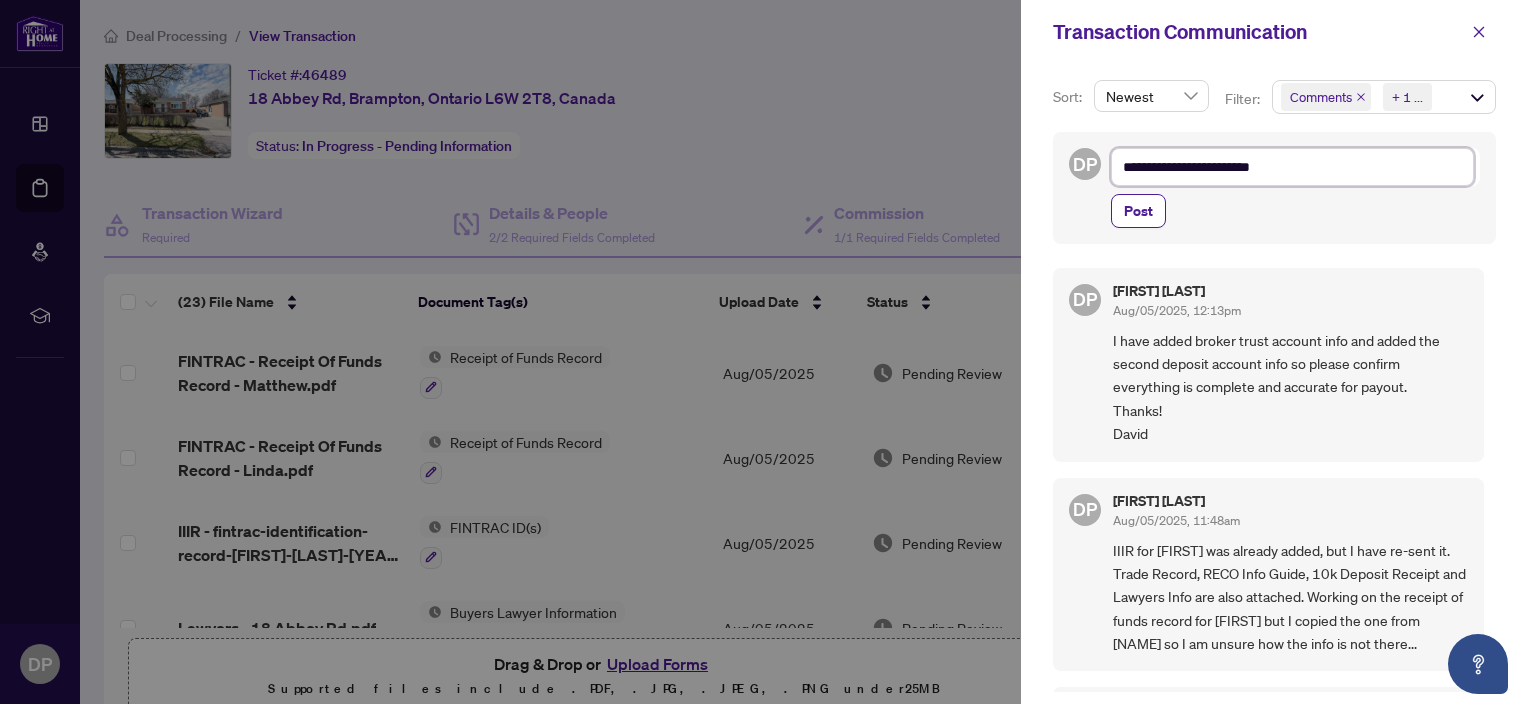 type on "**********" 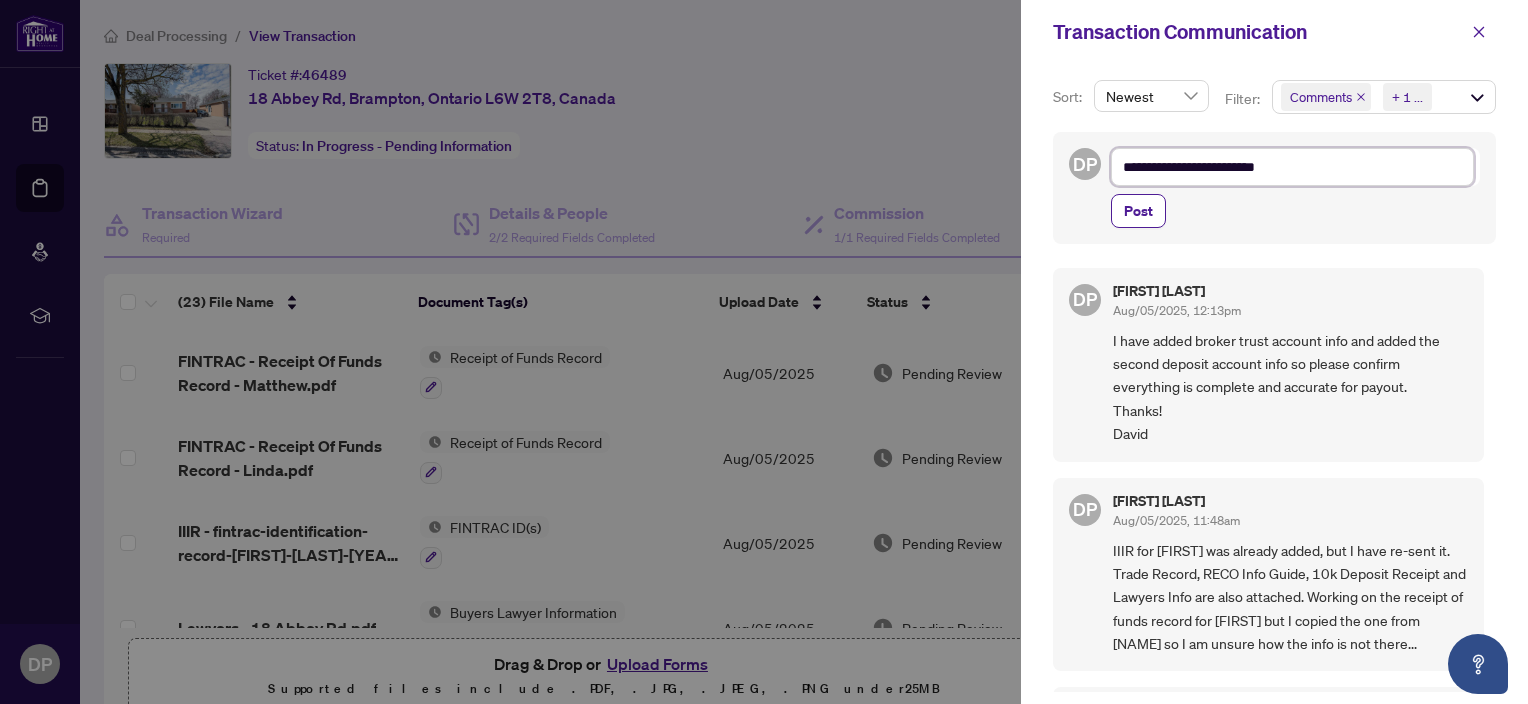 type on "**********" 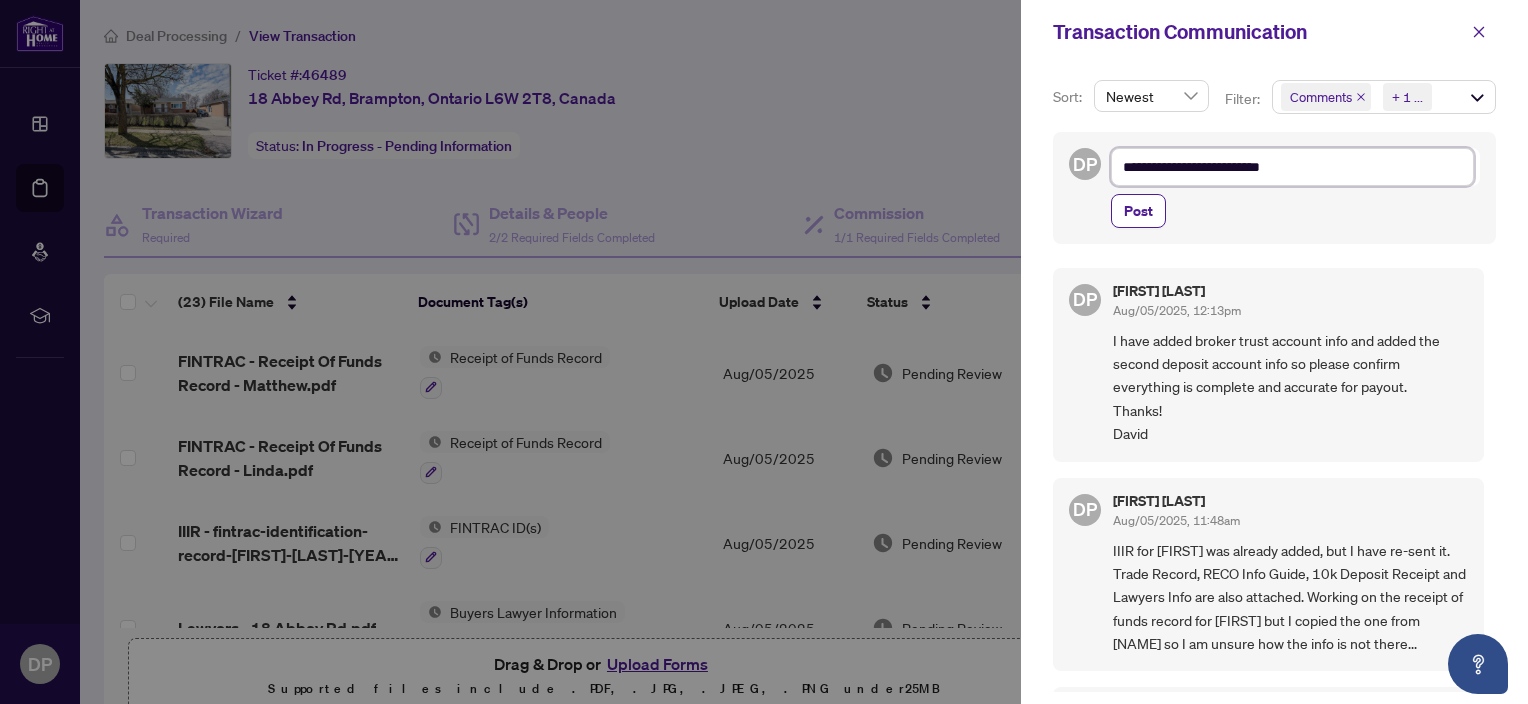 type on "**********" 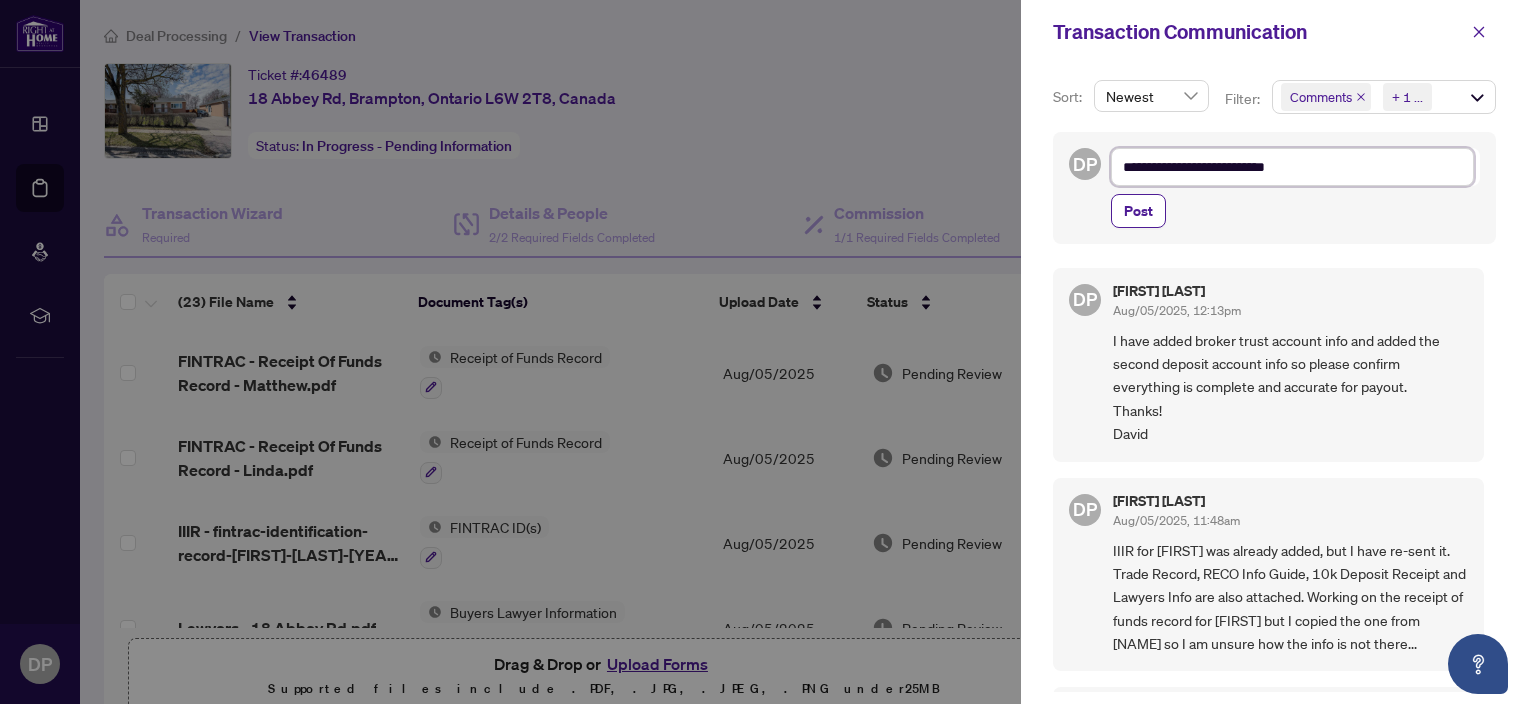 type on "**********" 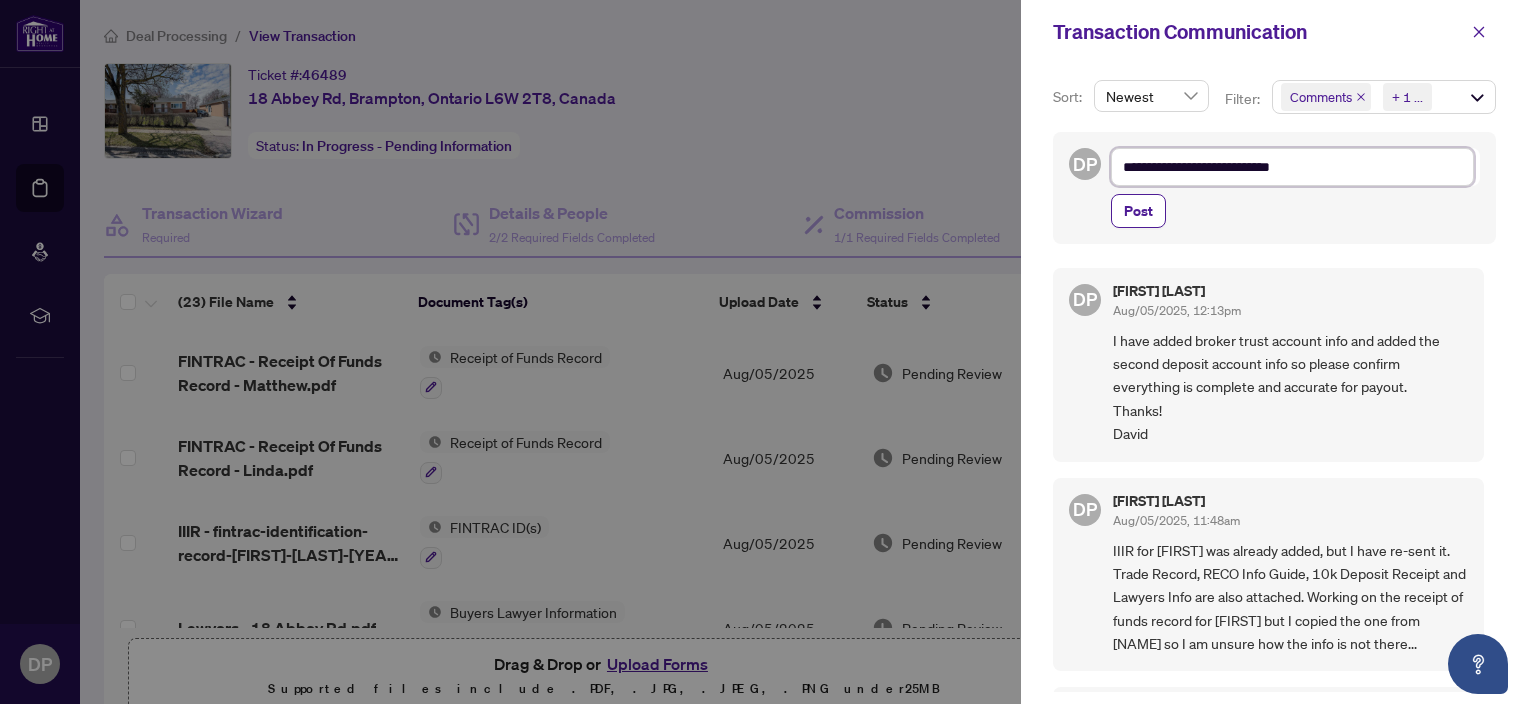 type on "**********" 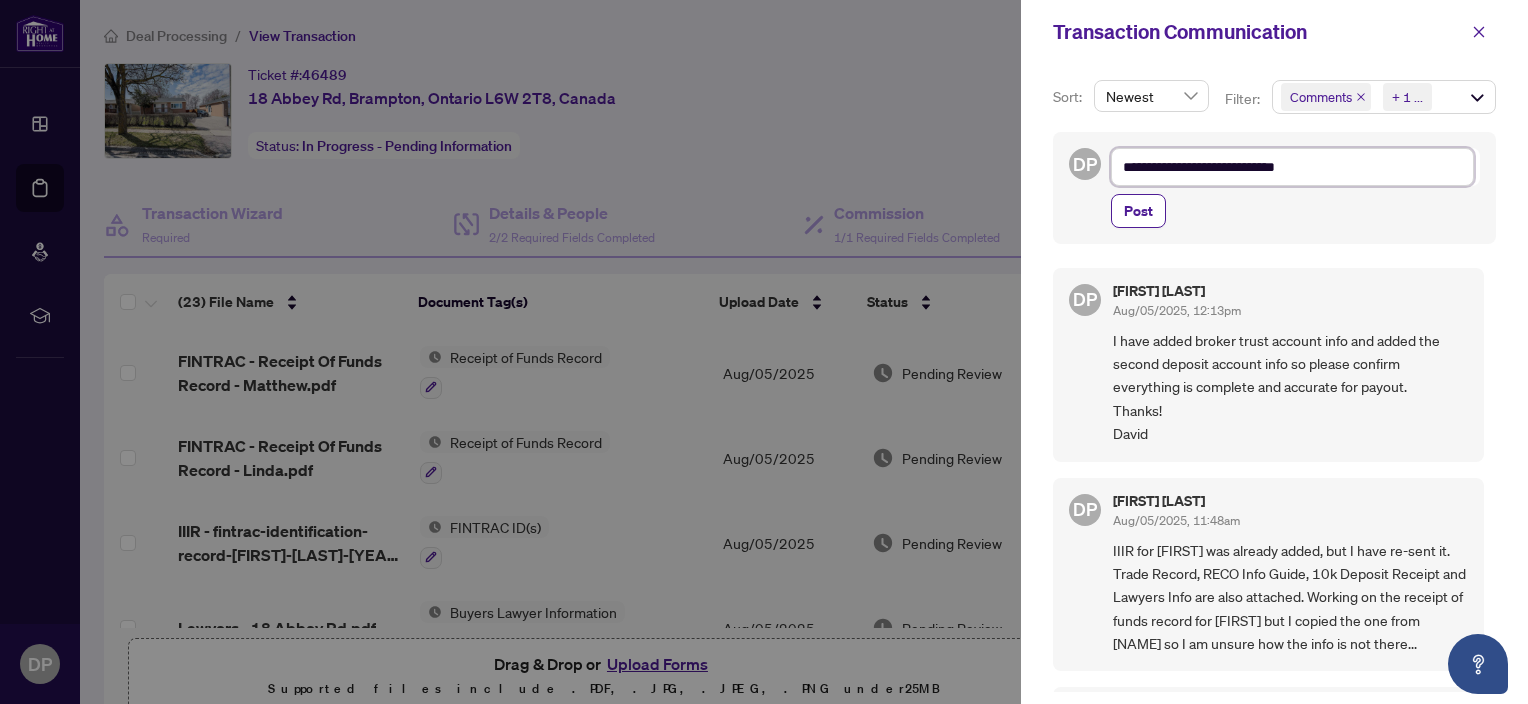type on "**********" 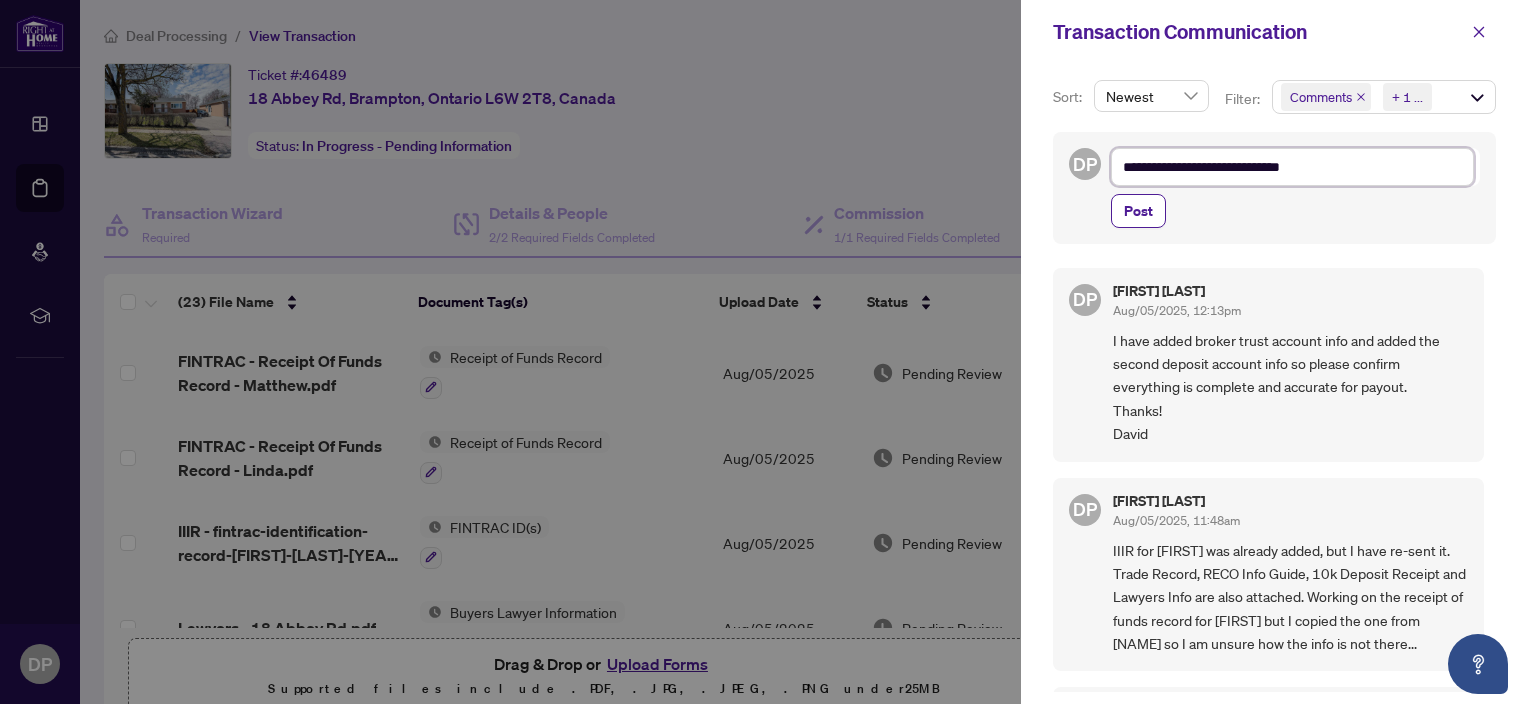 type on "**********" 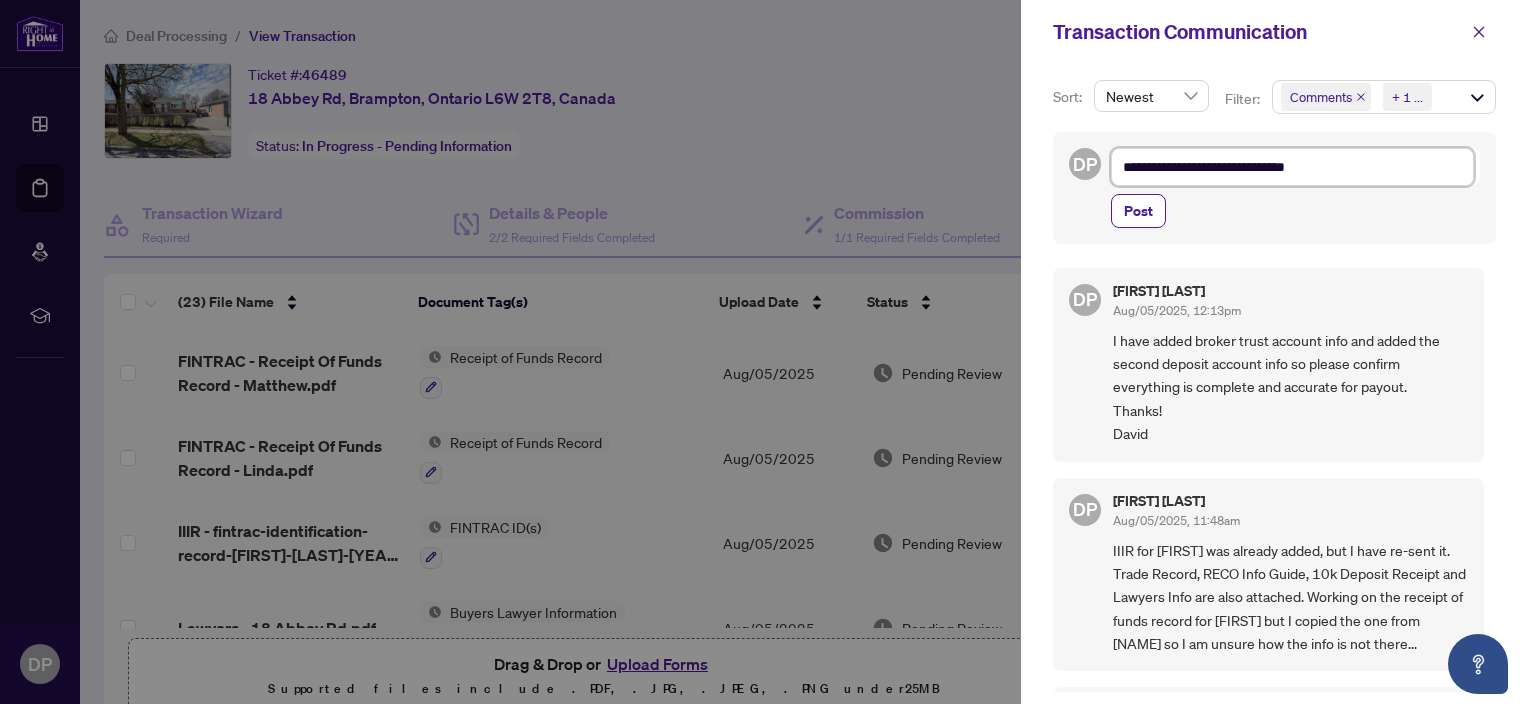 type on "**********" 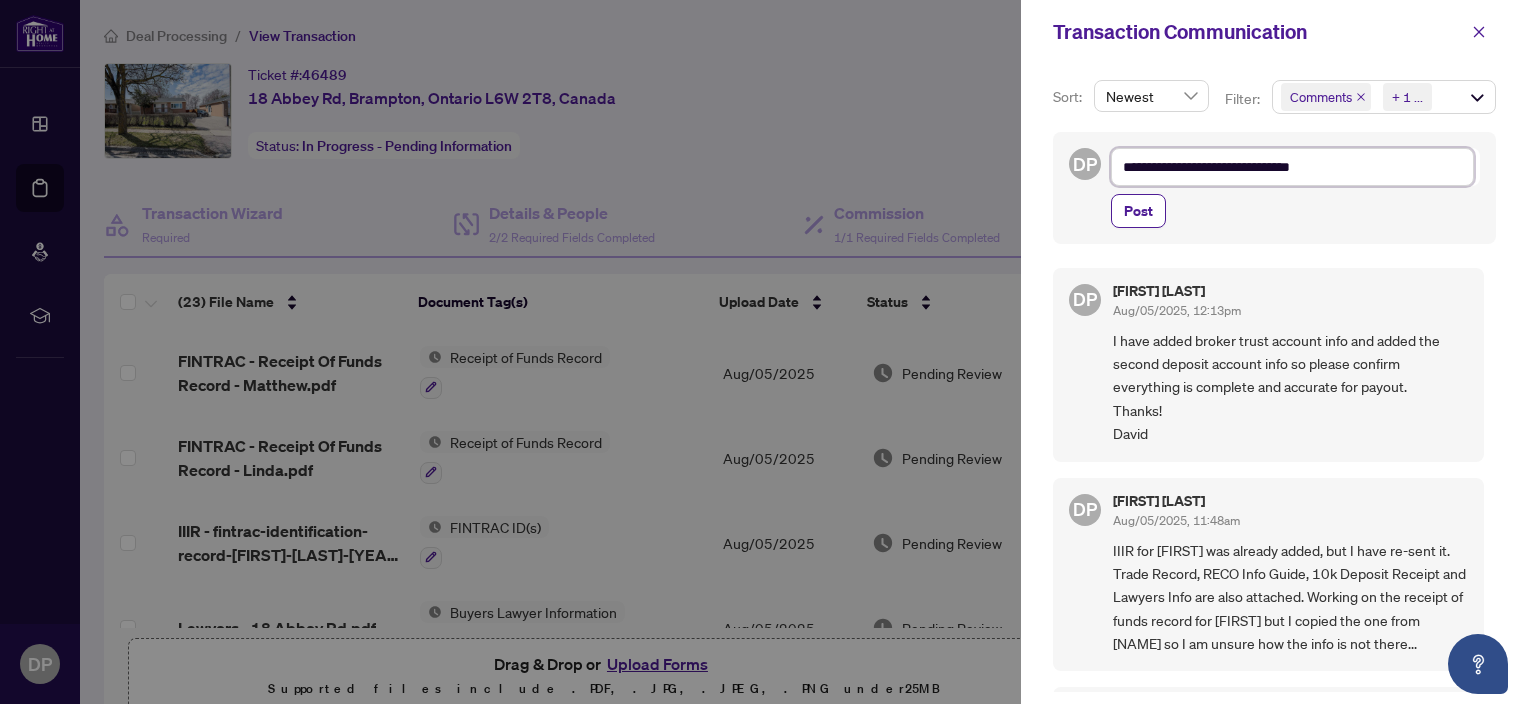 type on "**********" 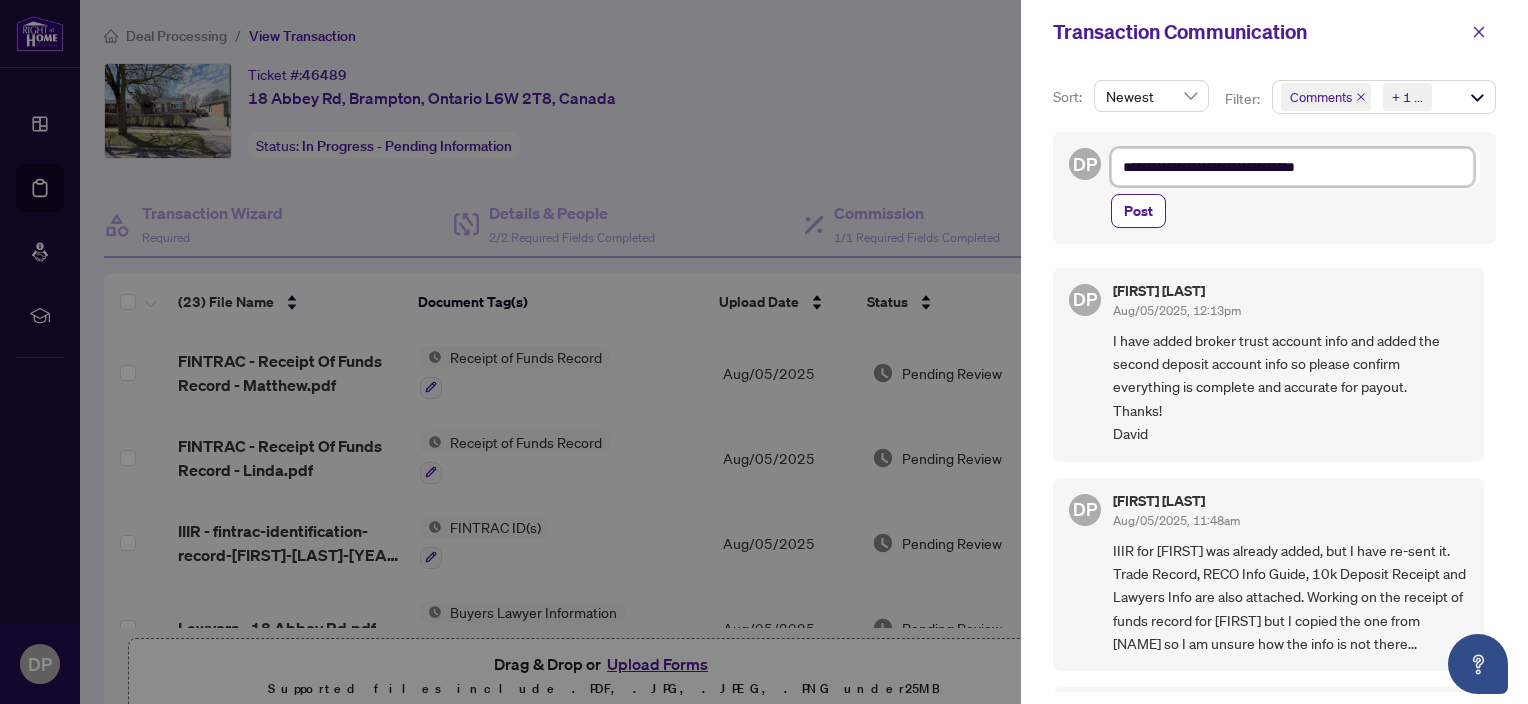 type on "**********" 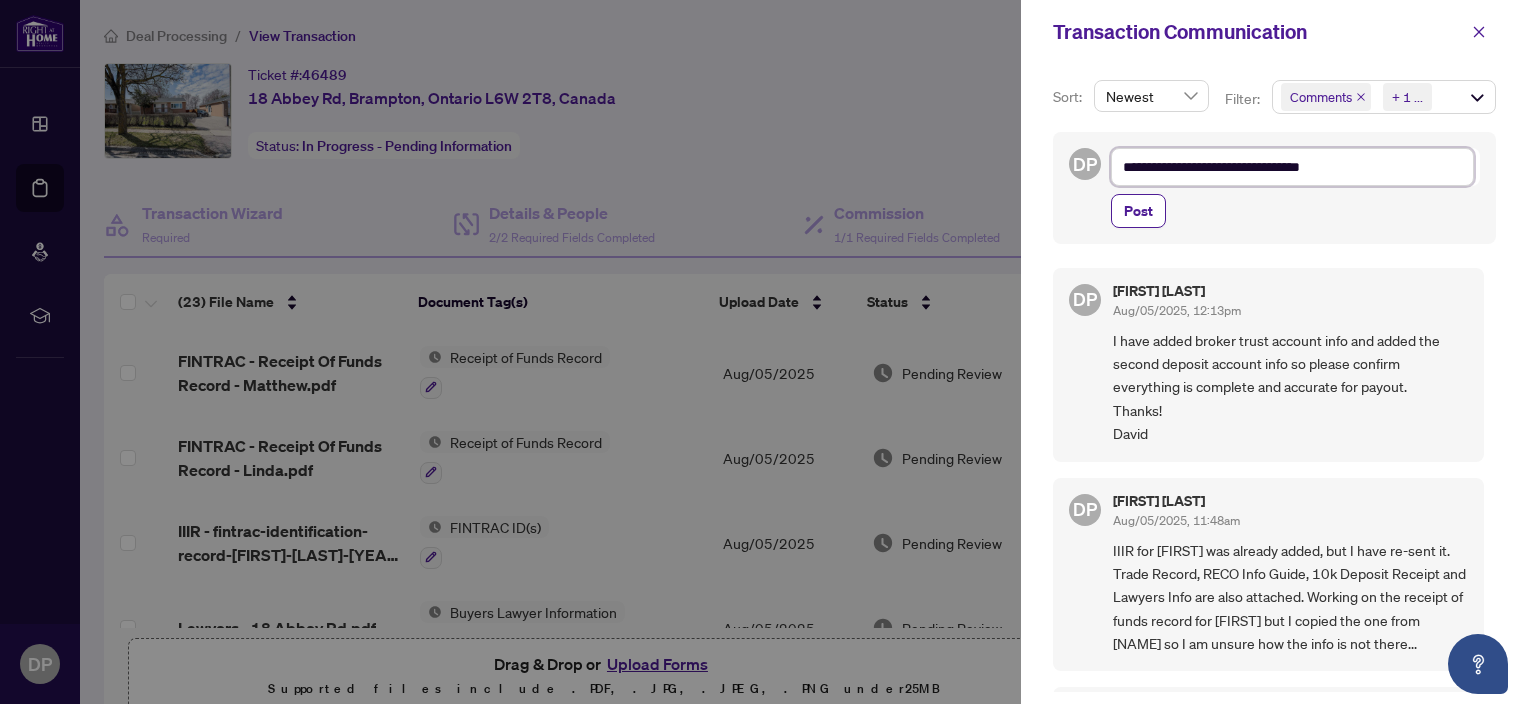 type on "**********" 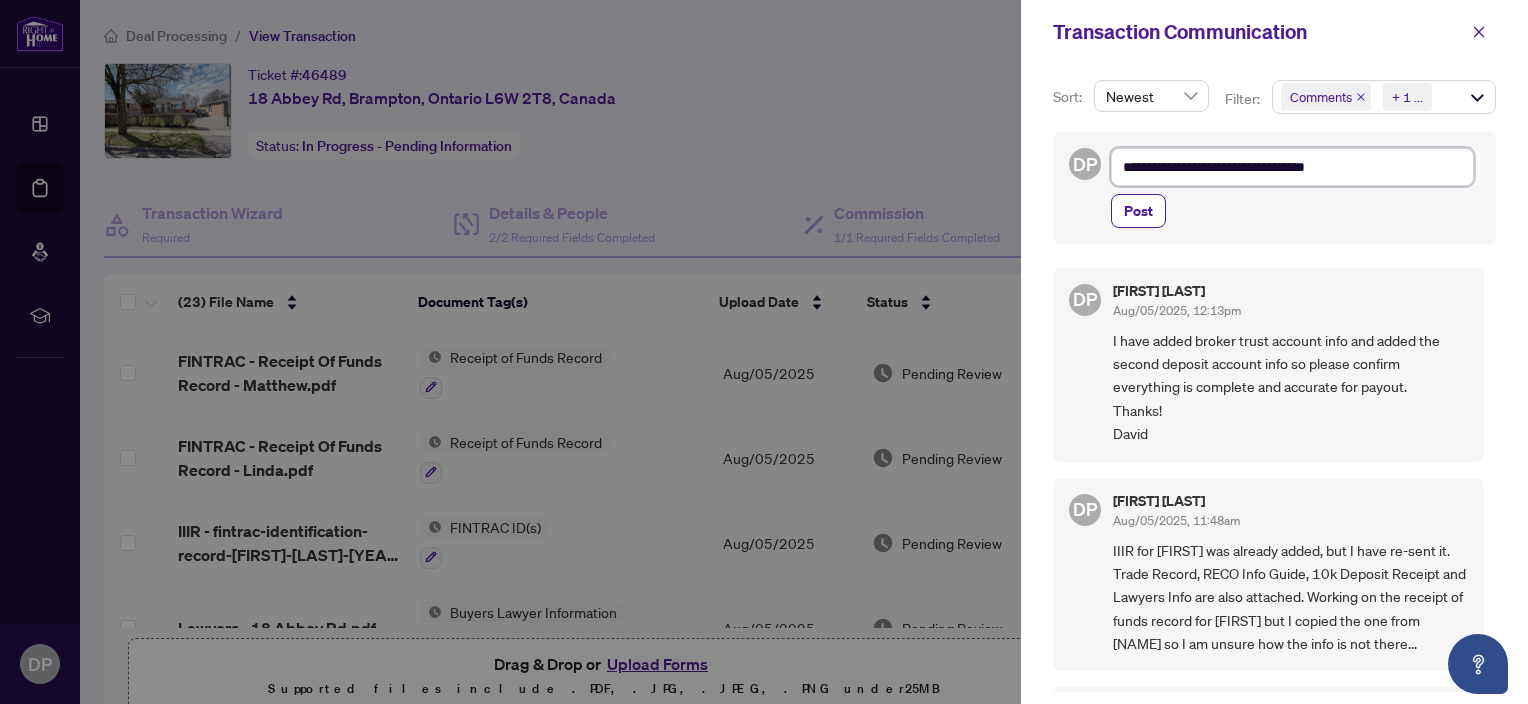 type on "**********" 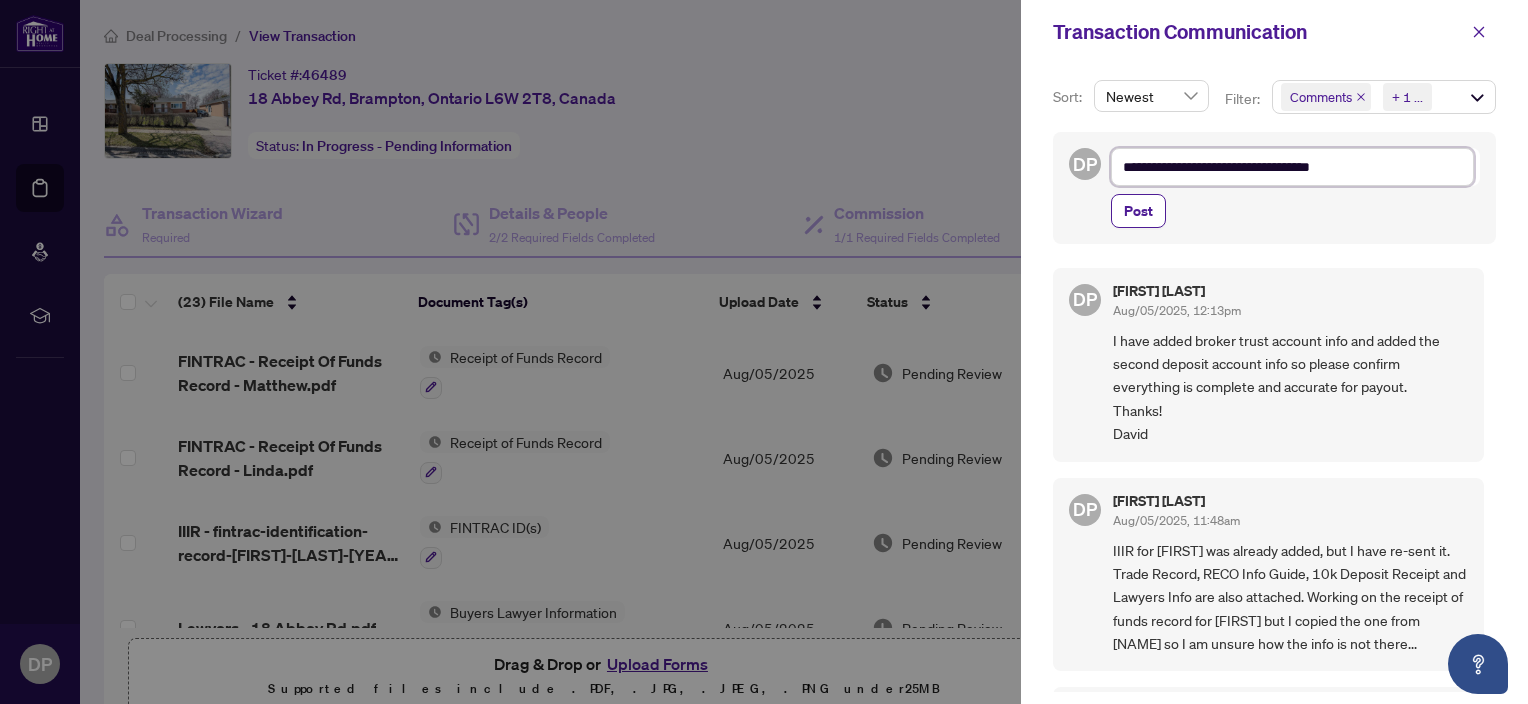 type on "**********" 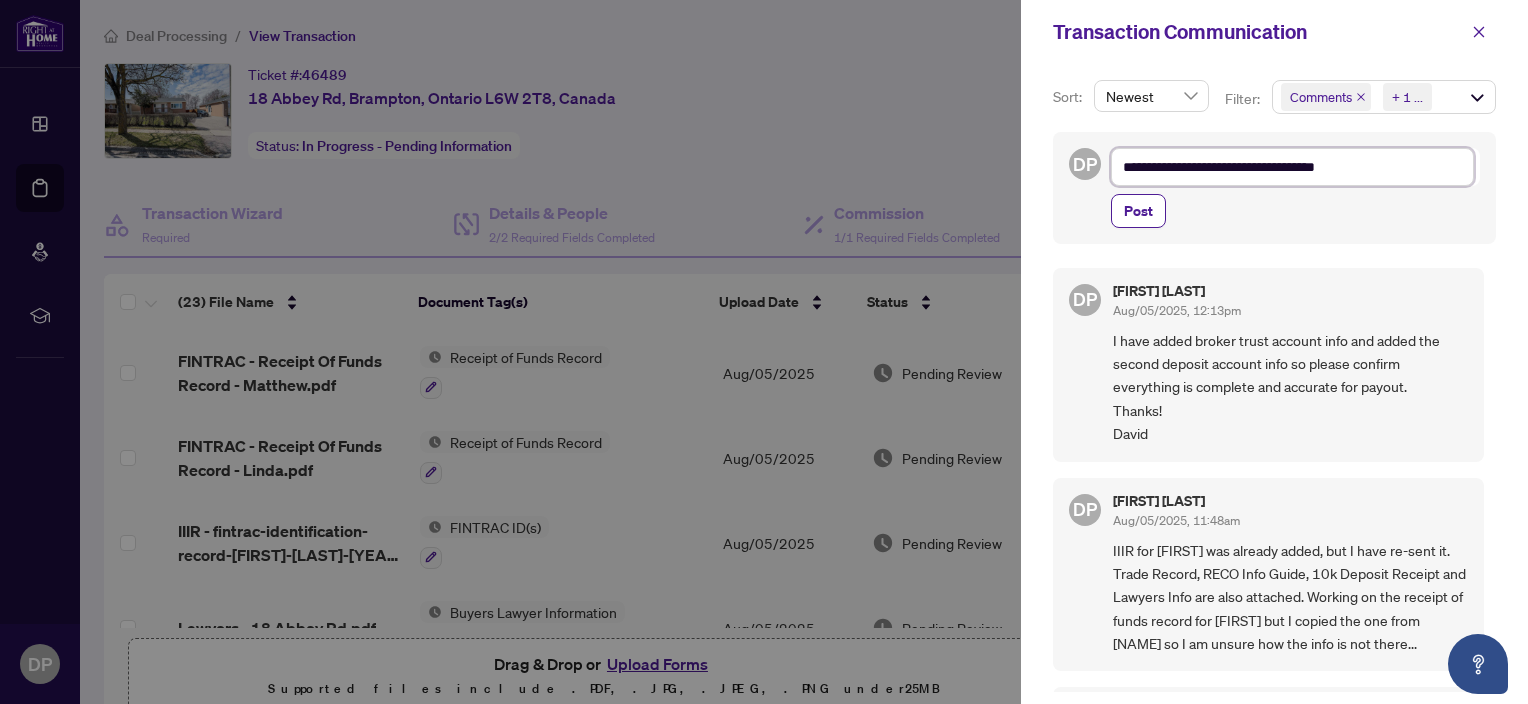 type on "**********" 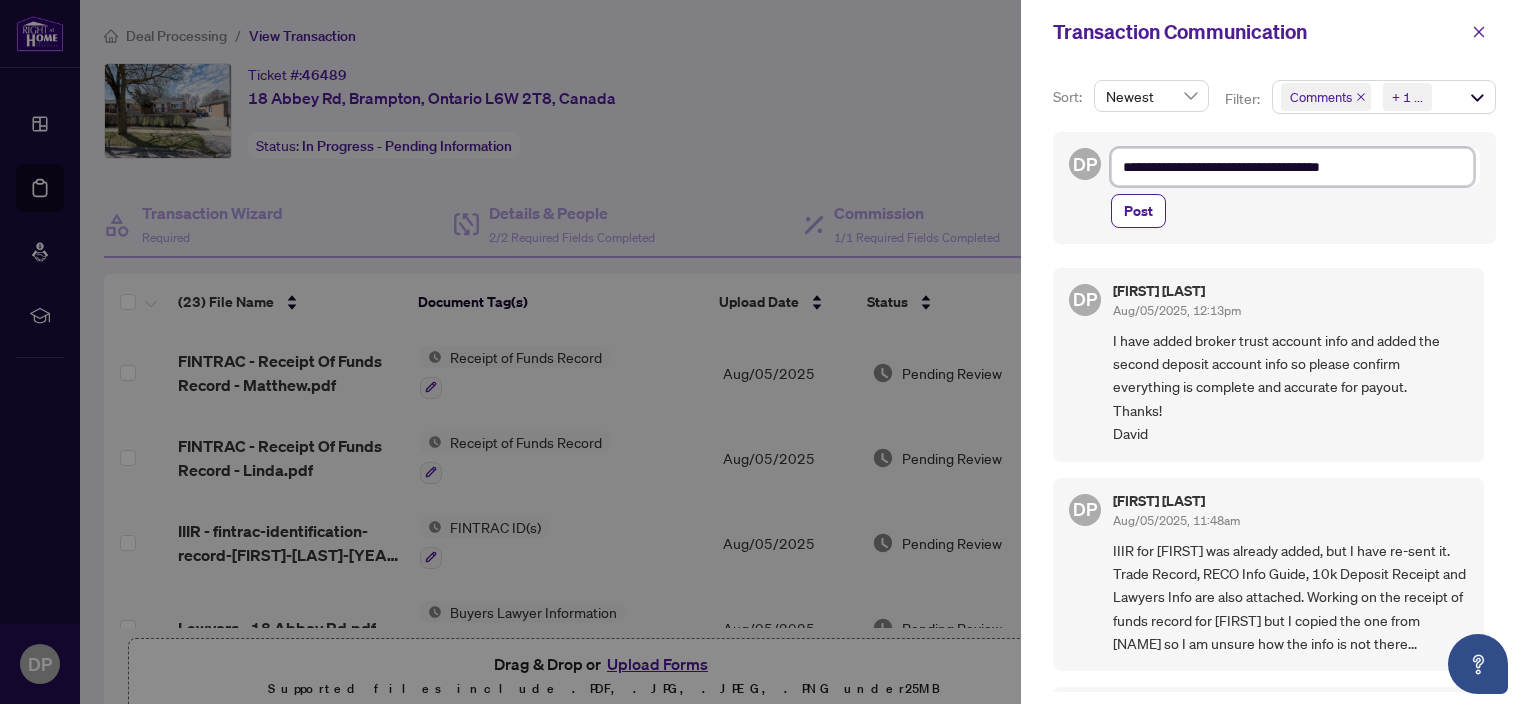 type on "**********" 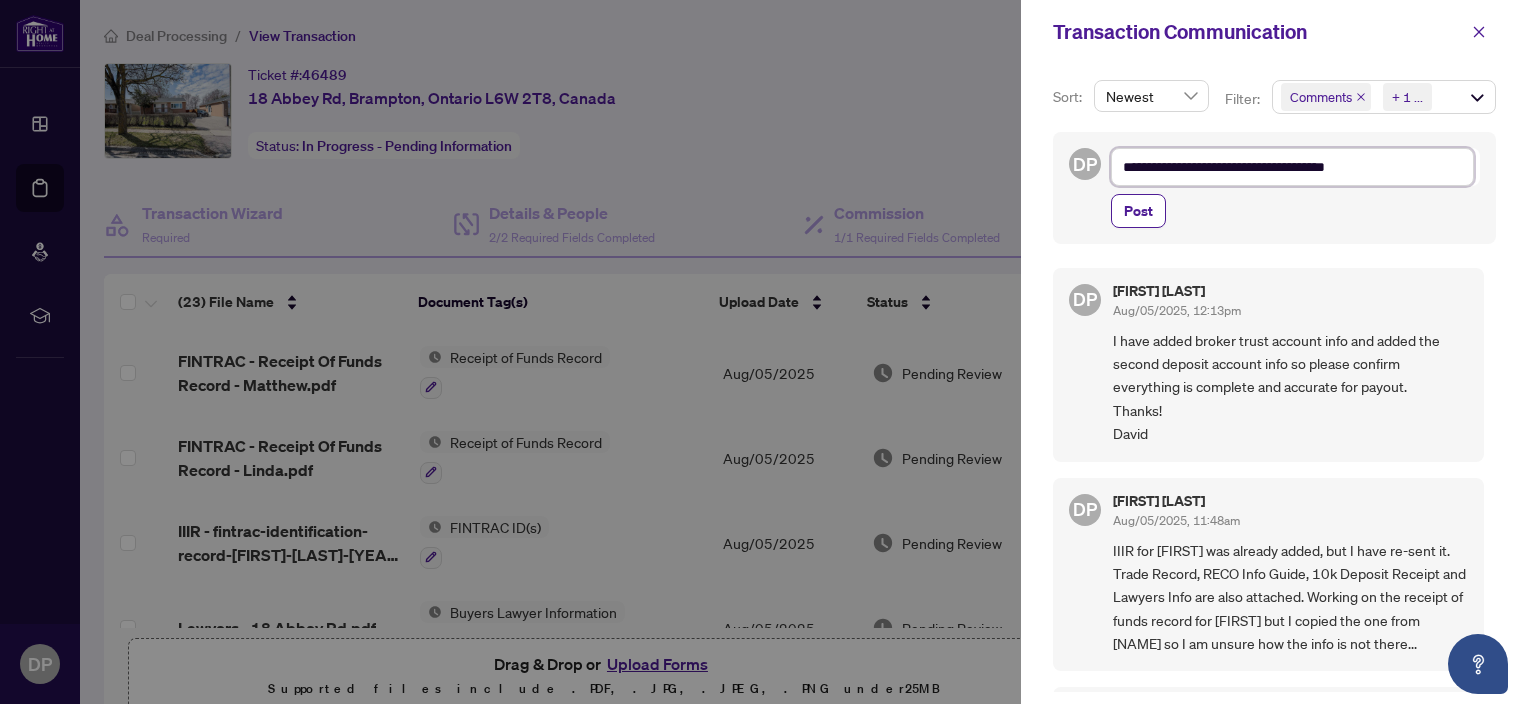 type on "**********" 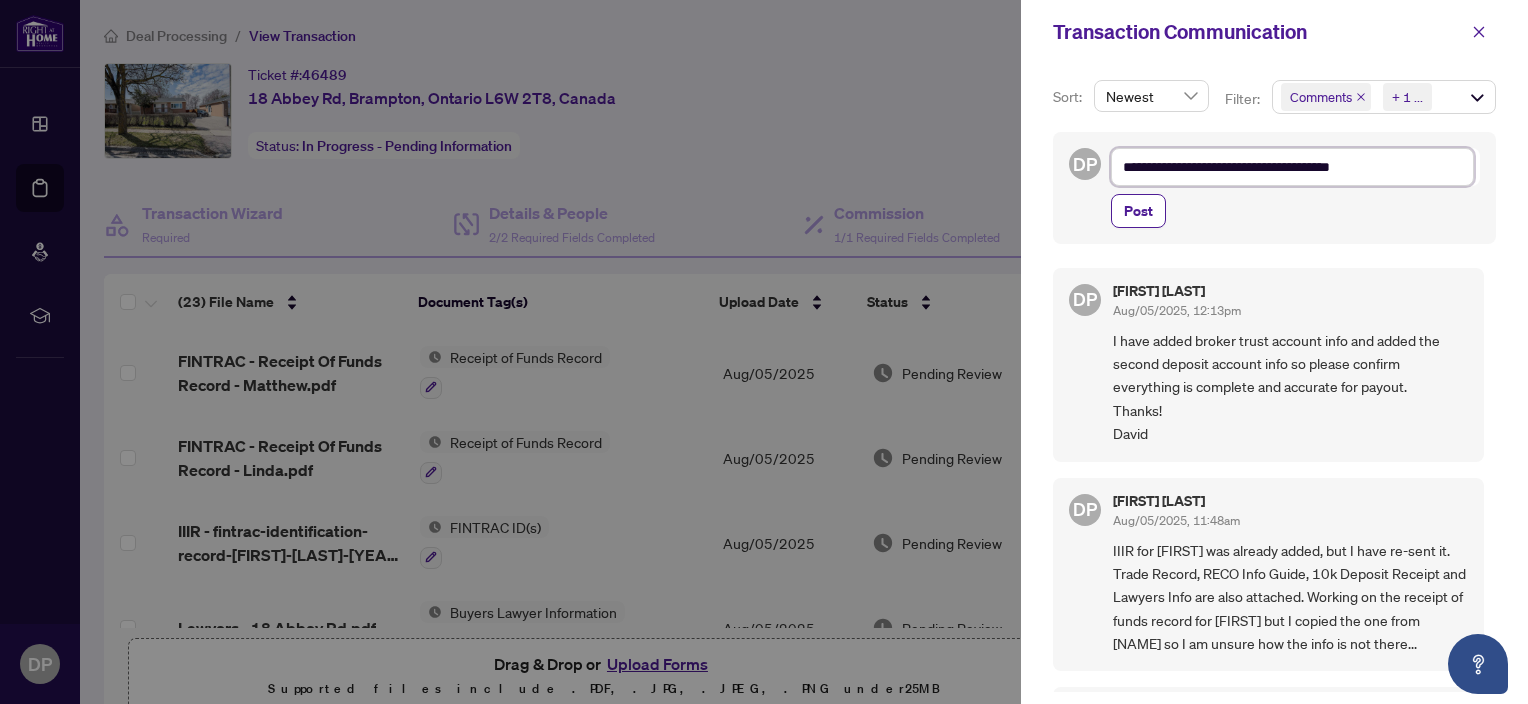 type on "**********" 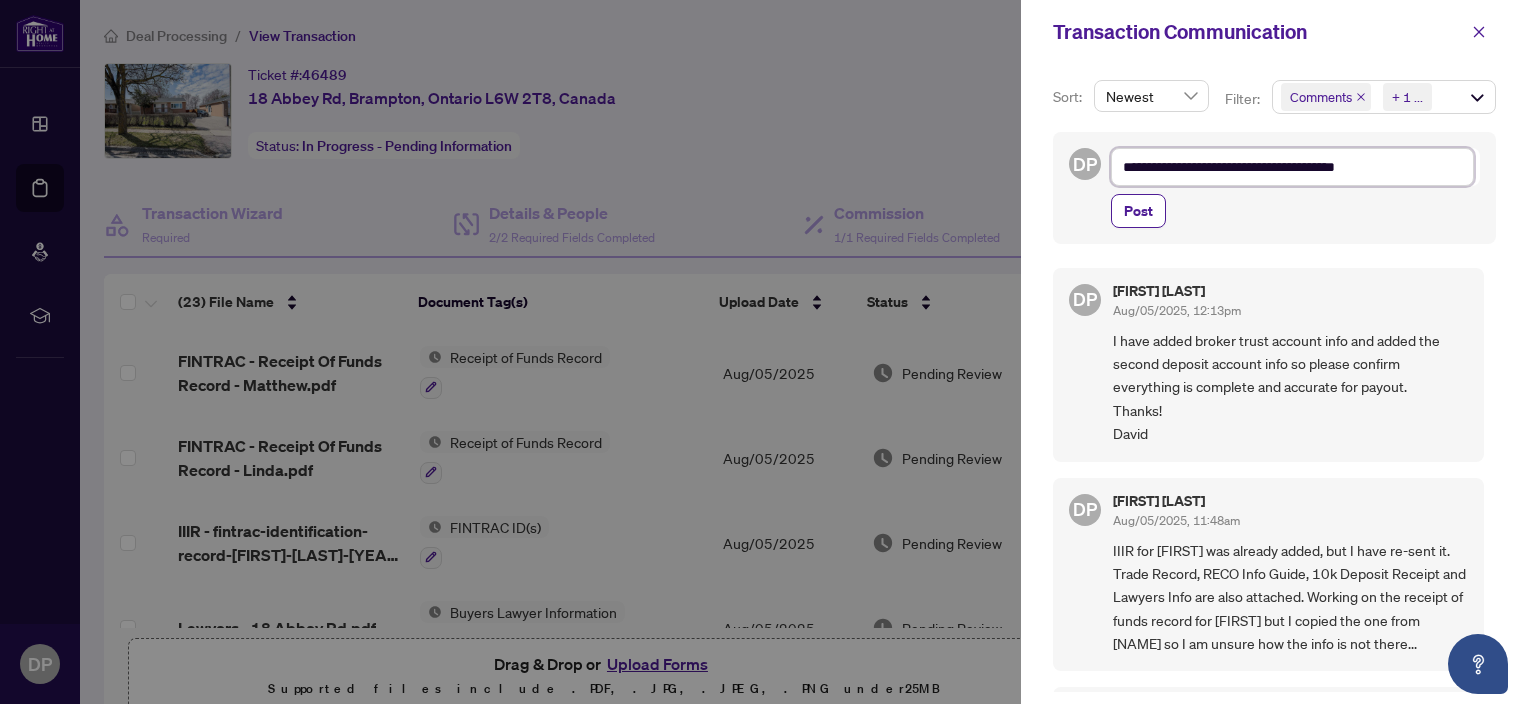 type on "**********" 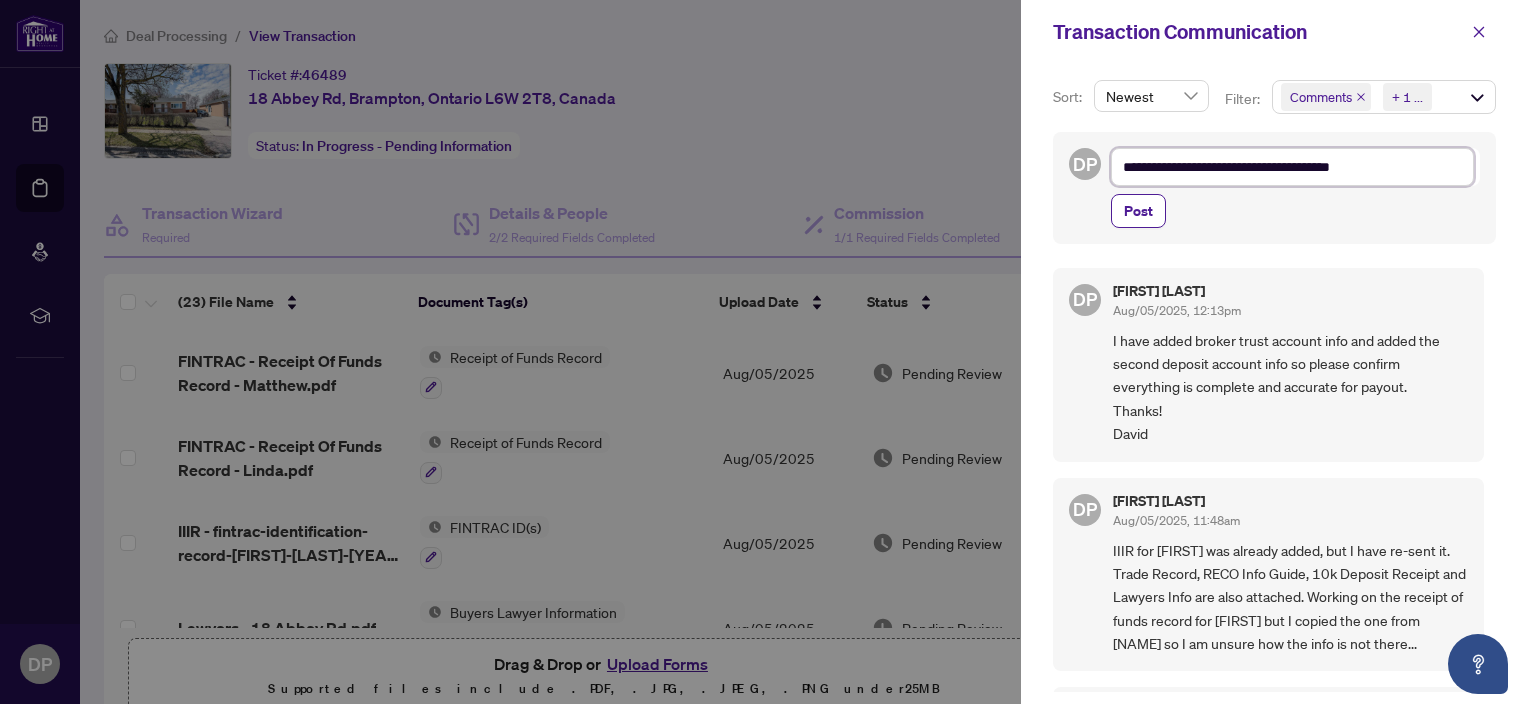type on "**********" 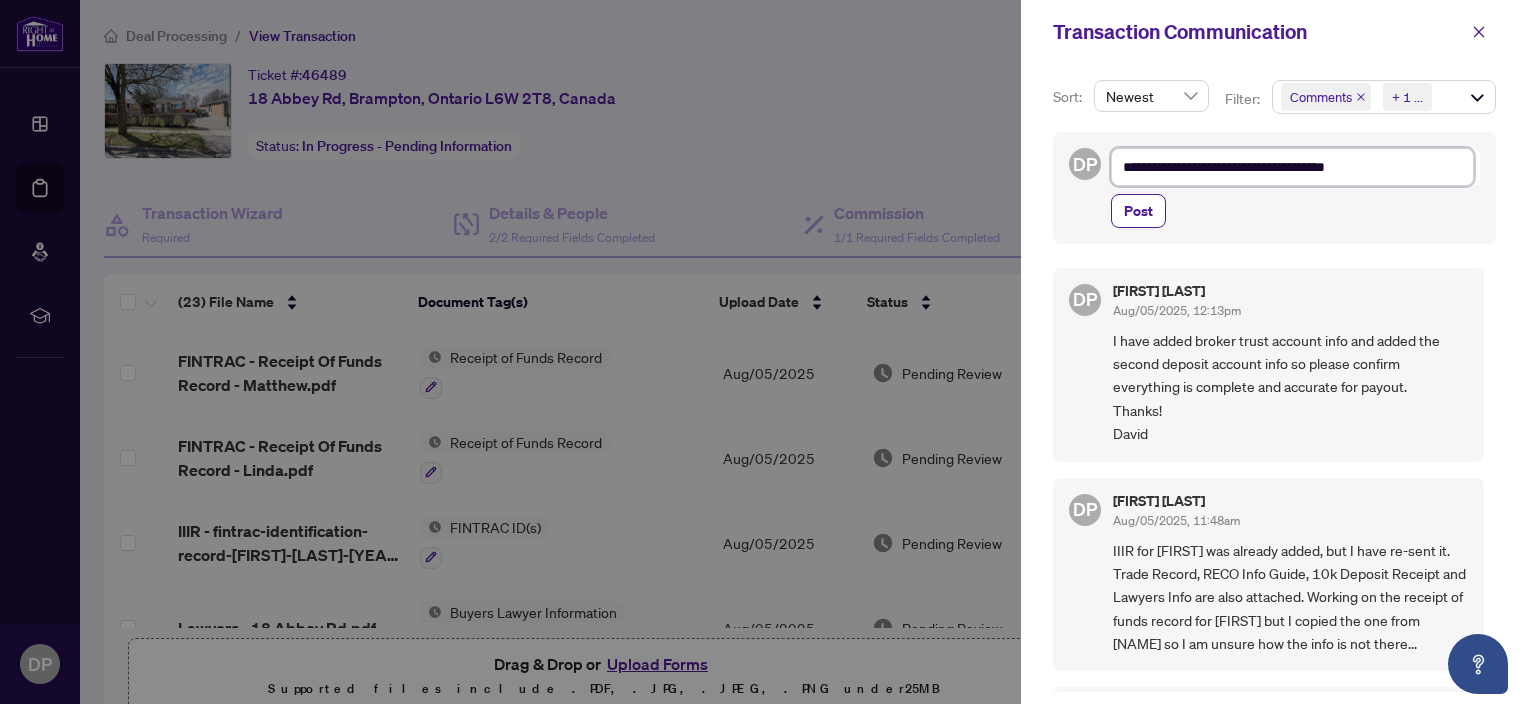 type on "**********" 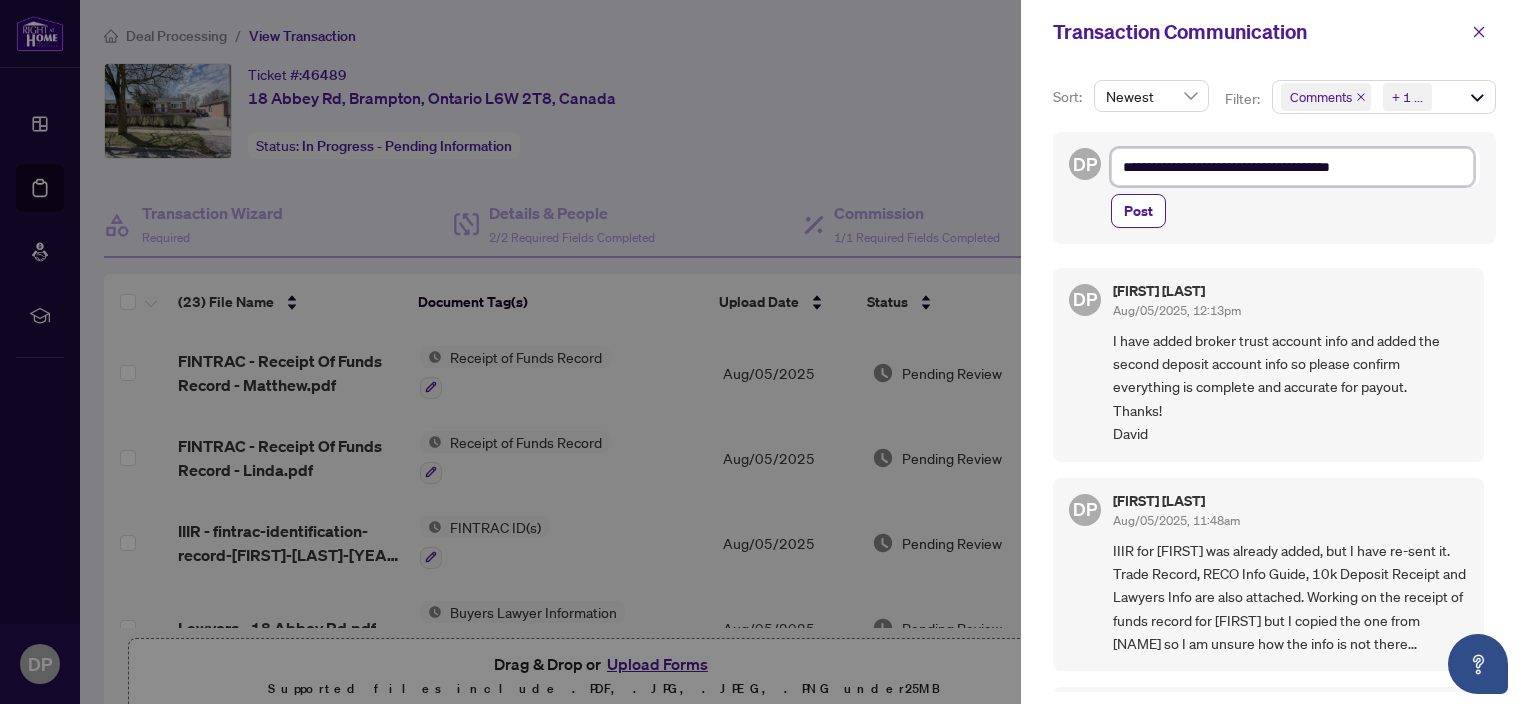 type on "**********" 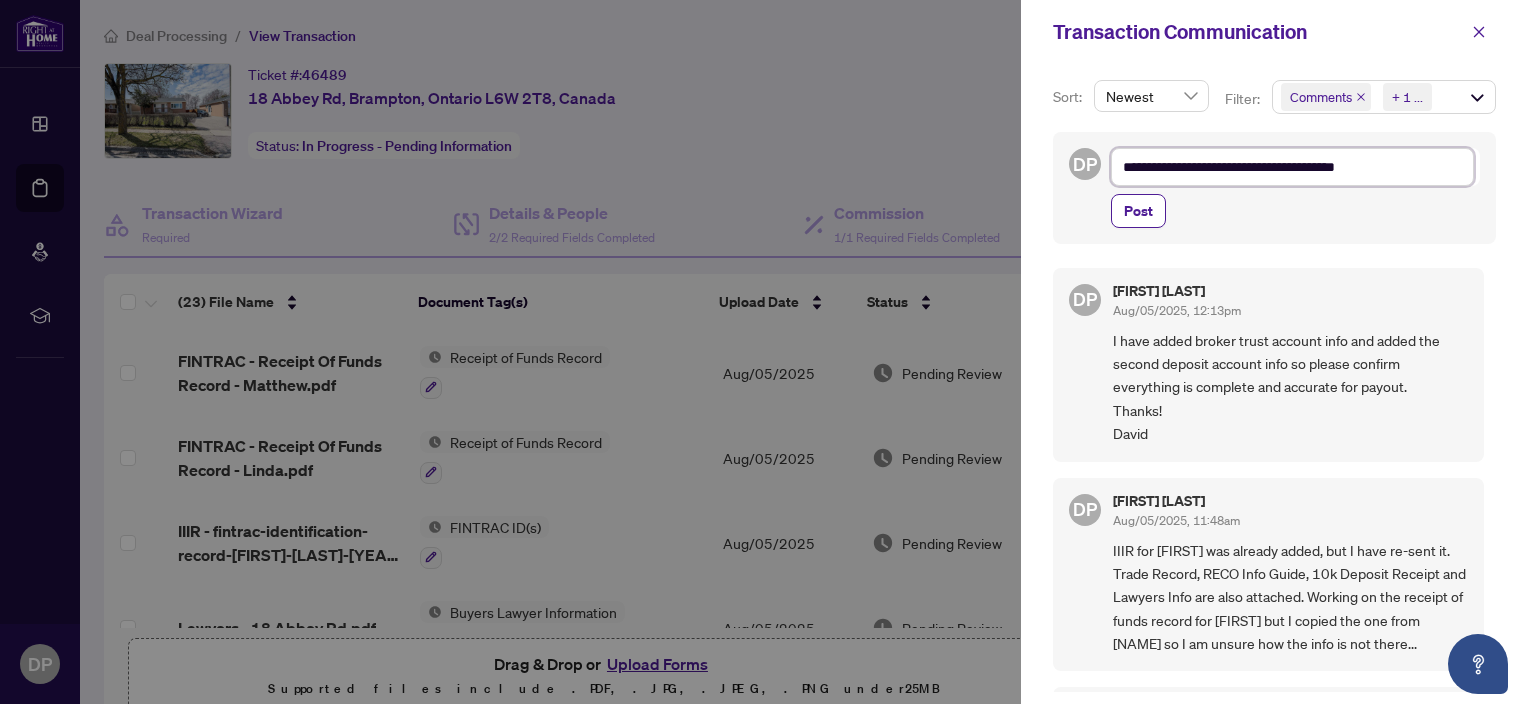 type on "**********" 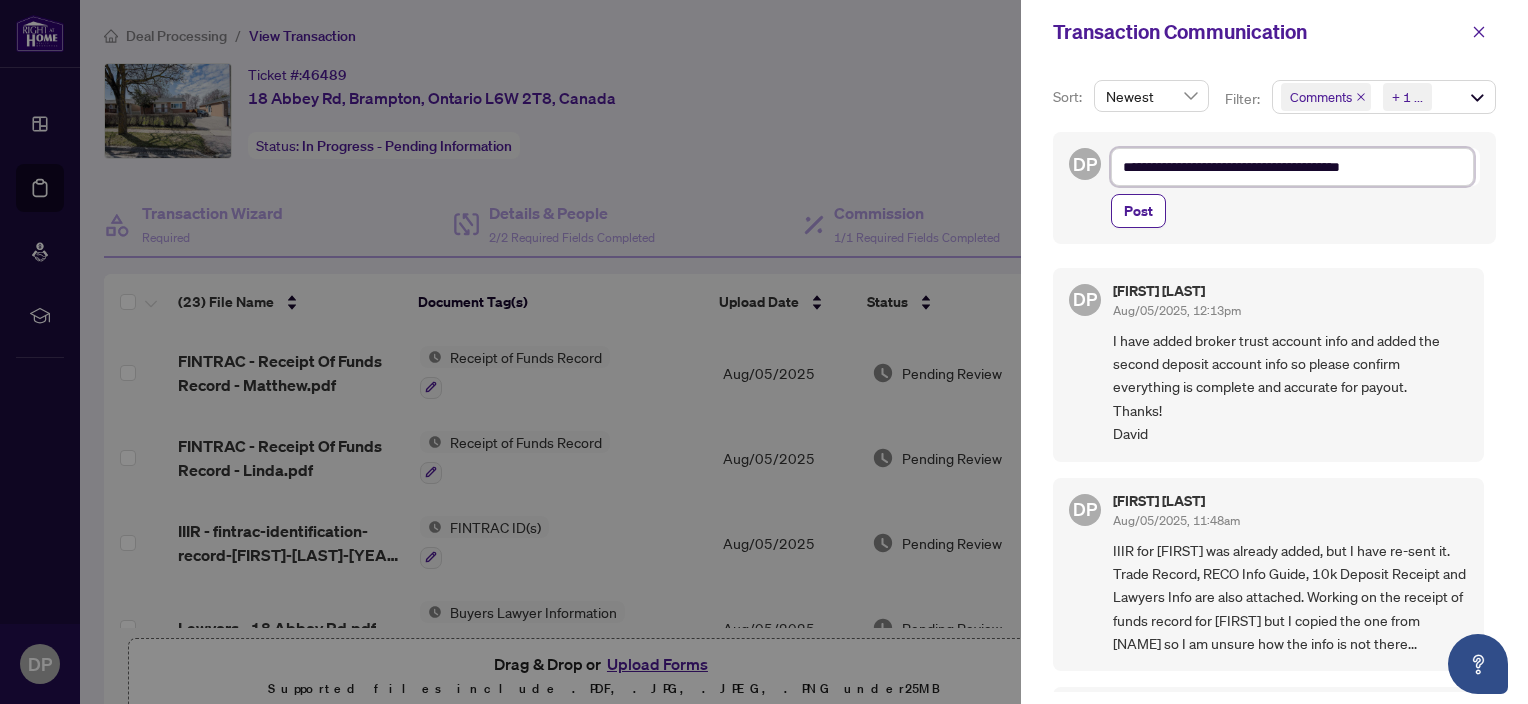 type on "**********" 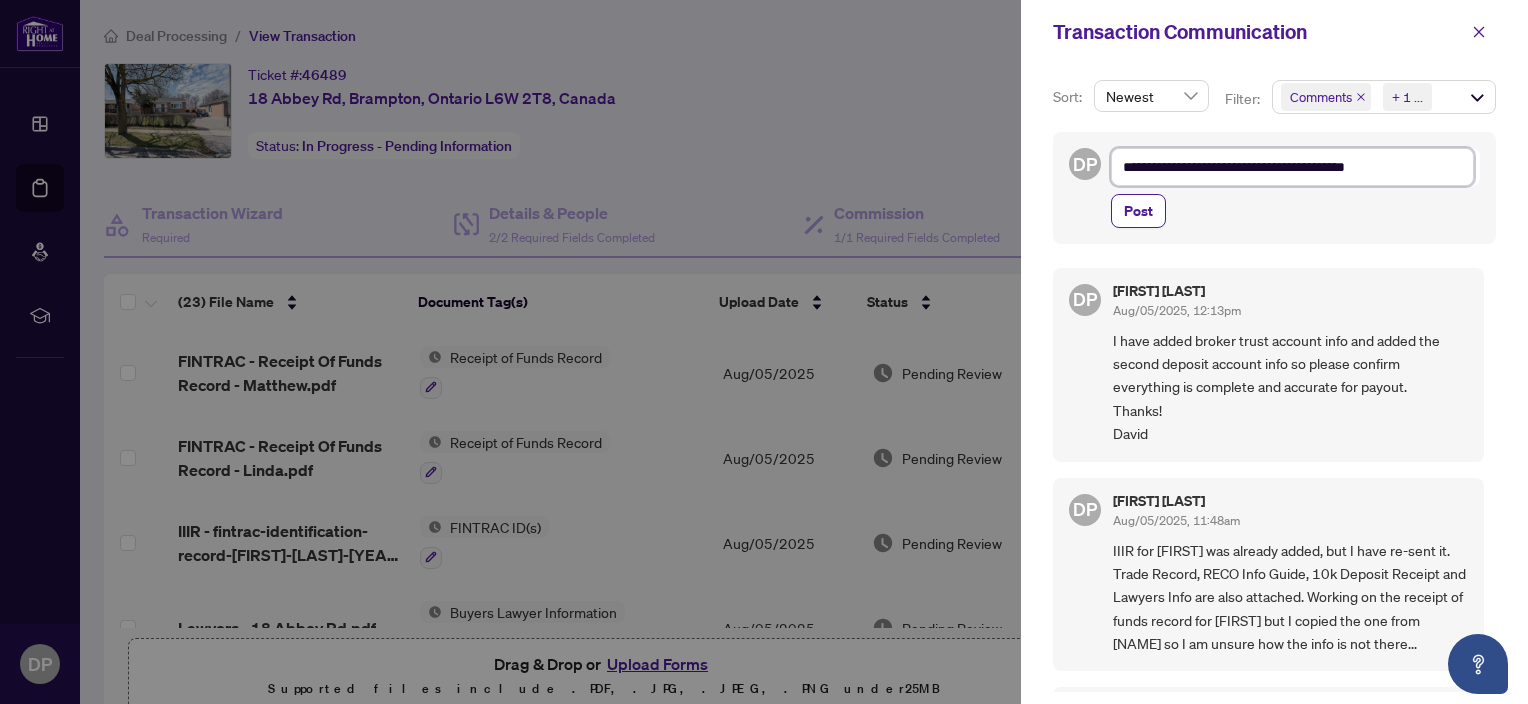 type on "**********" 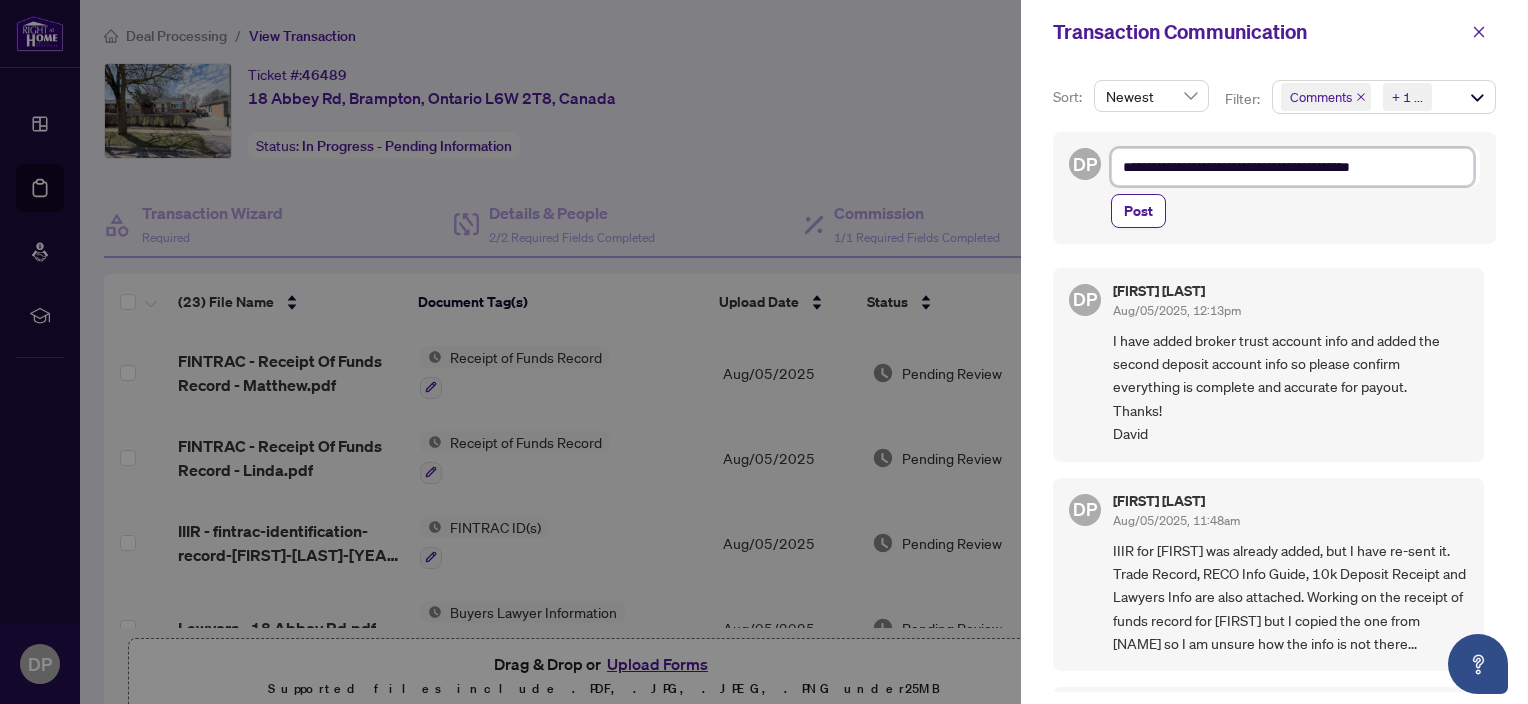 type on "**********" 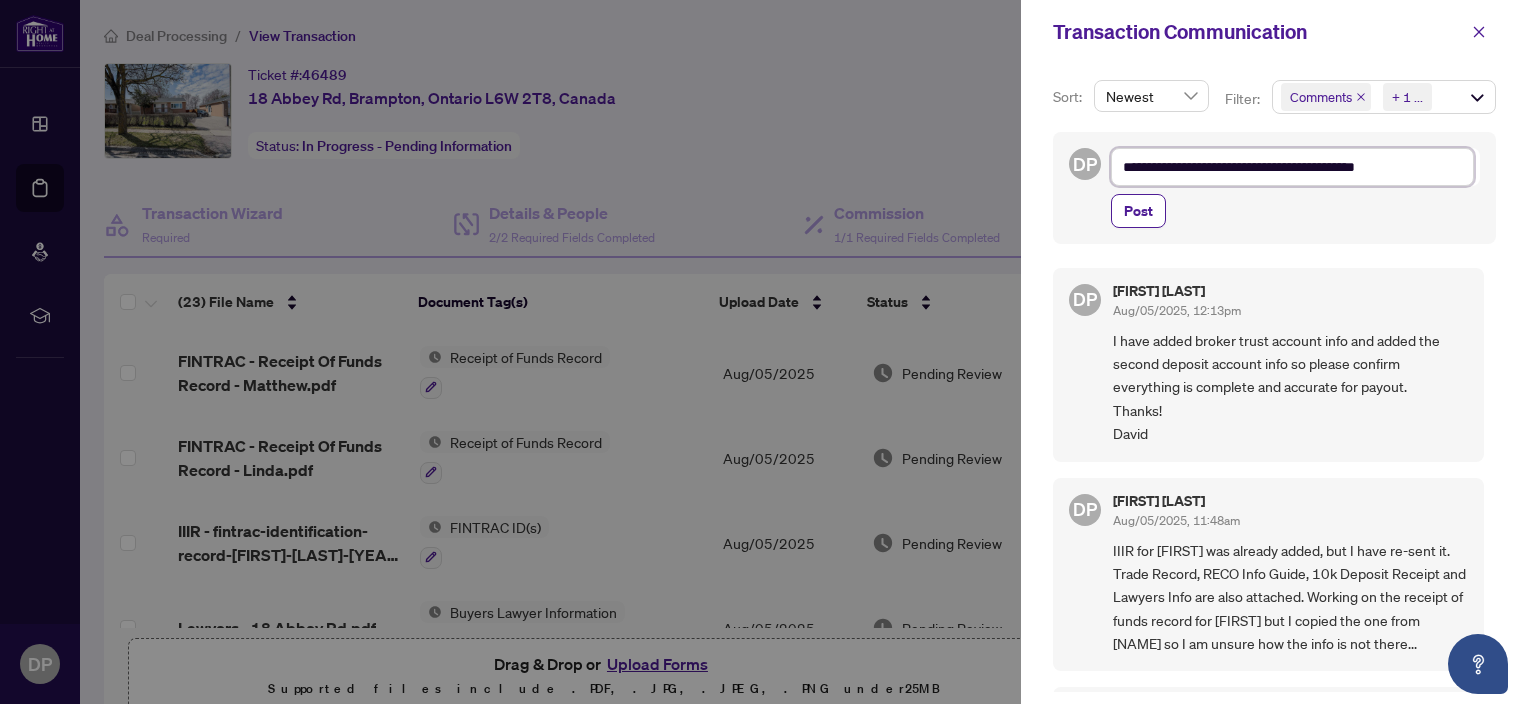 type on "**********" 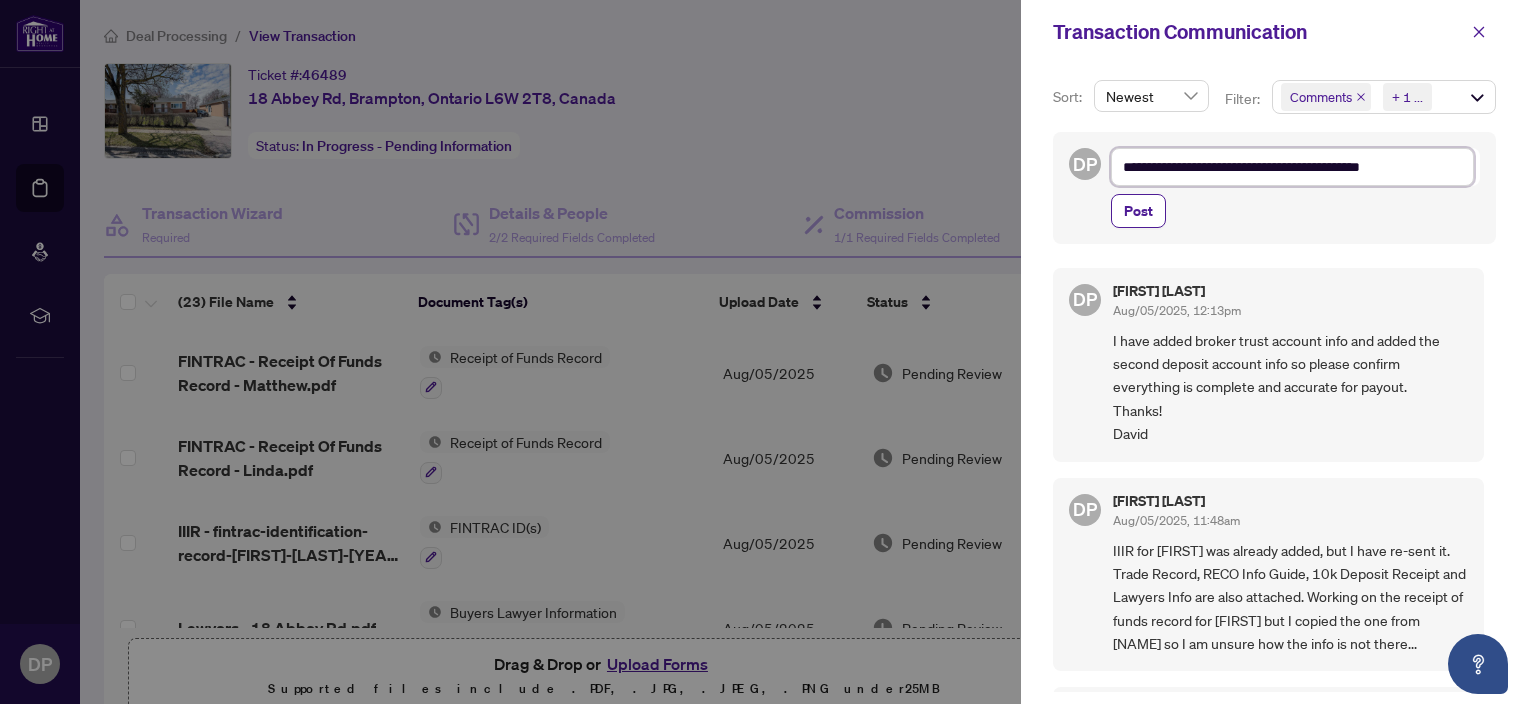 type on "**********" 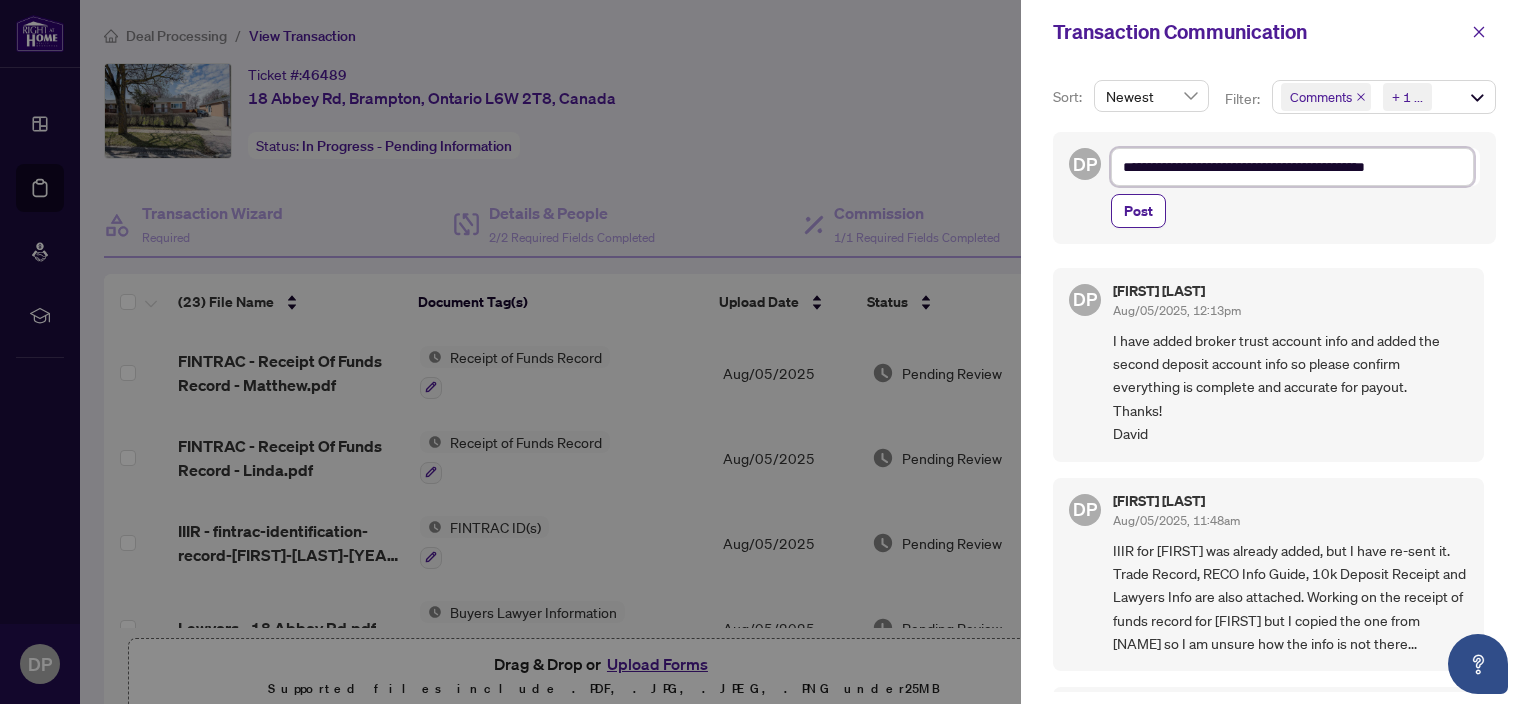 type on "**********" 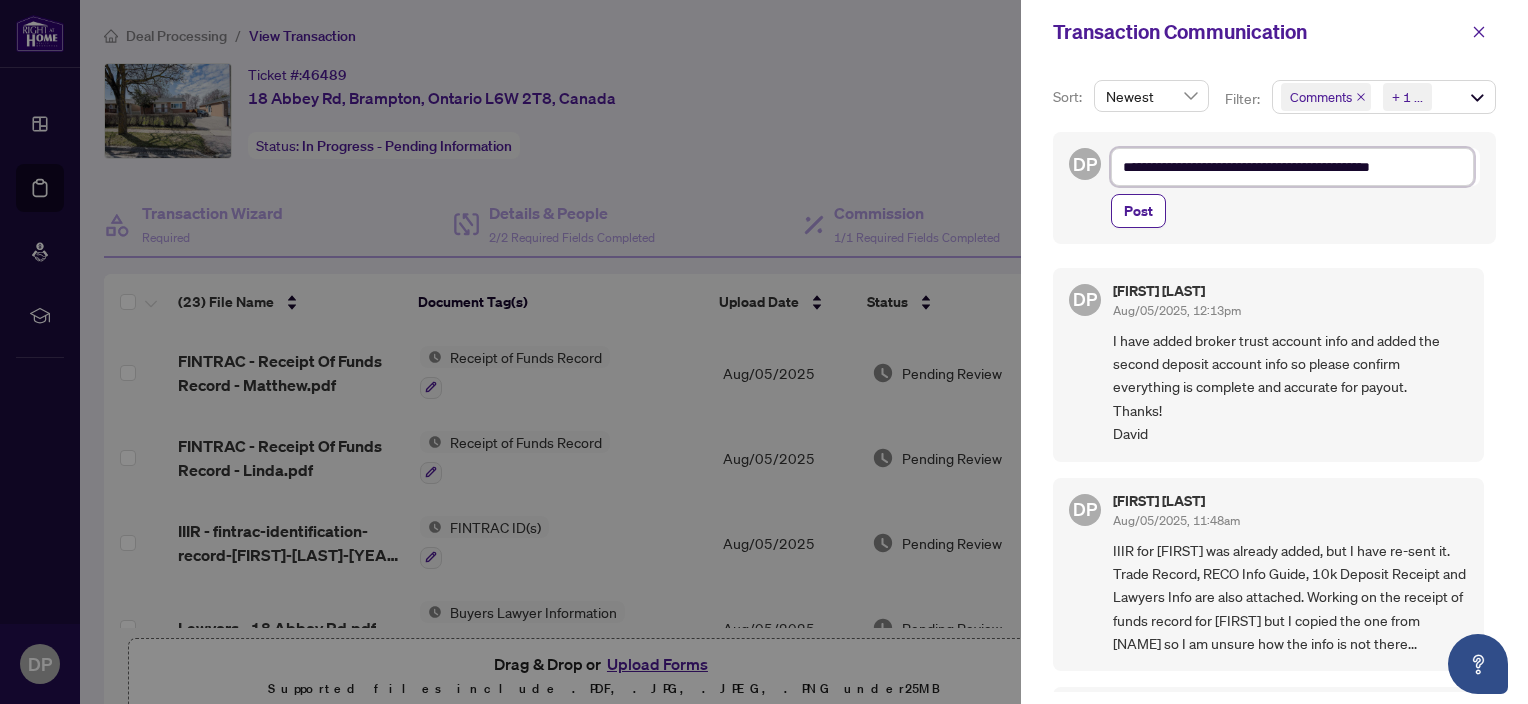 type on "**********" 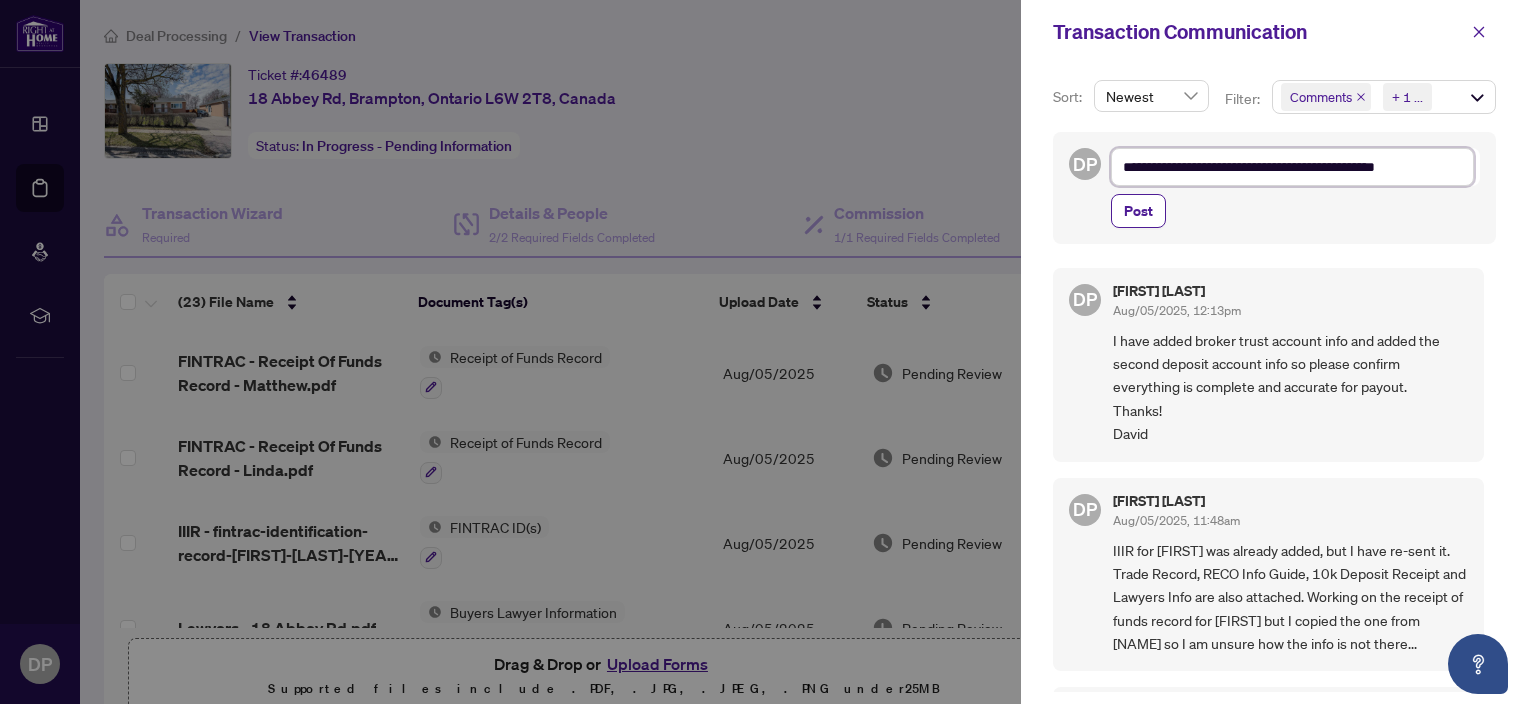 type on "**********" 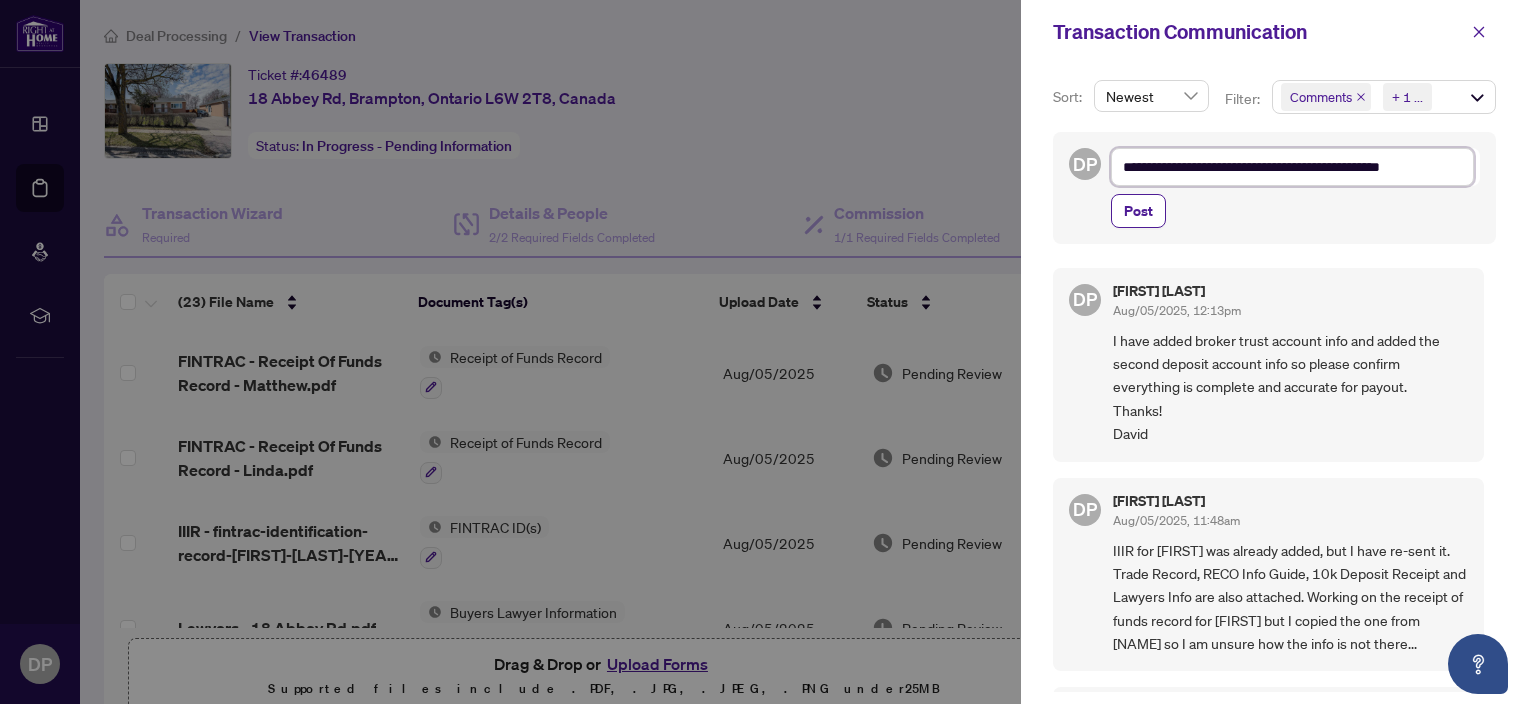 type on "**********" 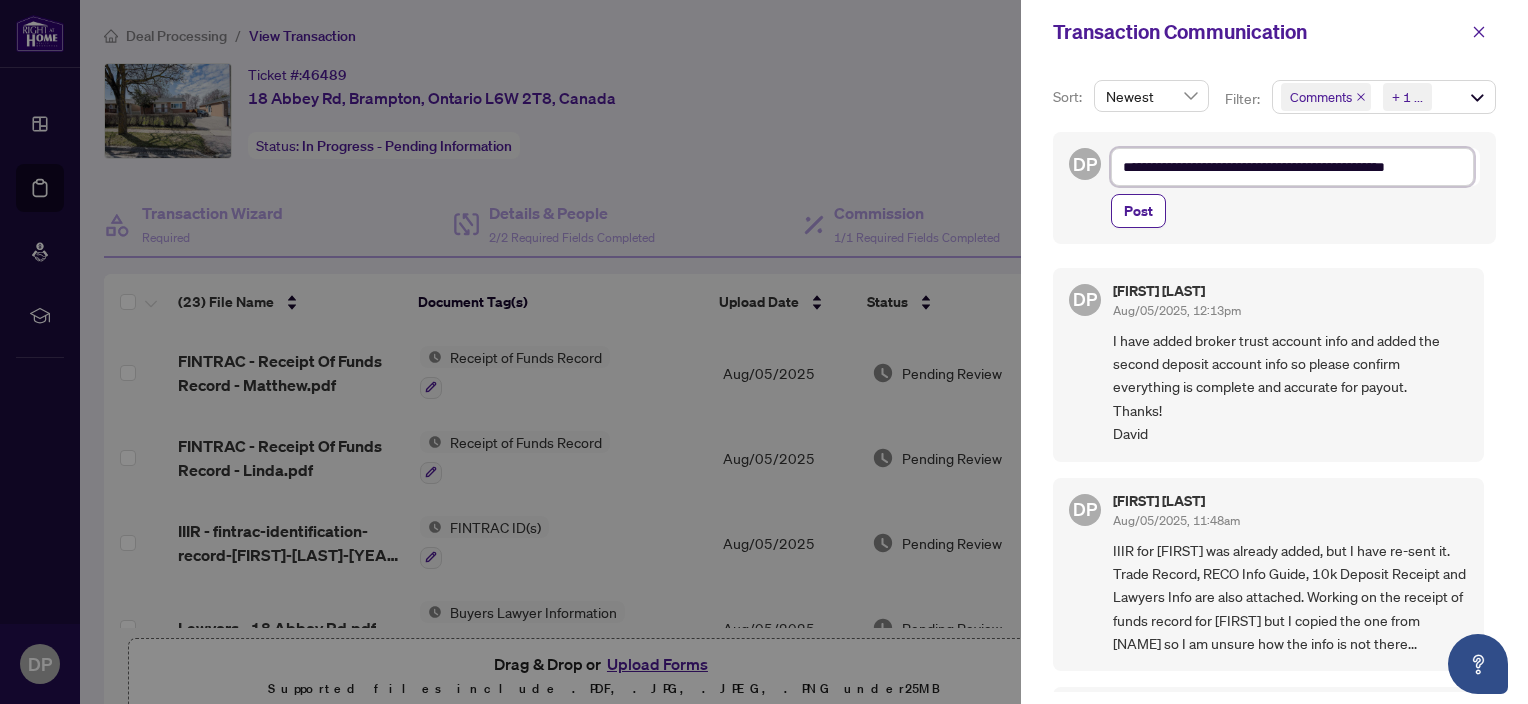 type on "**********" 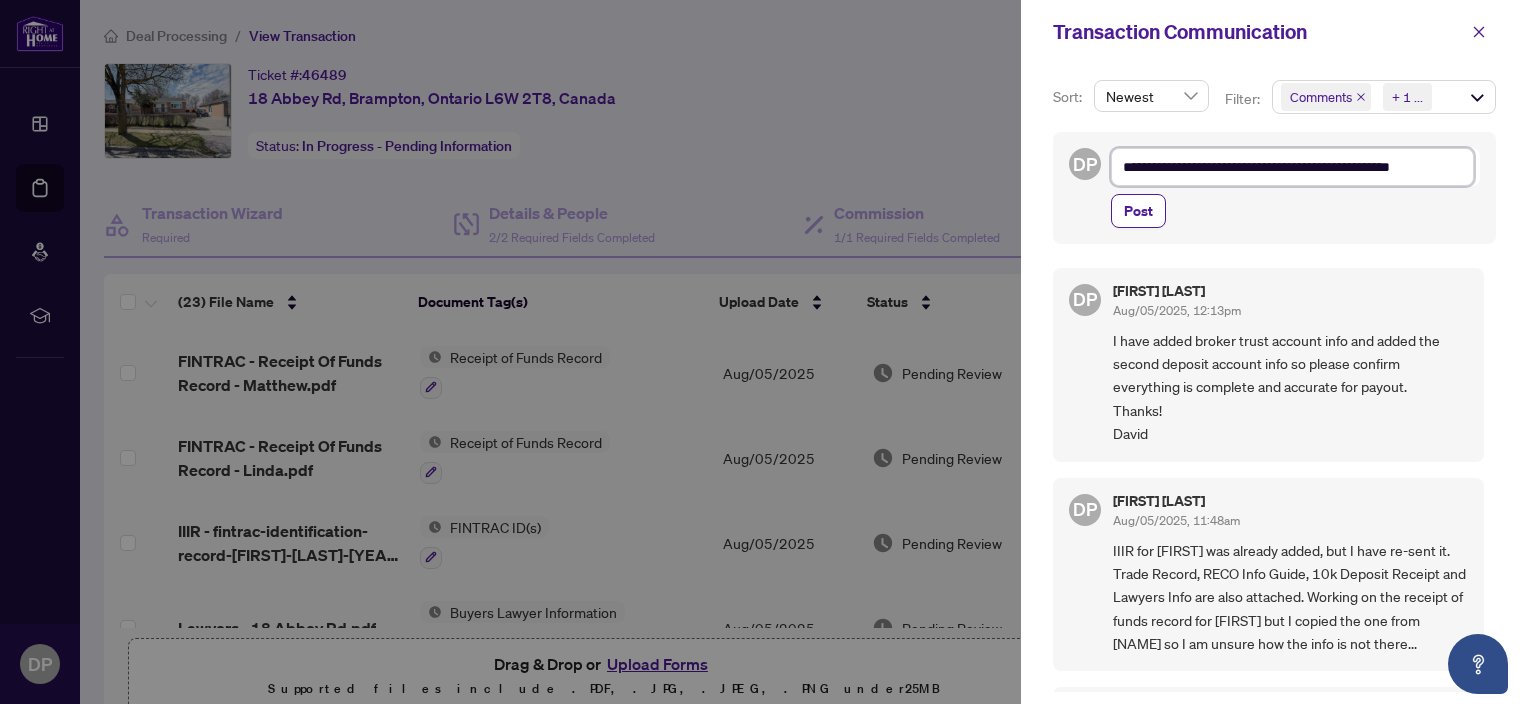 type on "**********" 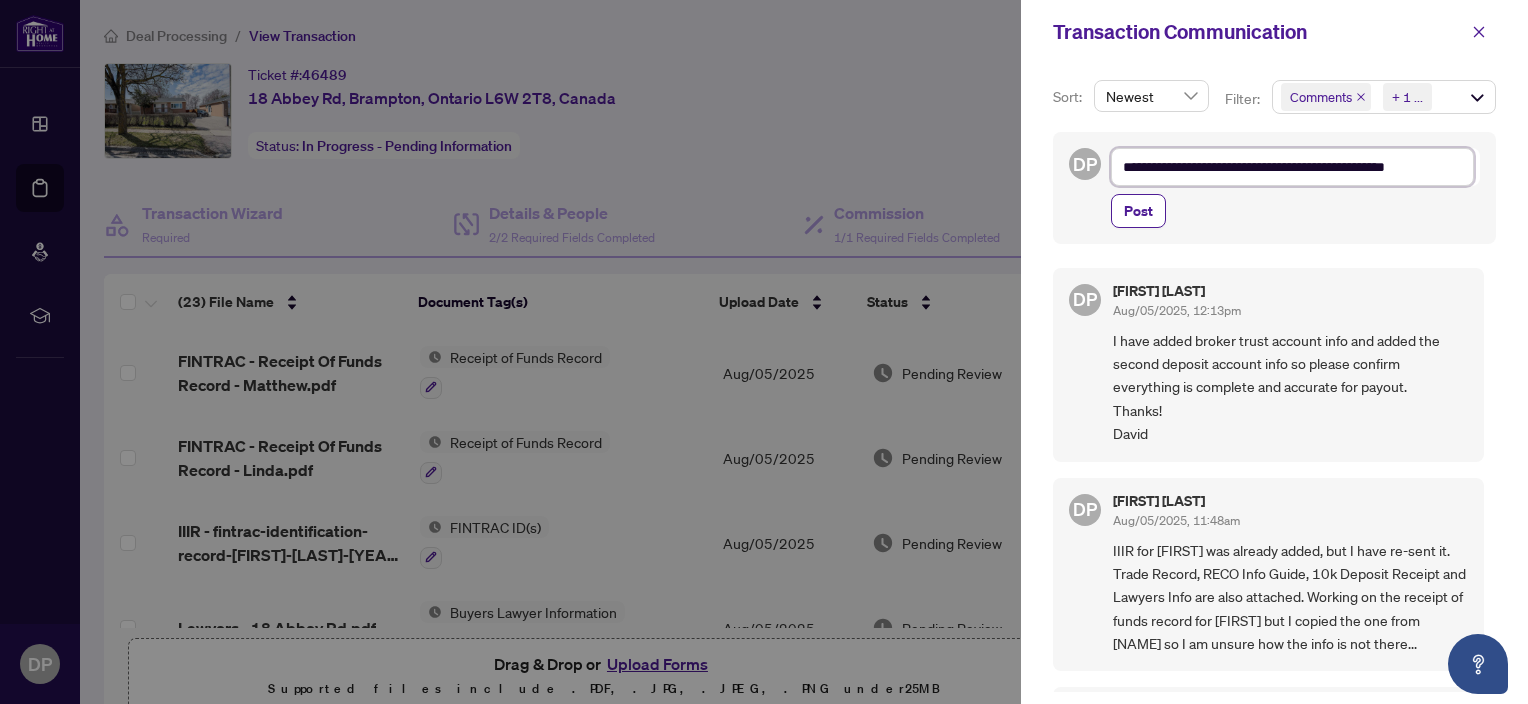 type on "**********" 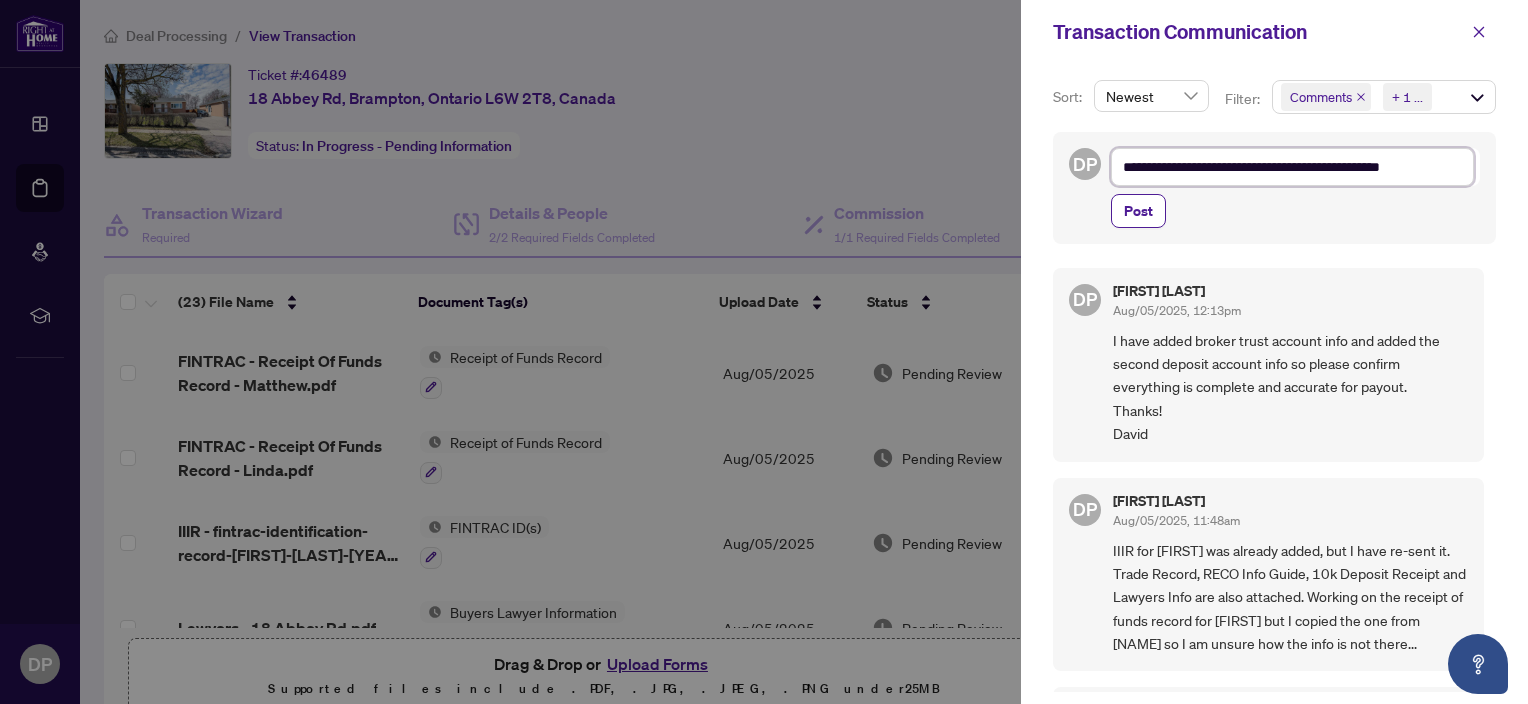 type on "**********" 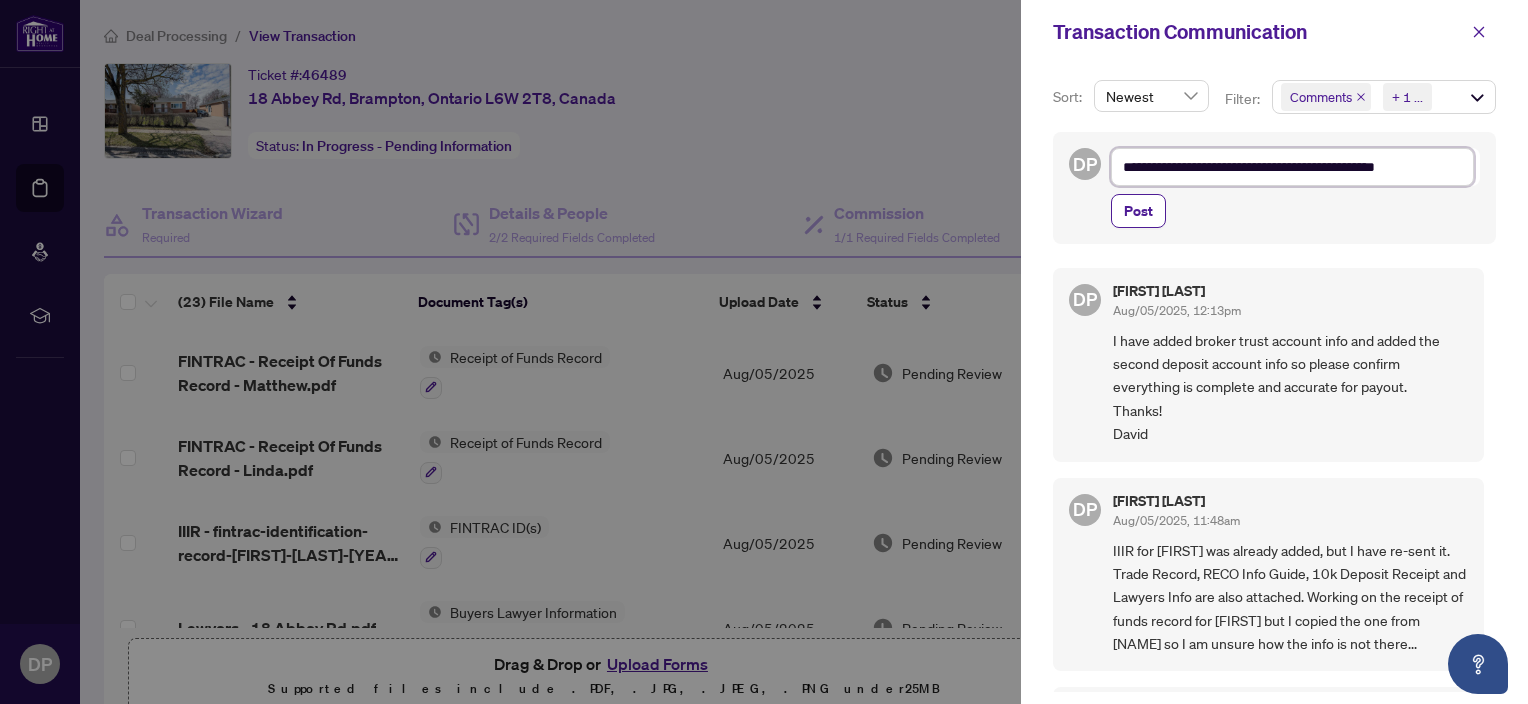 type on "**********" 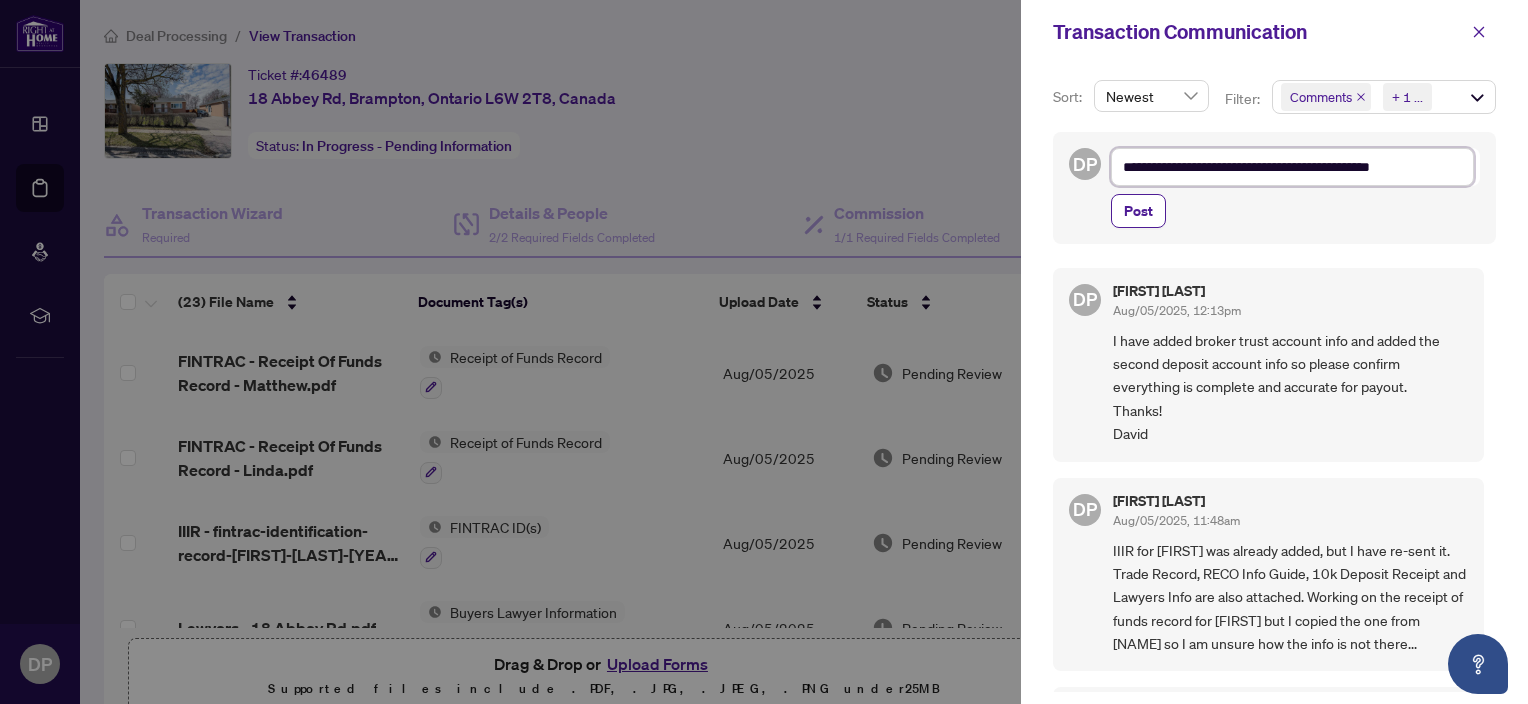 type on "**********" 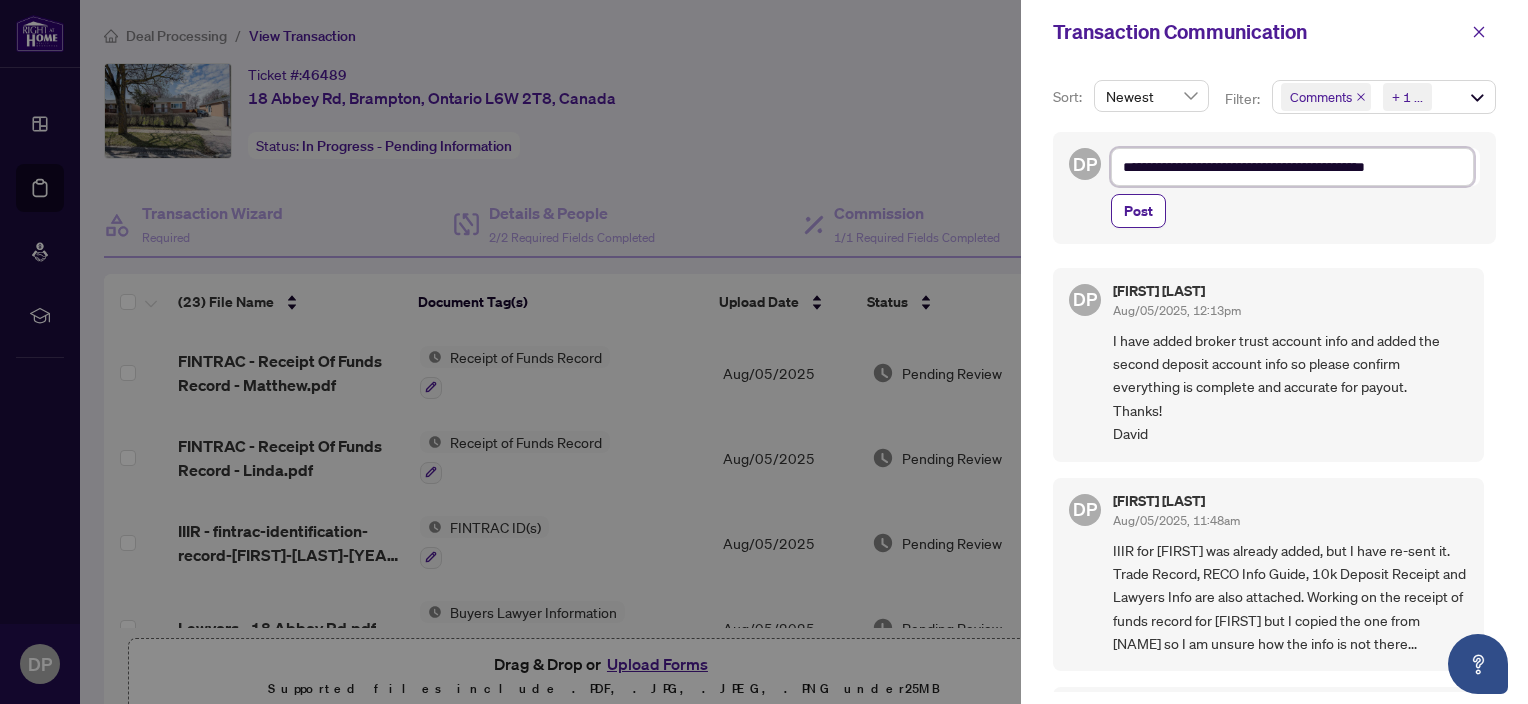 type on "**********" 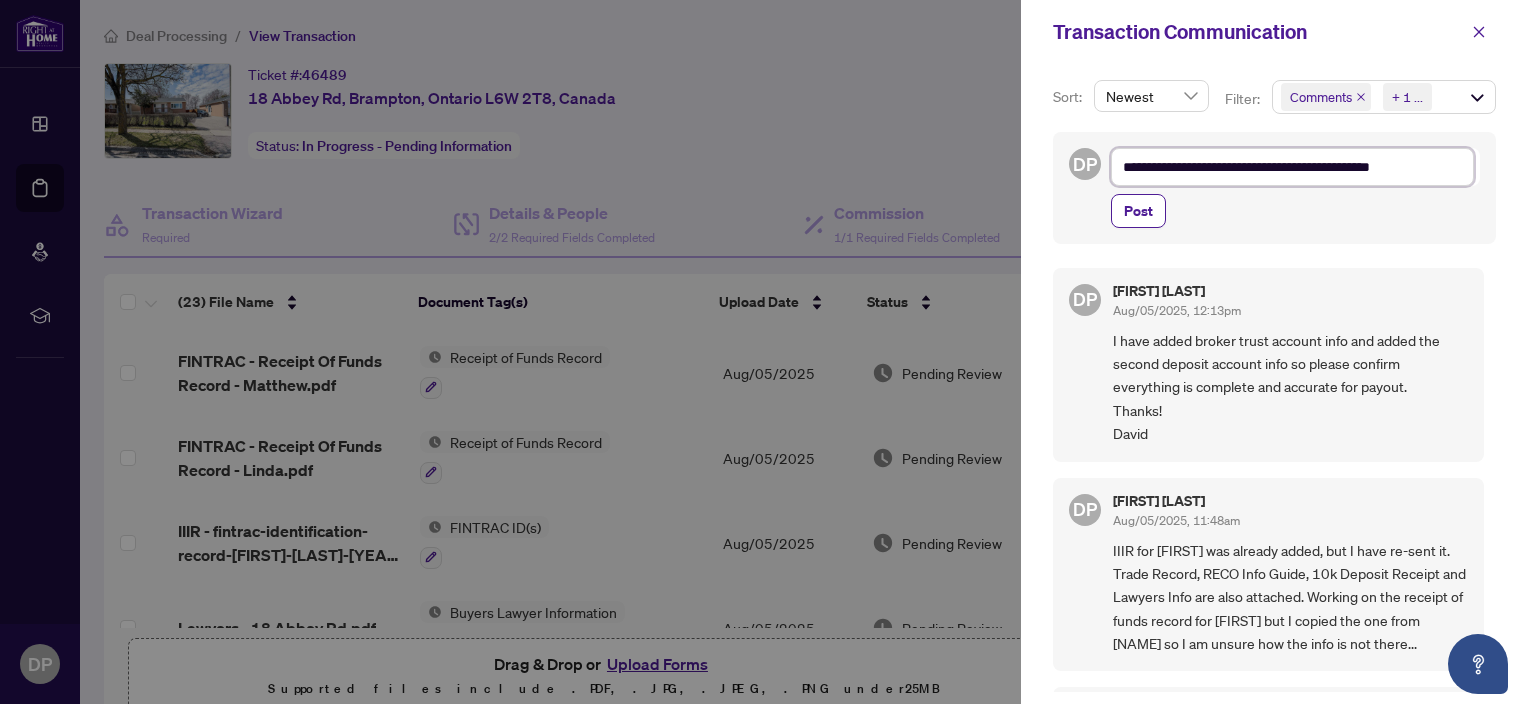 type on "**********" 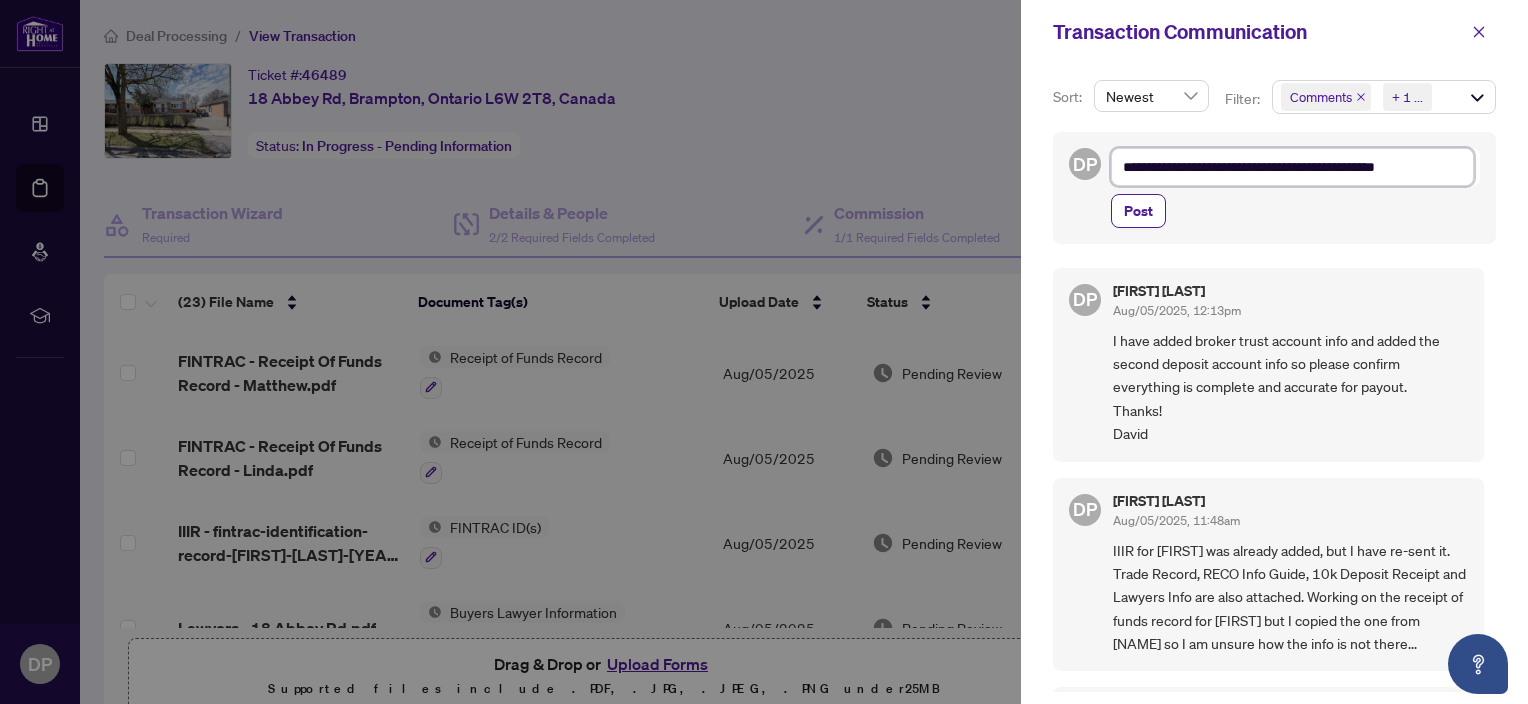 type on "**********" 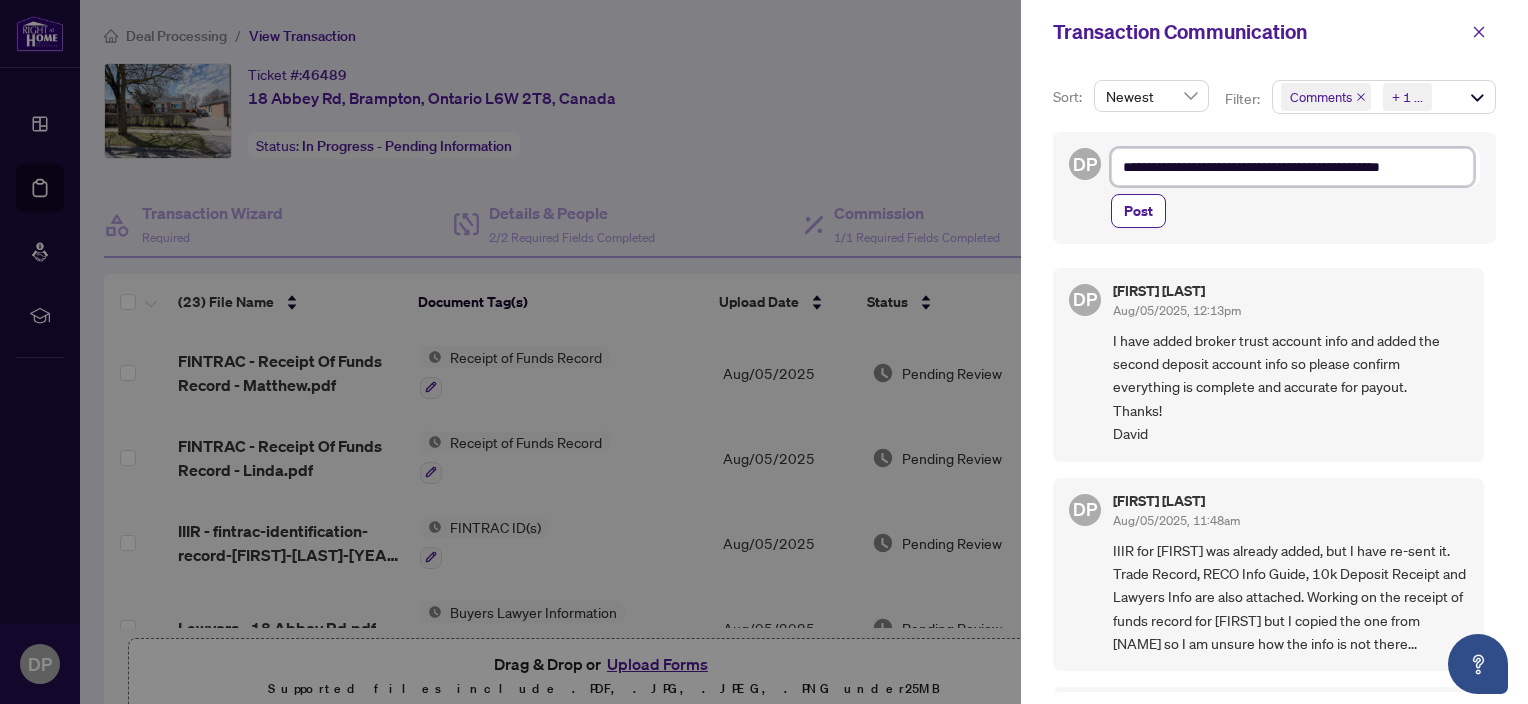 type on "**********" 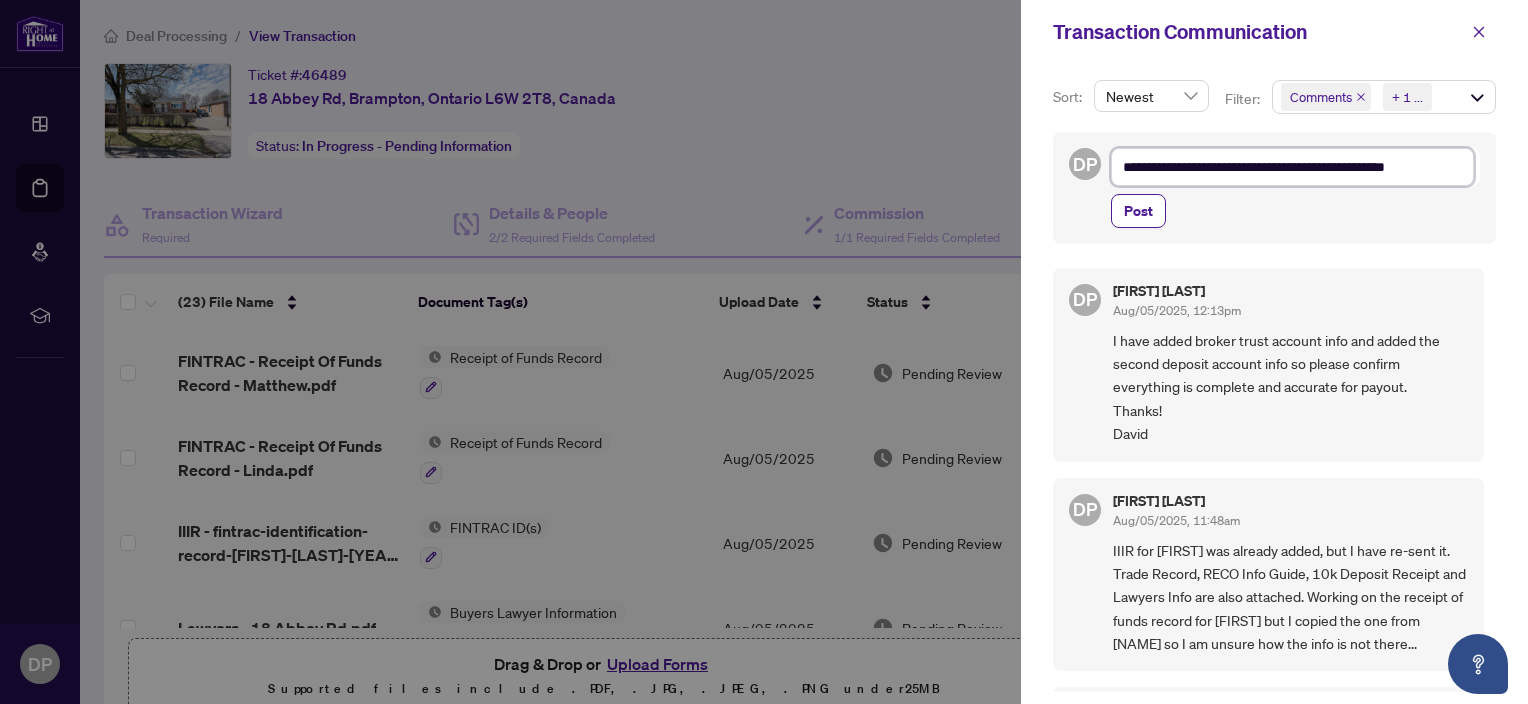 type on "**********" 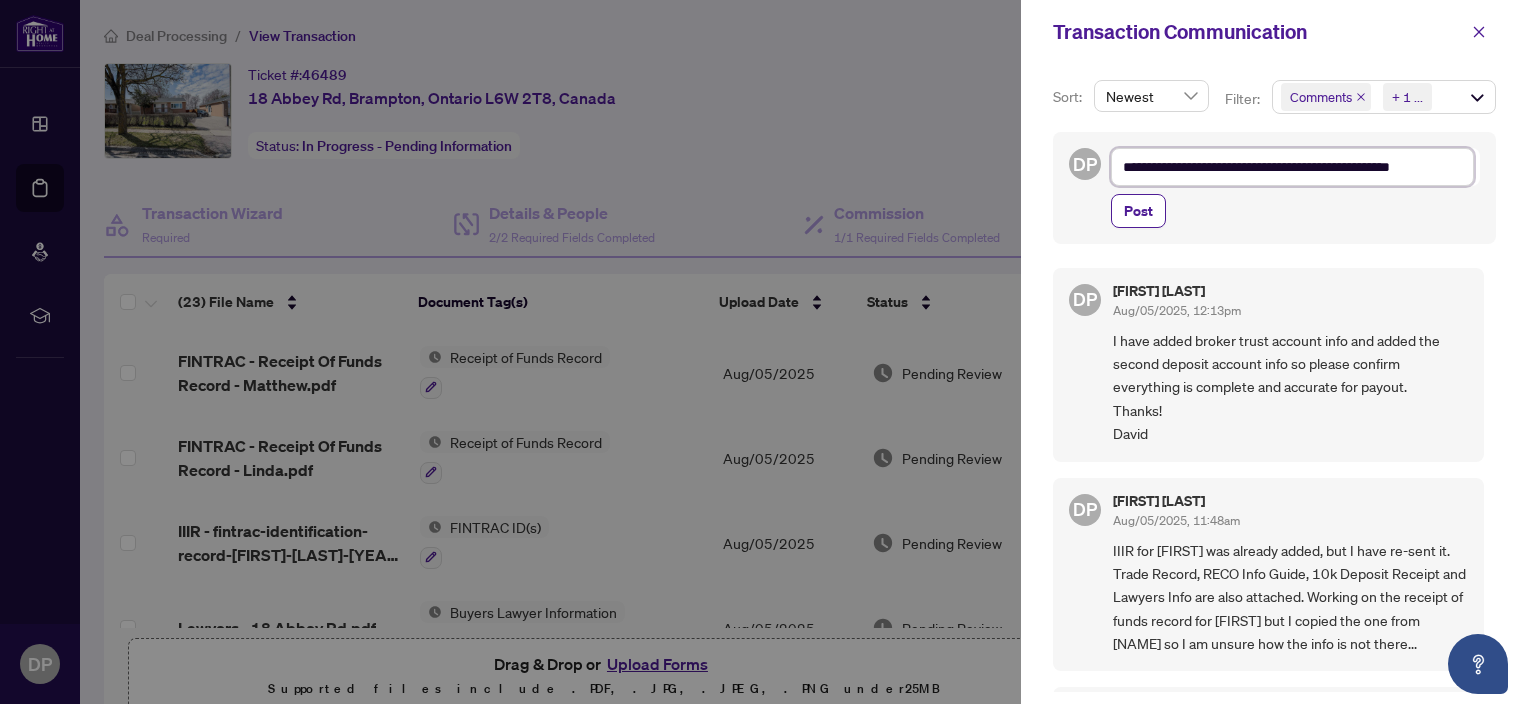 type on "**********" 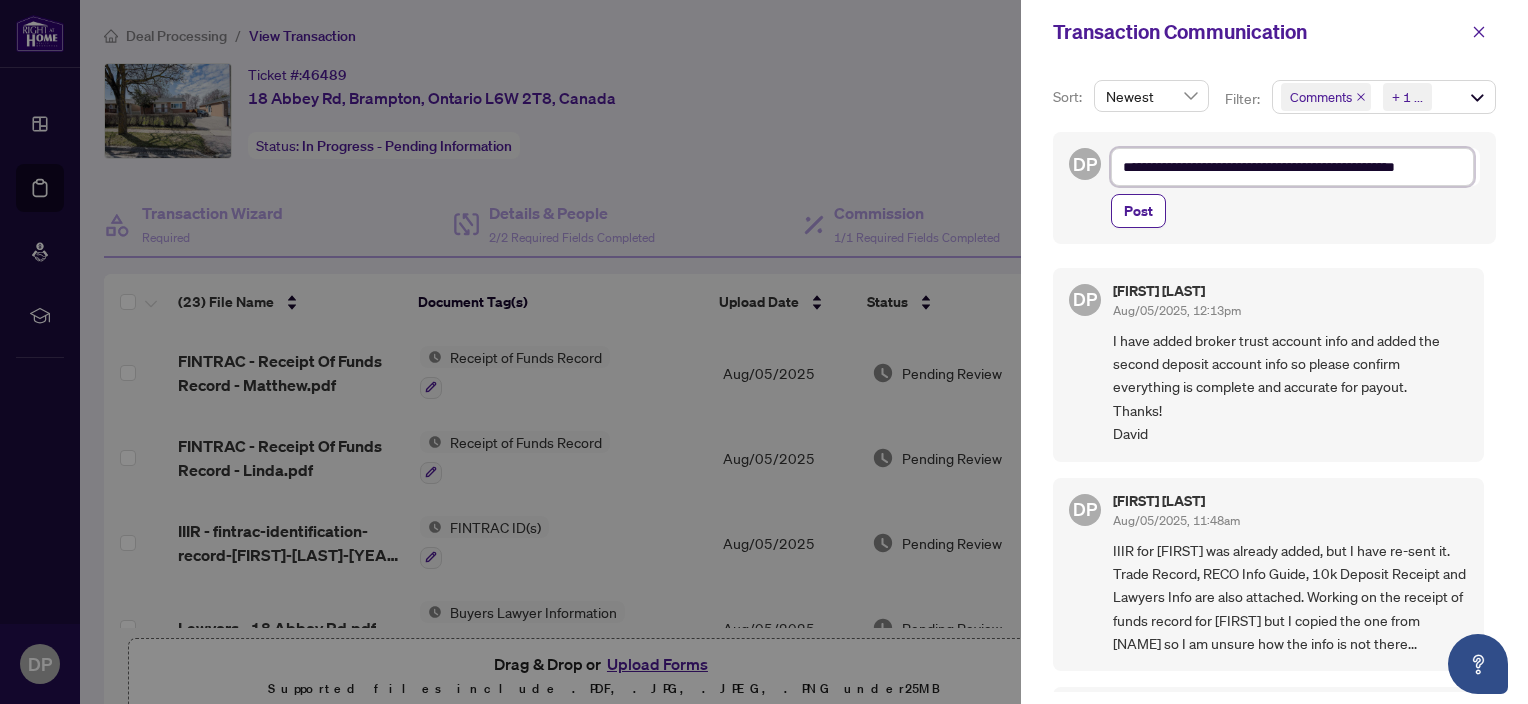 type on "**********" 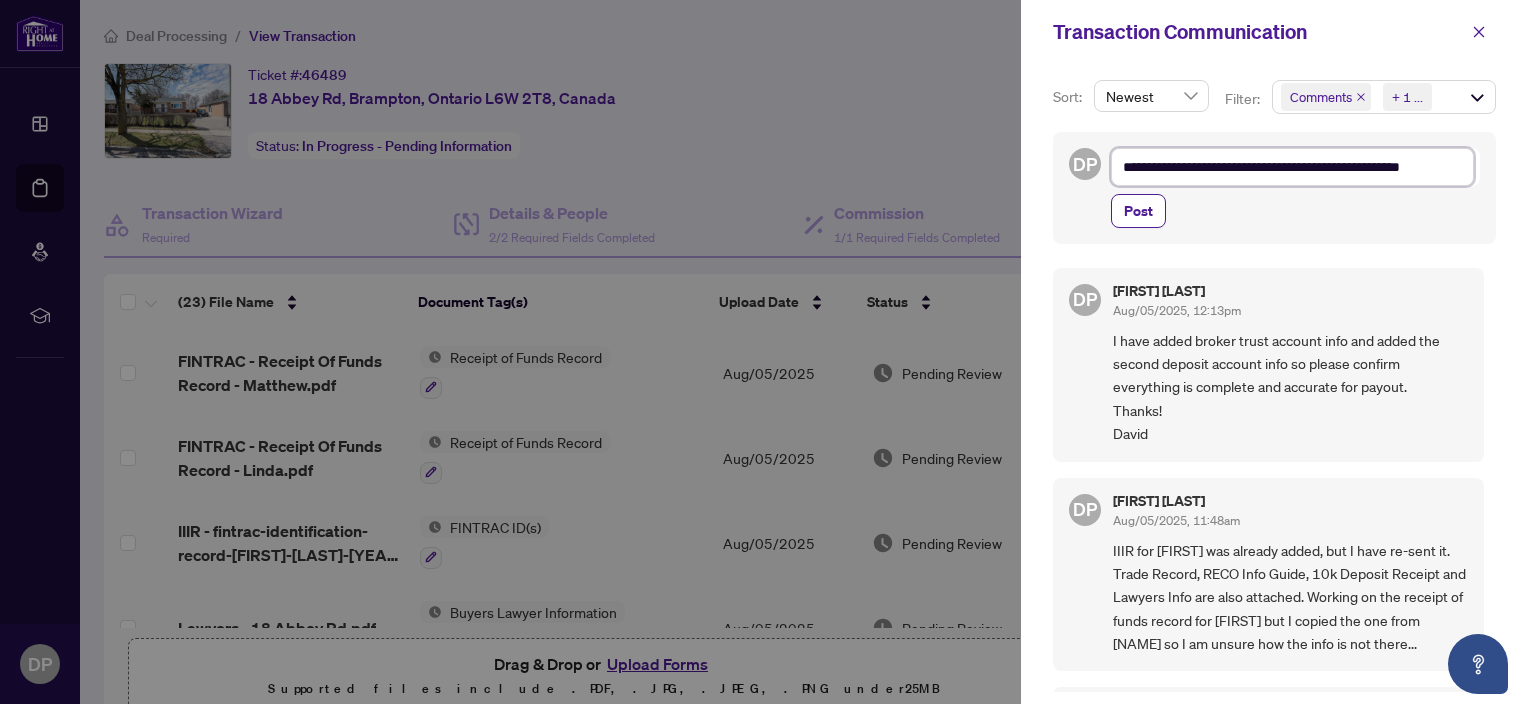 type on "**********" 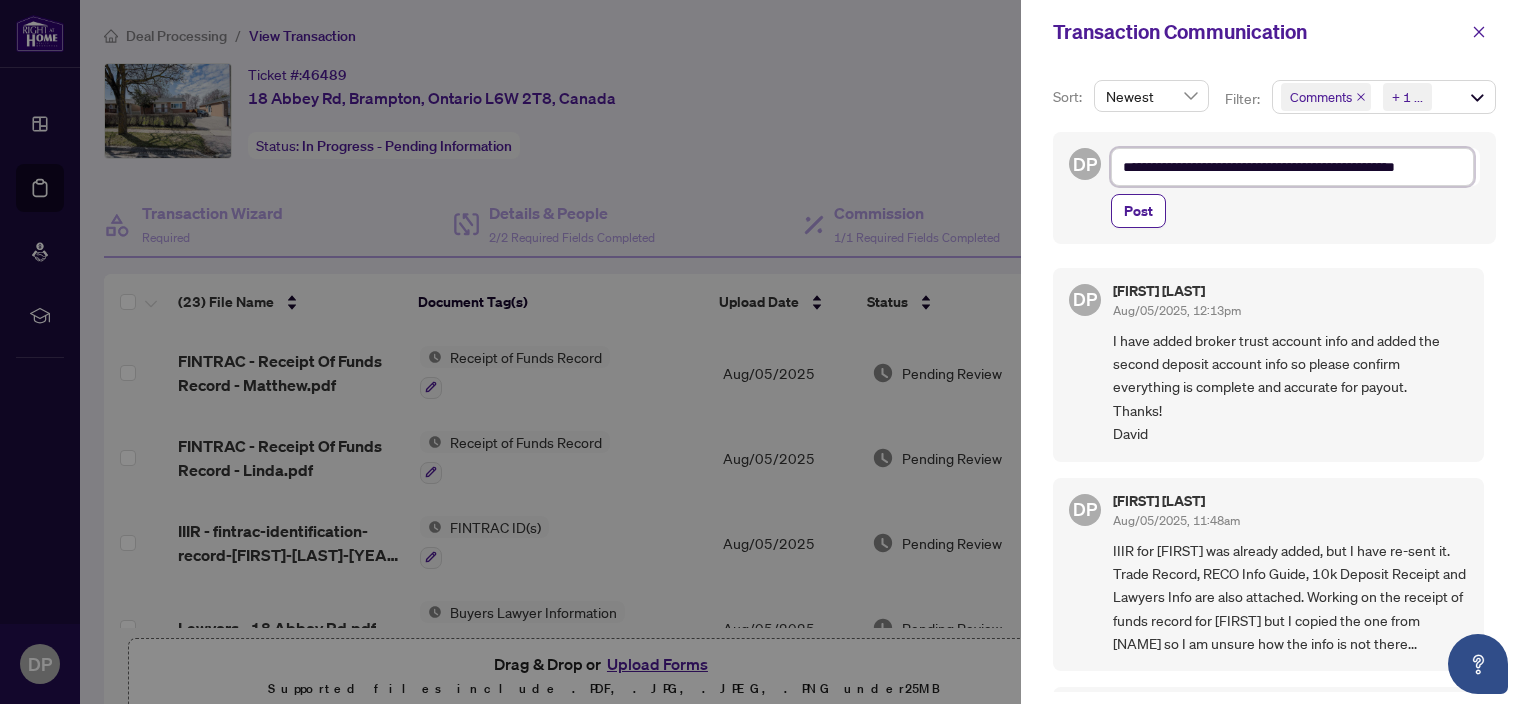 type on "**********" 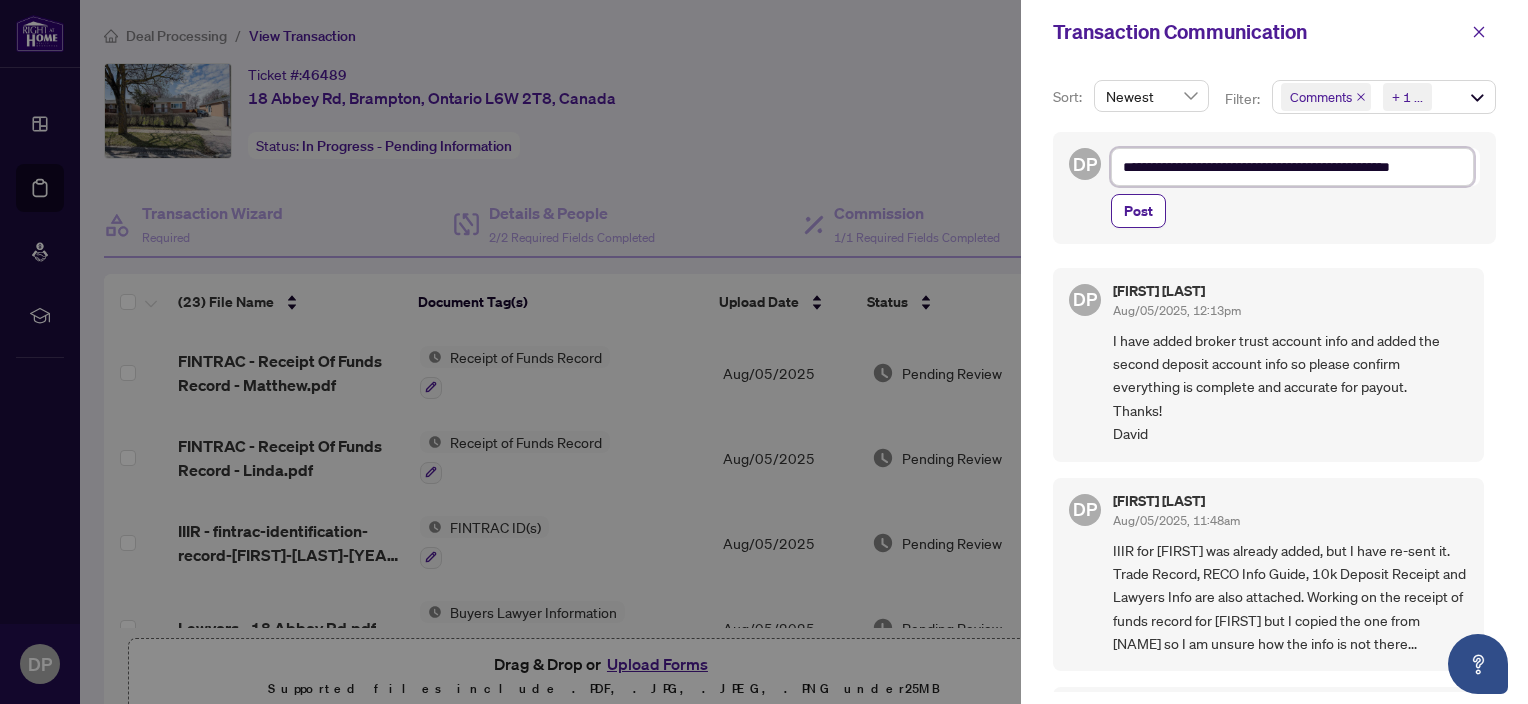 type on "**********" 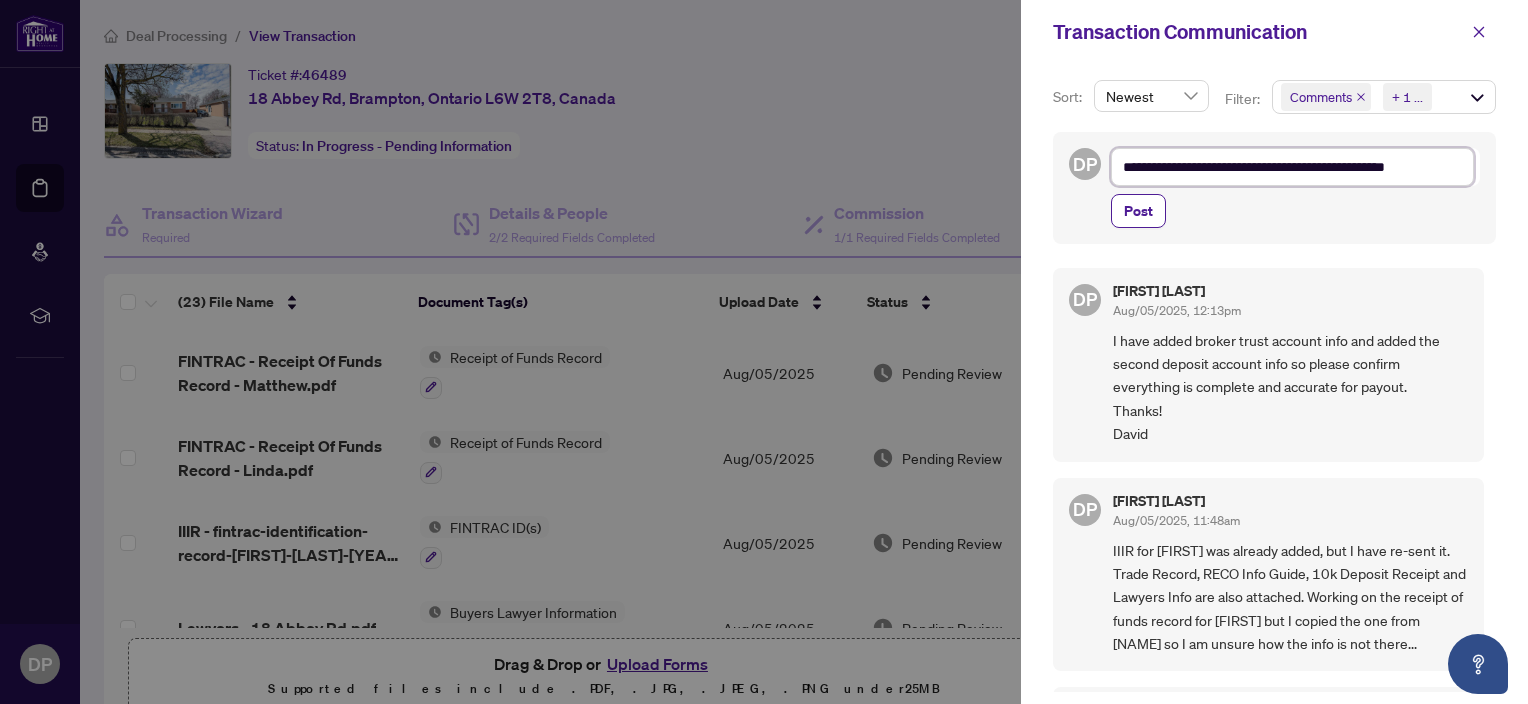 type on "**********" 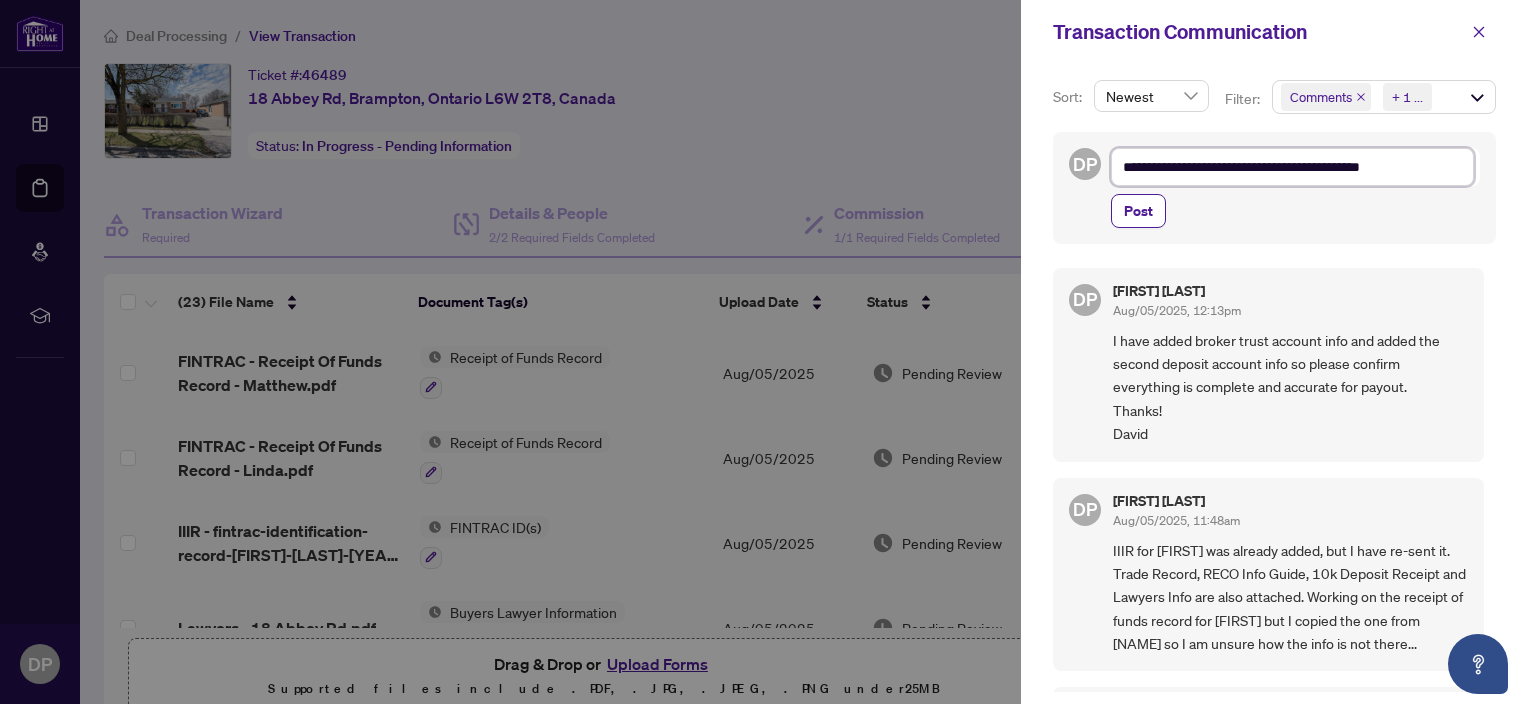 type on "**********" 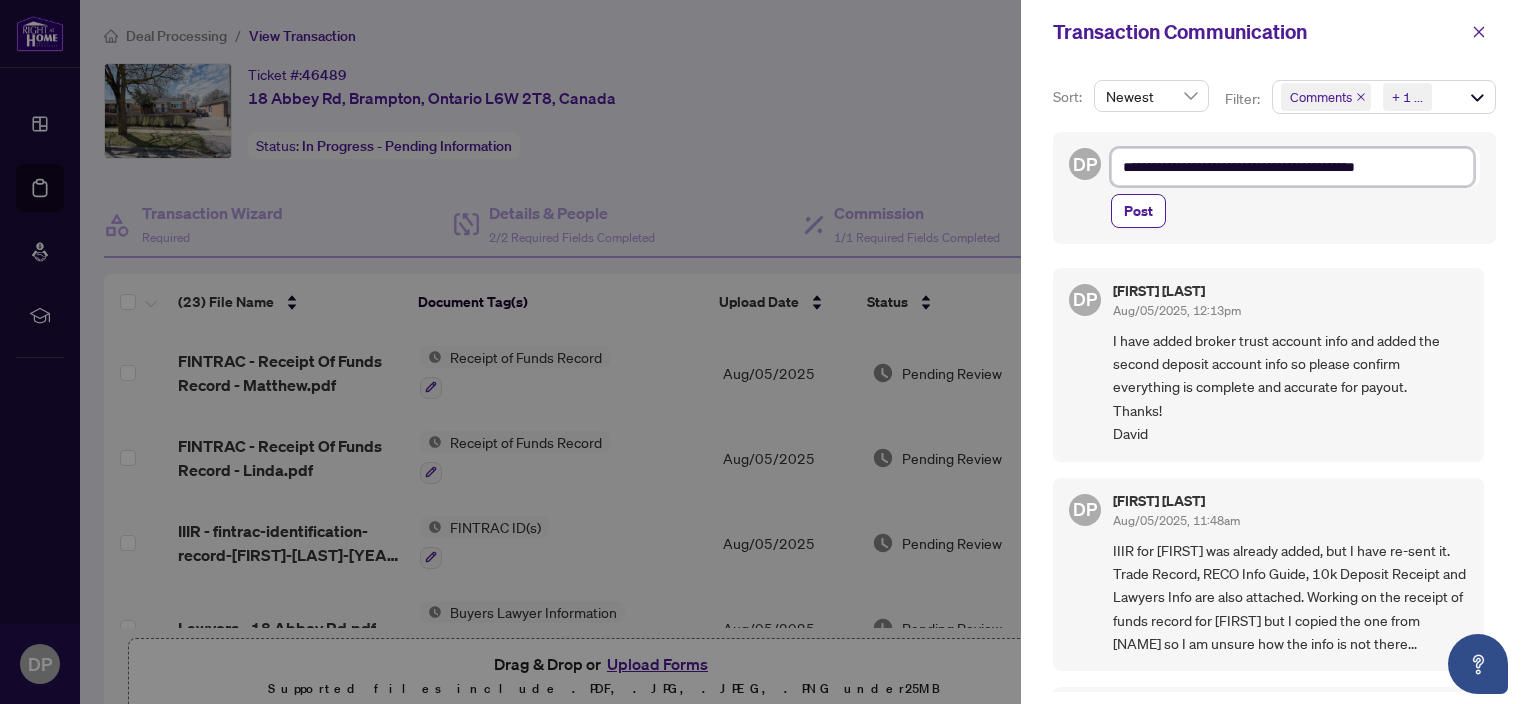 type on "**********" 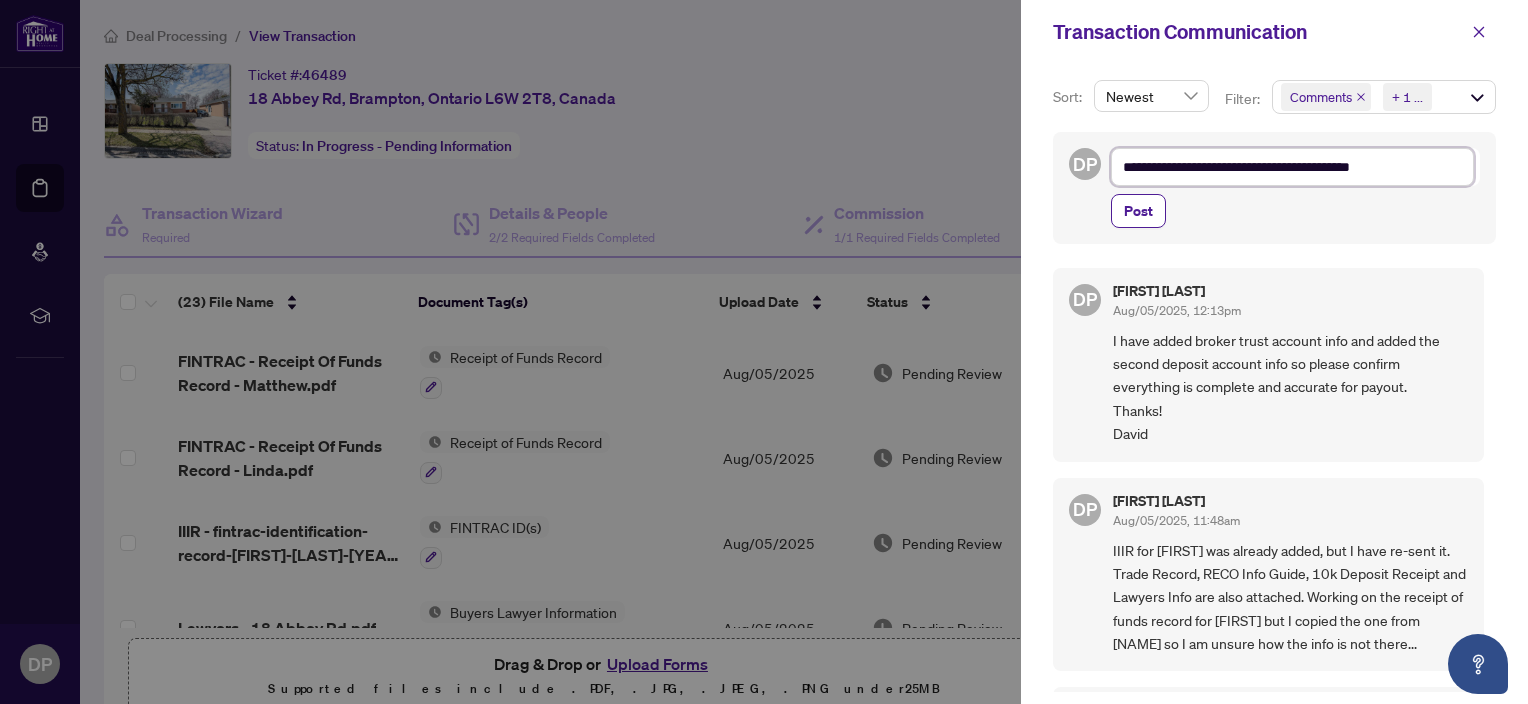 type on "**********" 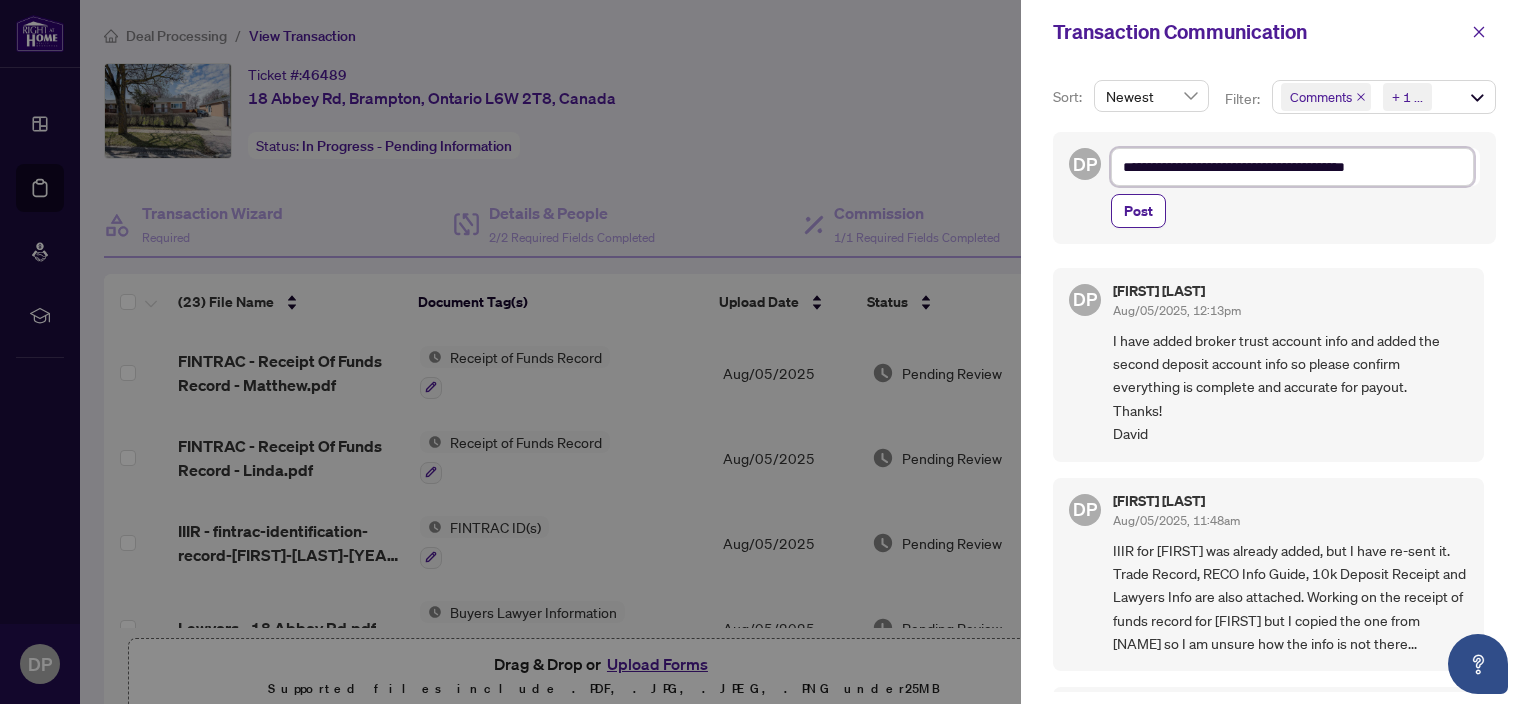 type on "**********" 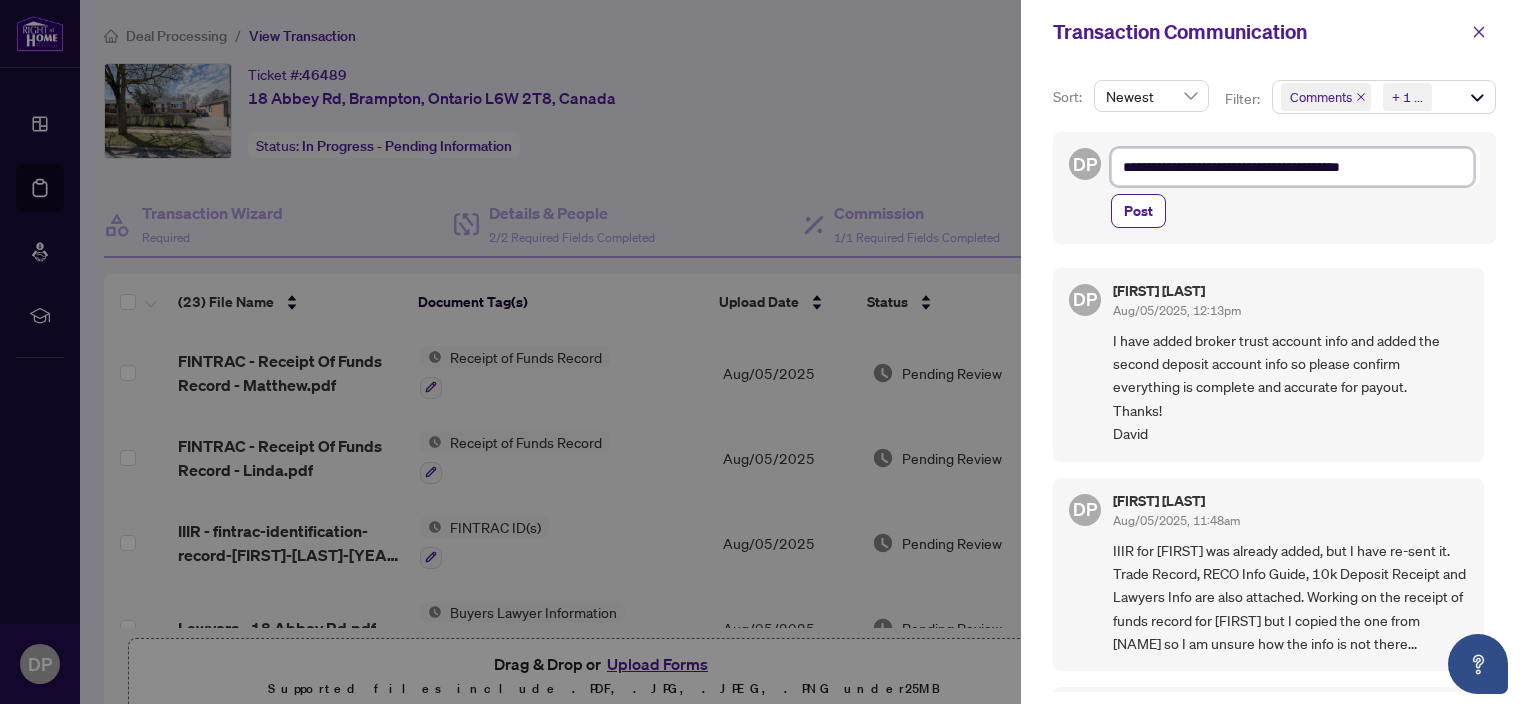 type on "**********" 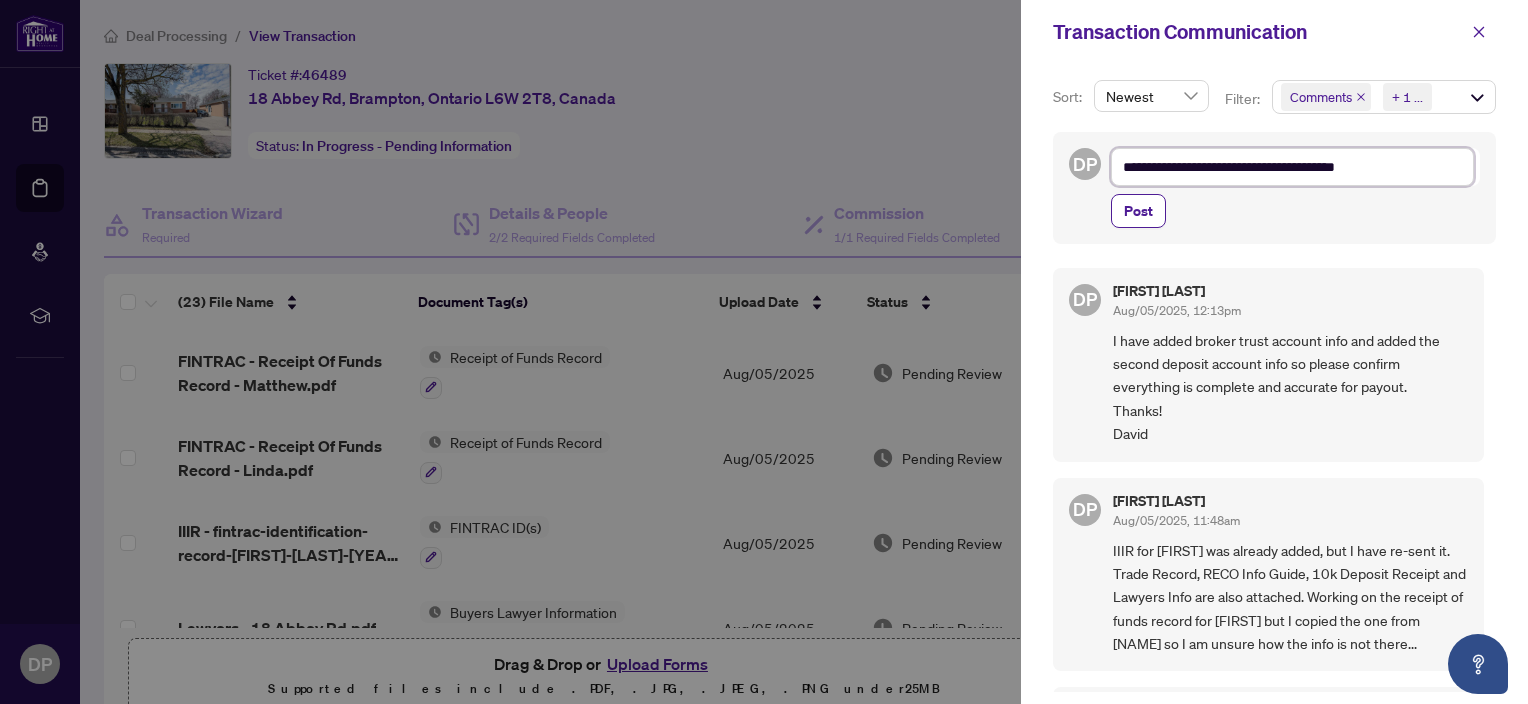 type on "**********" 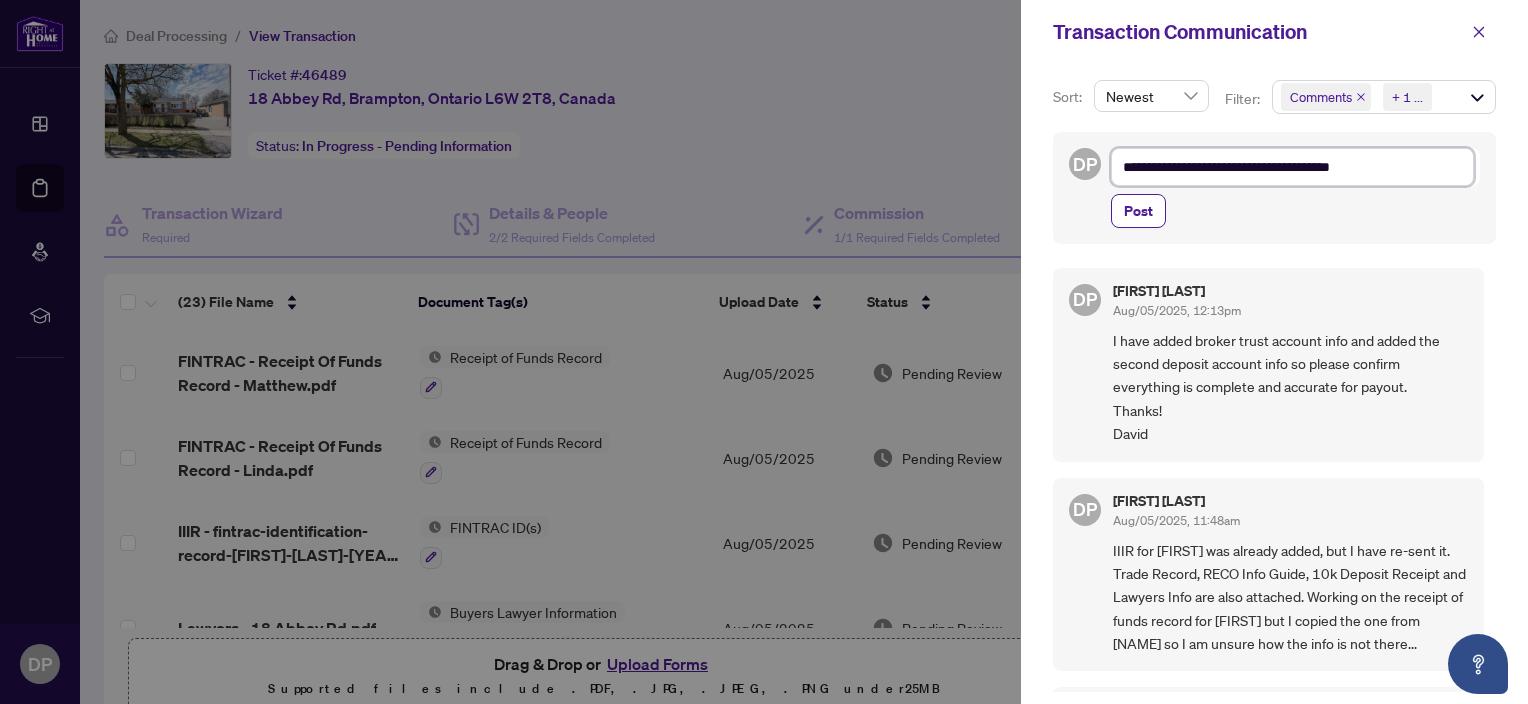 type on "**********" 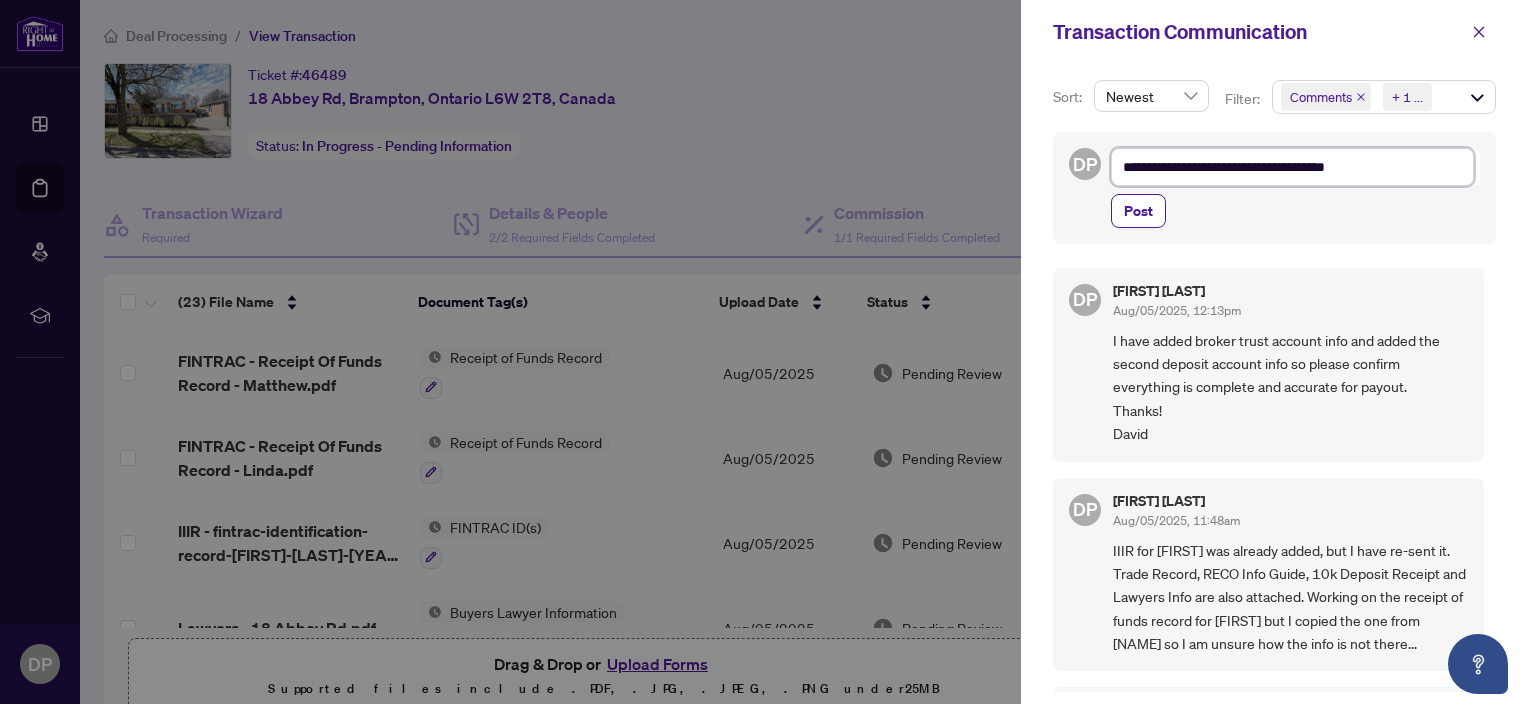 type on "**********" 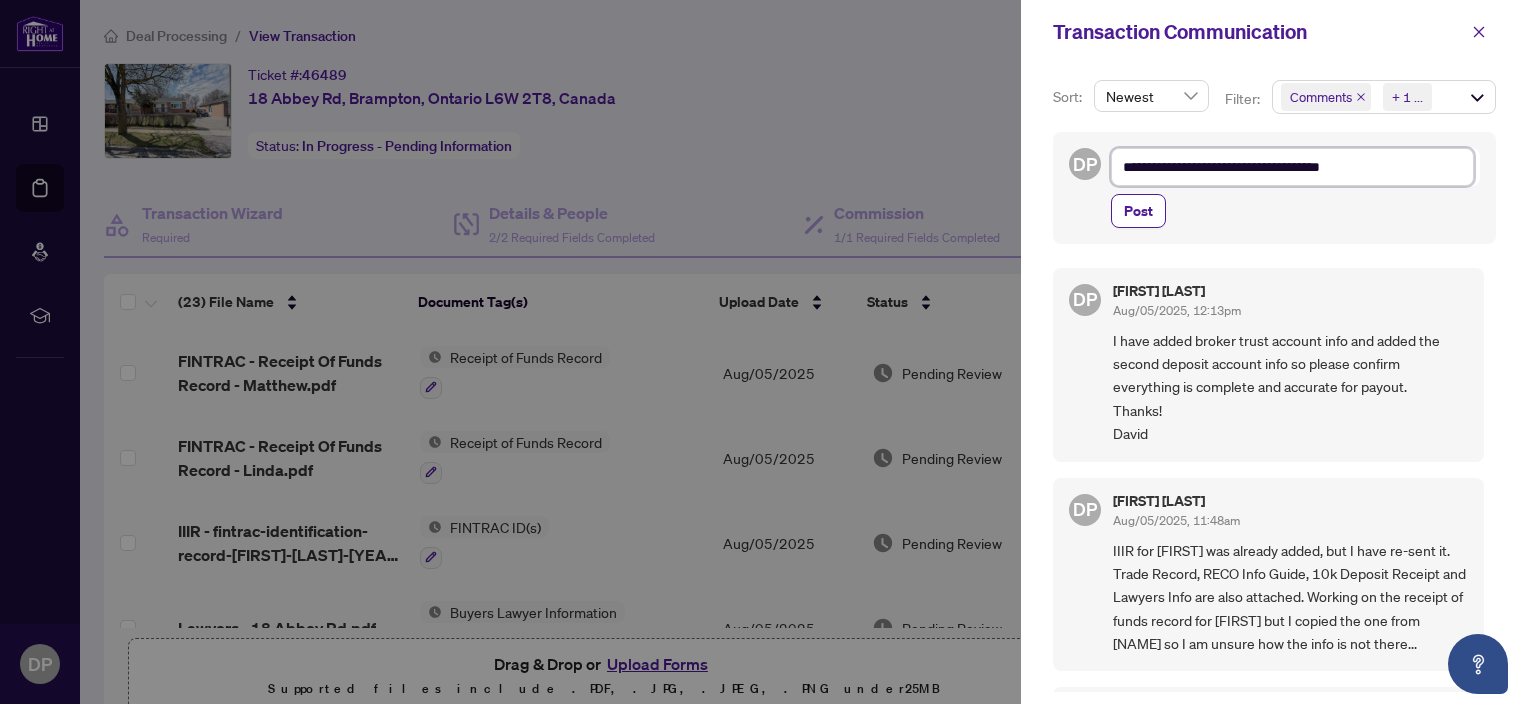 type on "**********" 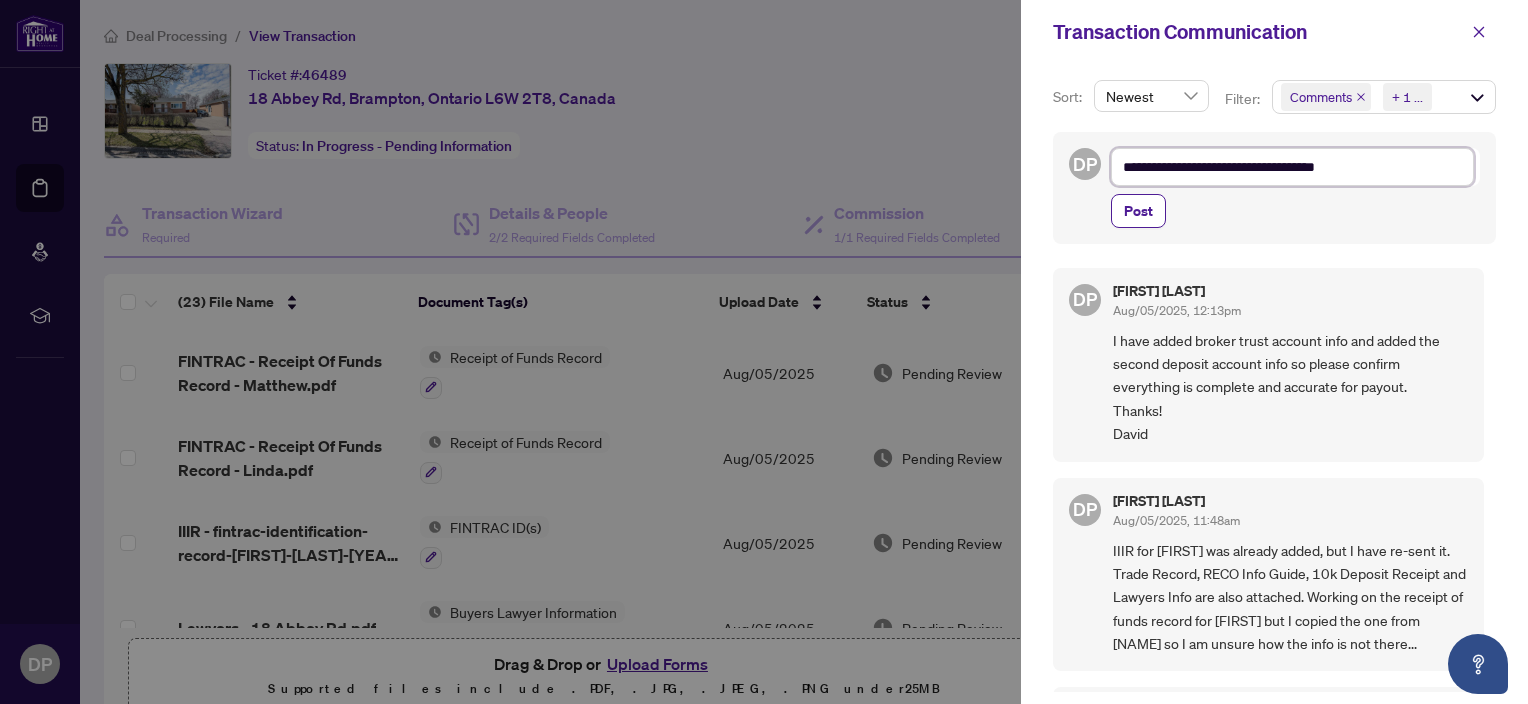type on "**********" 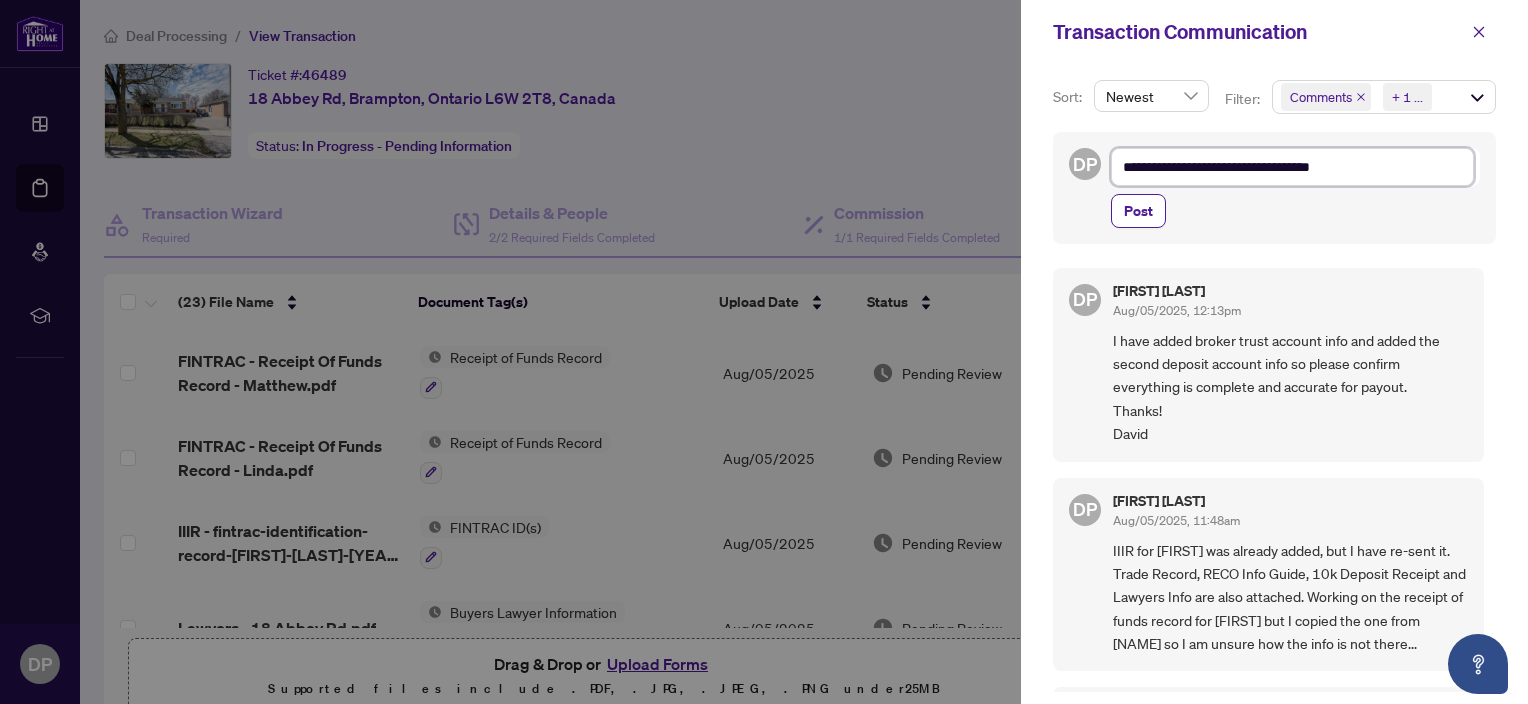 type on "**********" 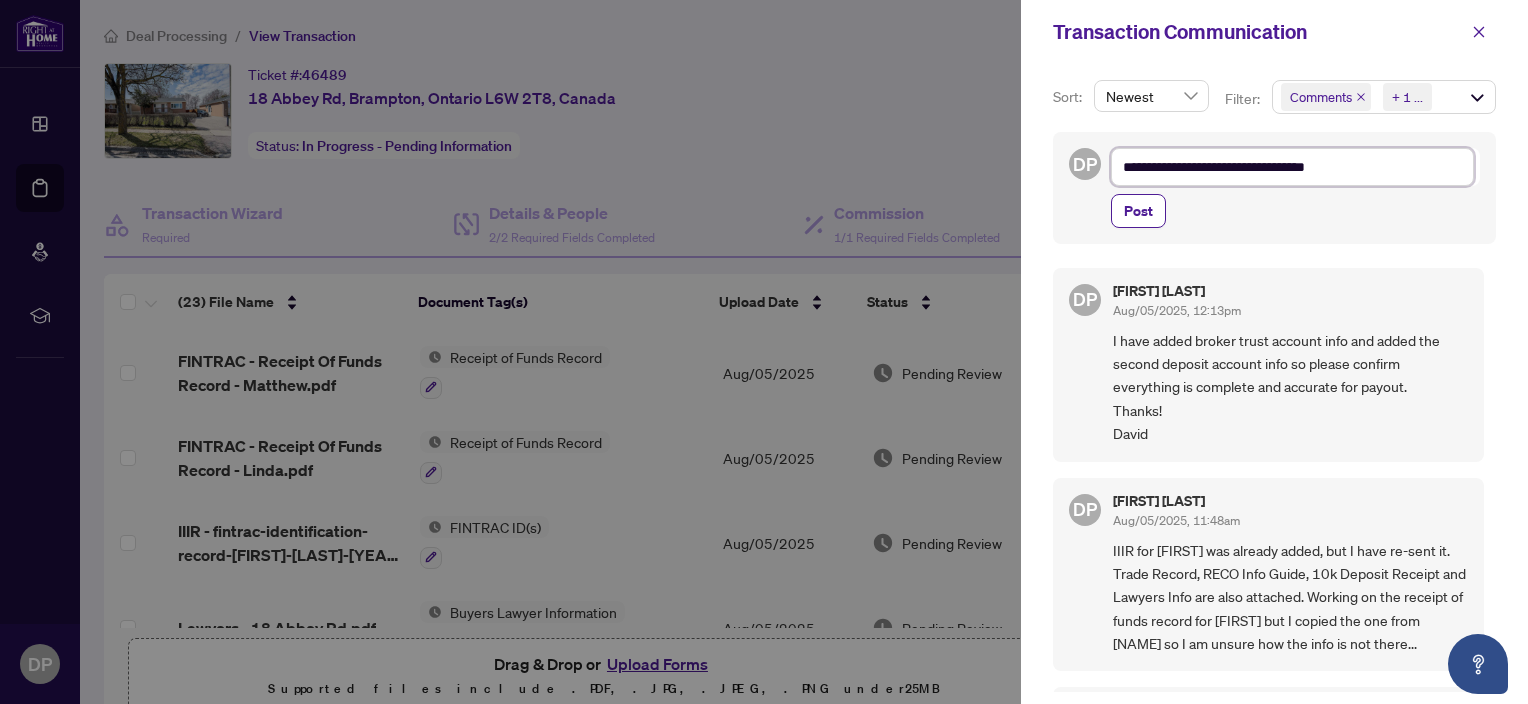 type on "**********" 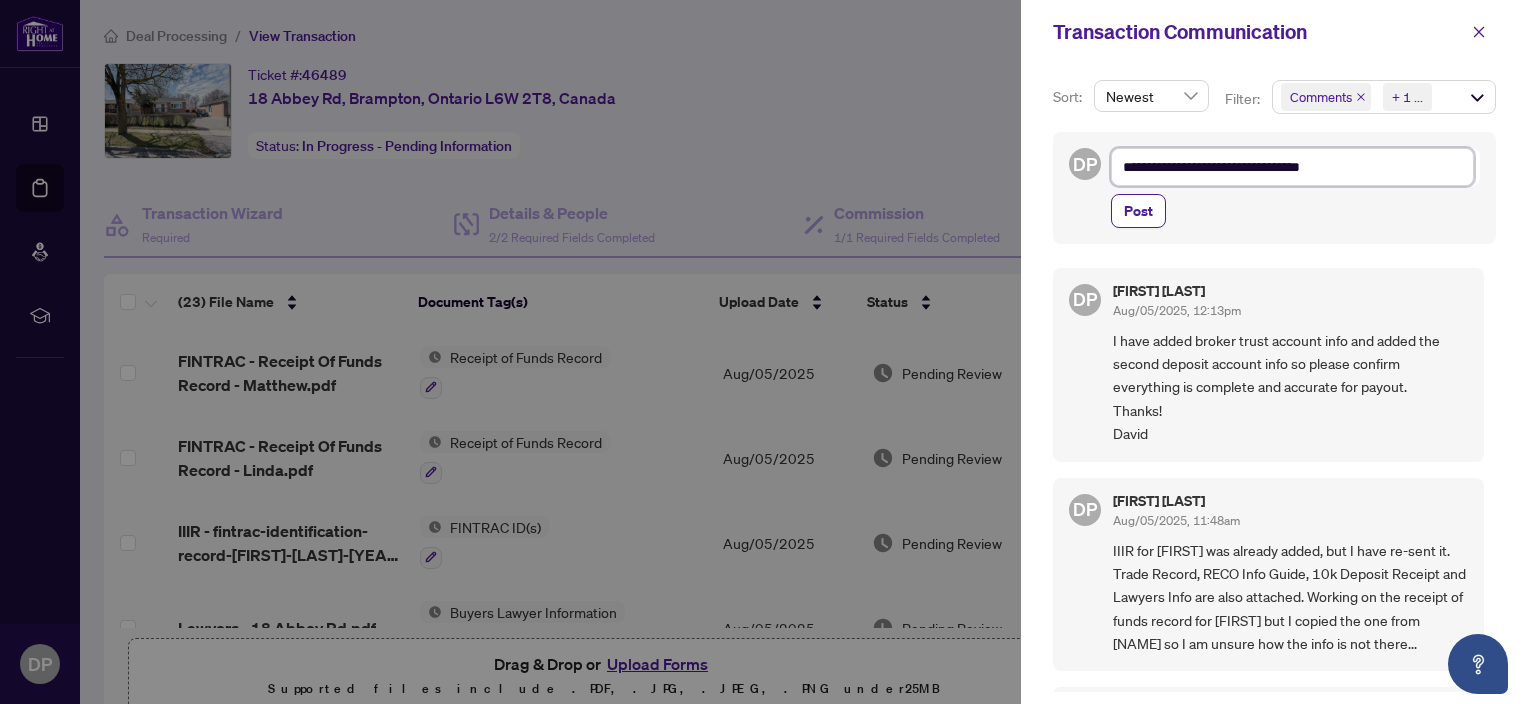 type on "**********" 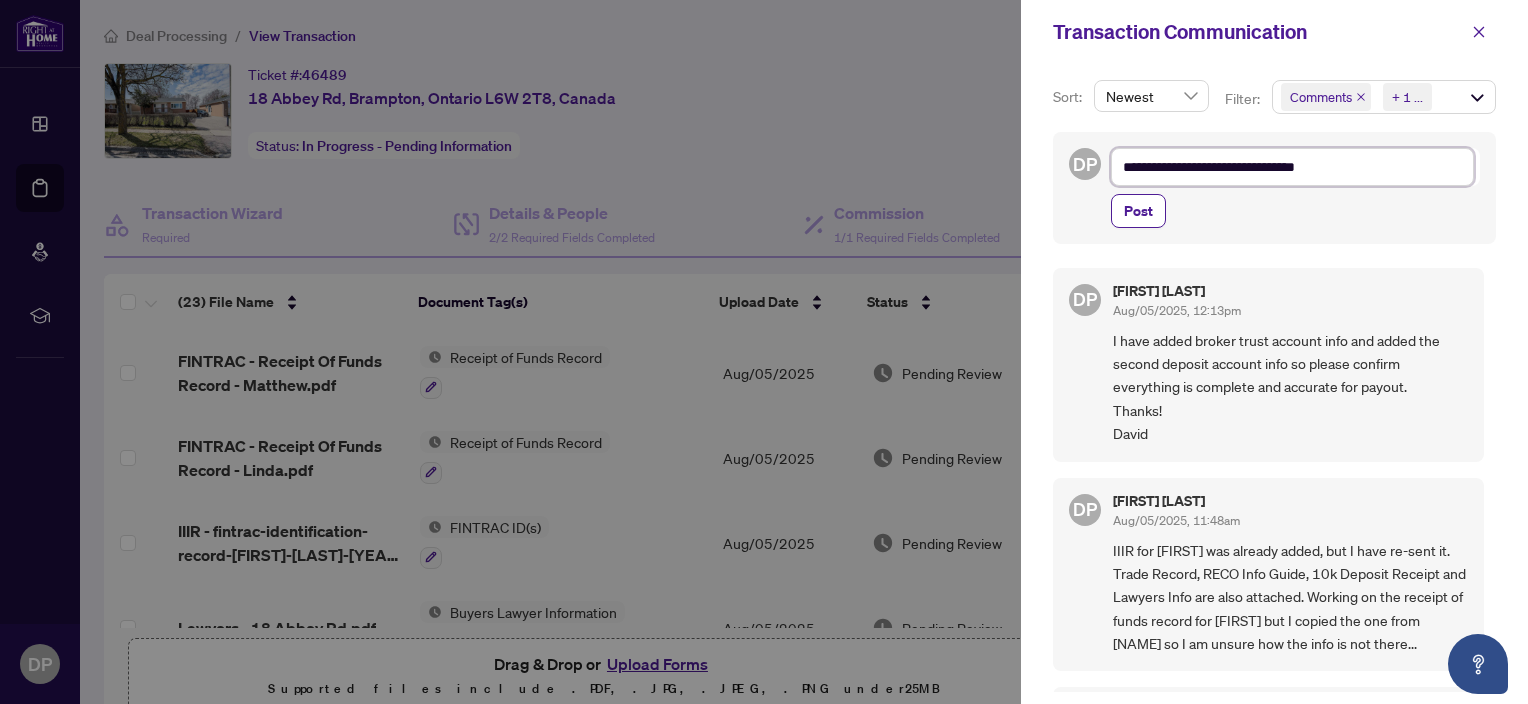 type on "**********" 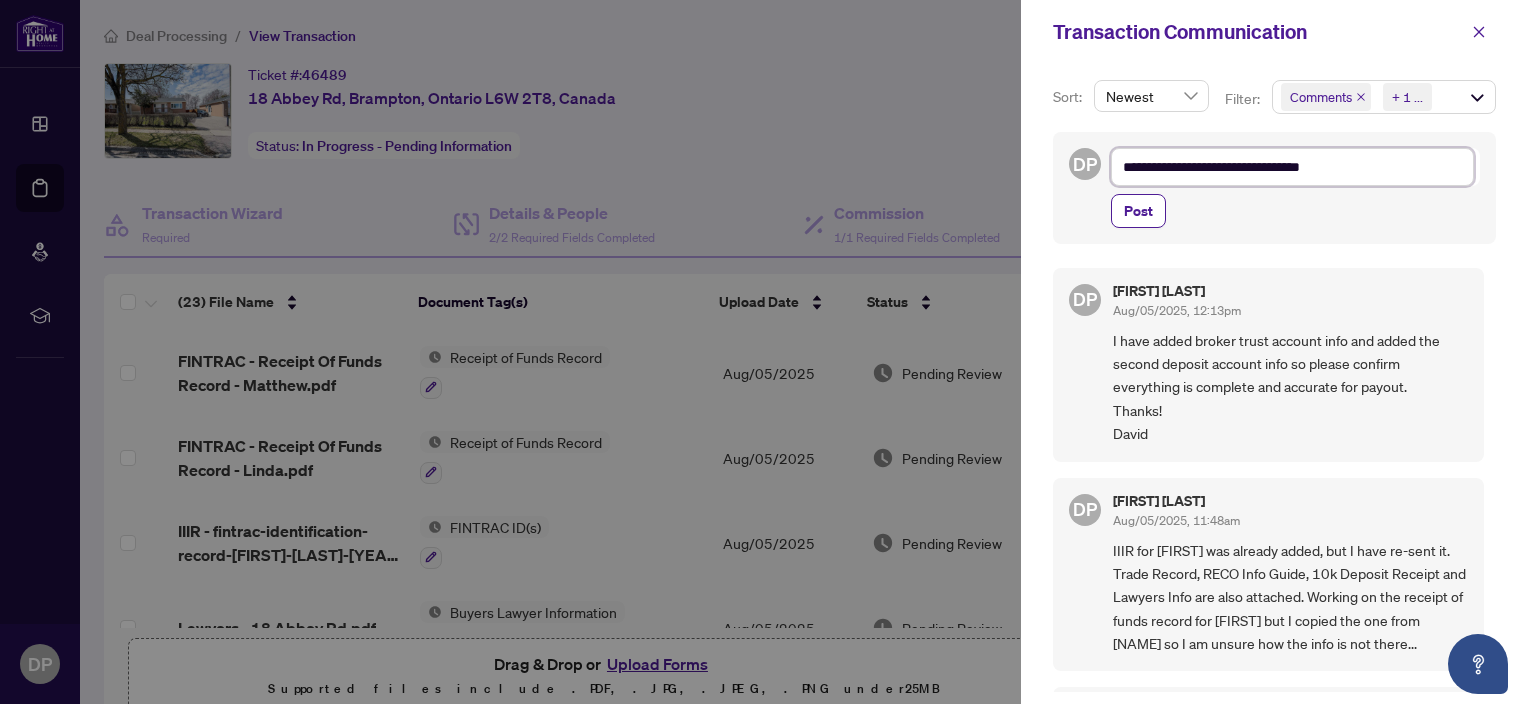type on "**********" 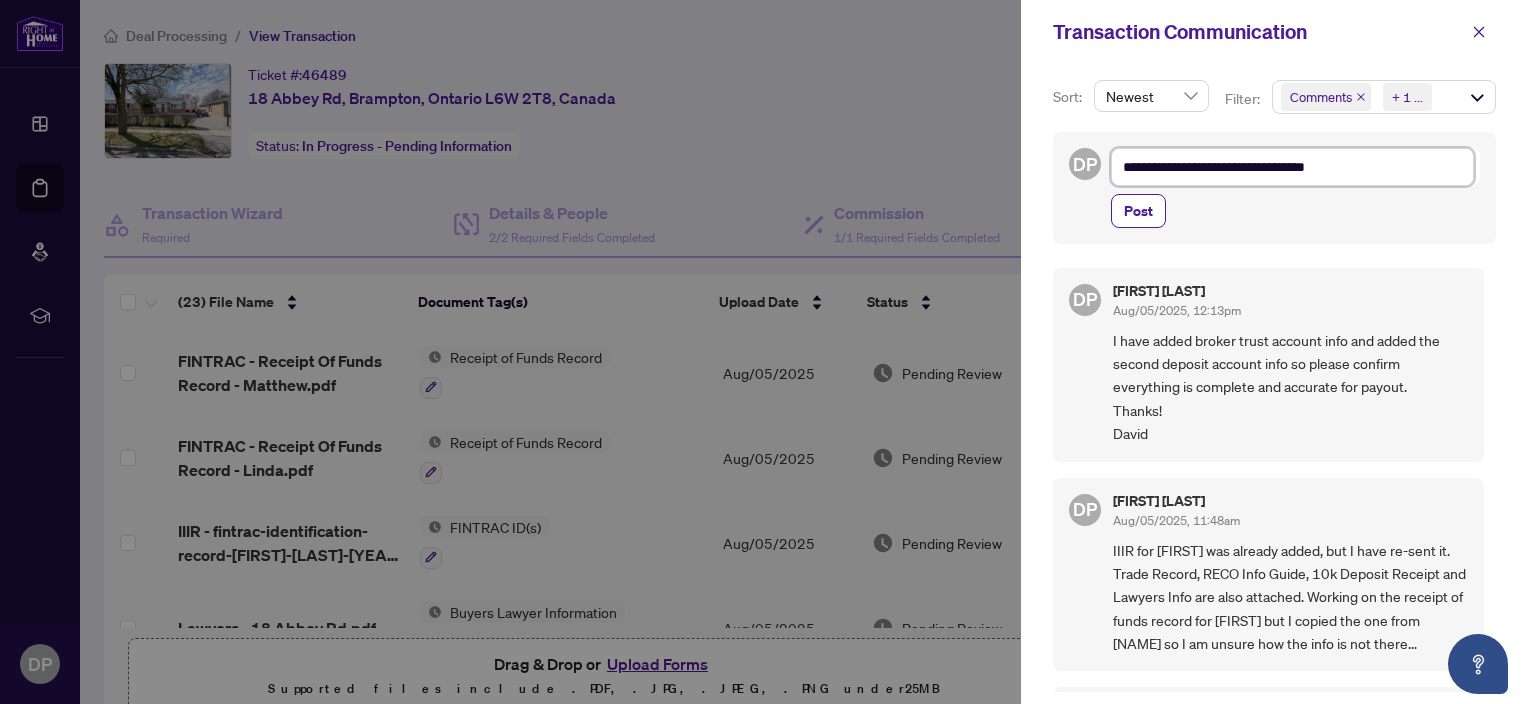 type on "**********" 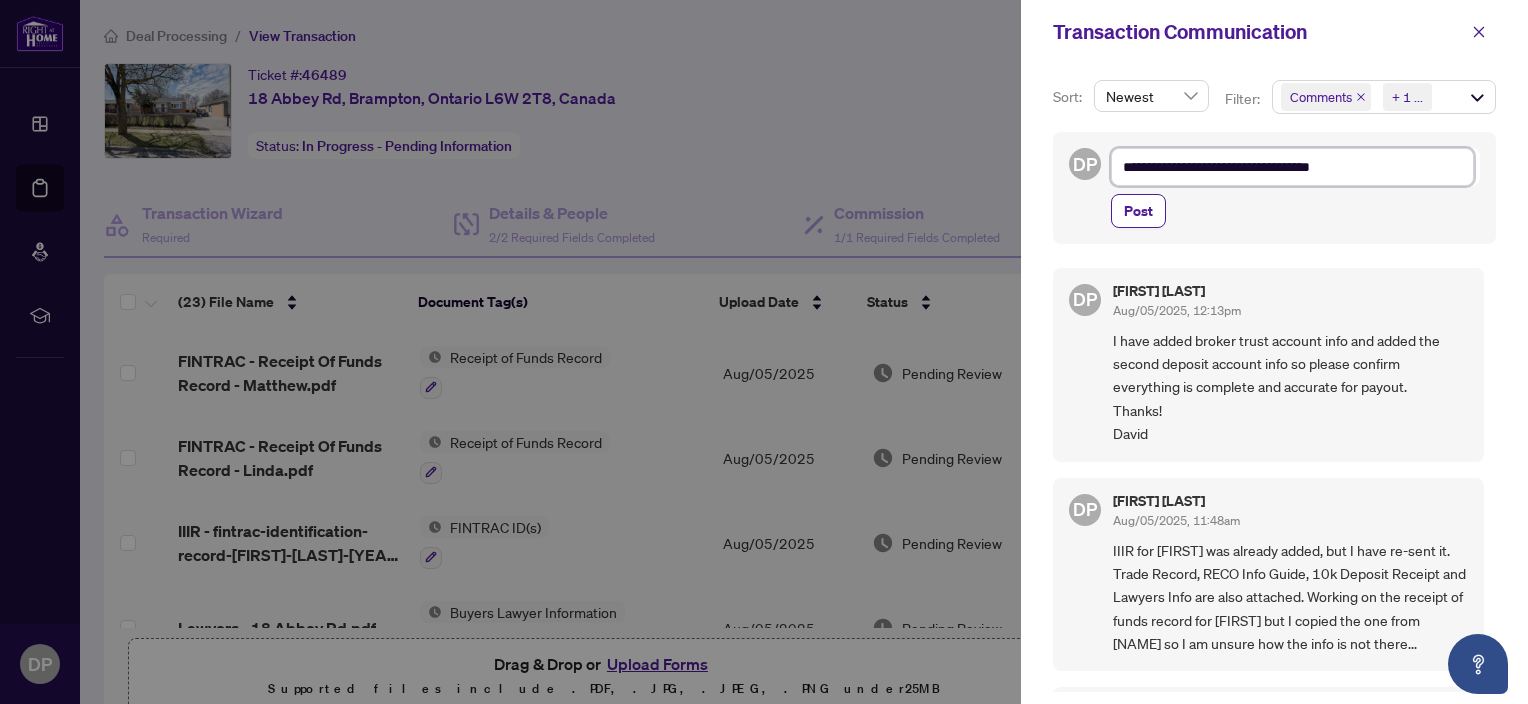 type on "**********" 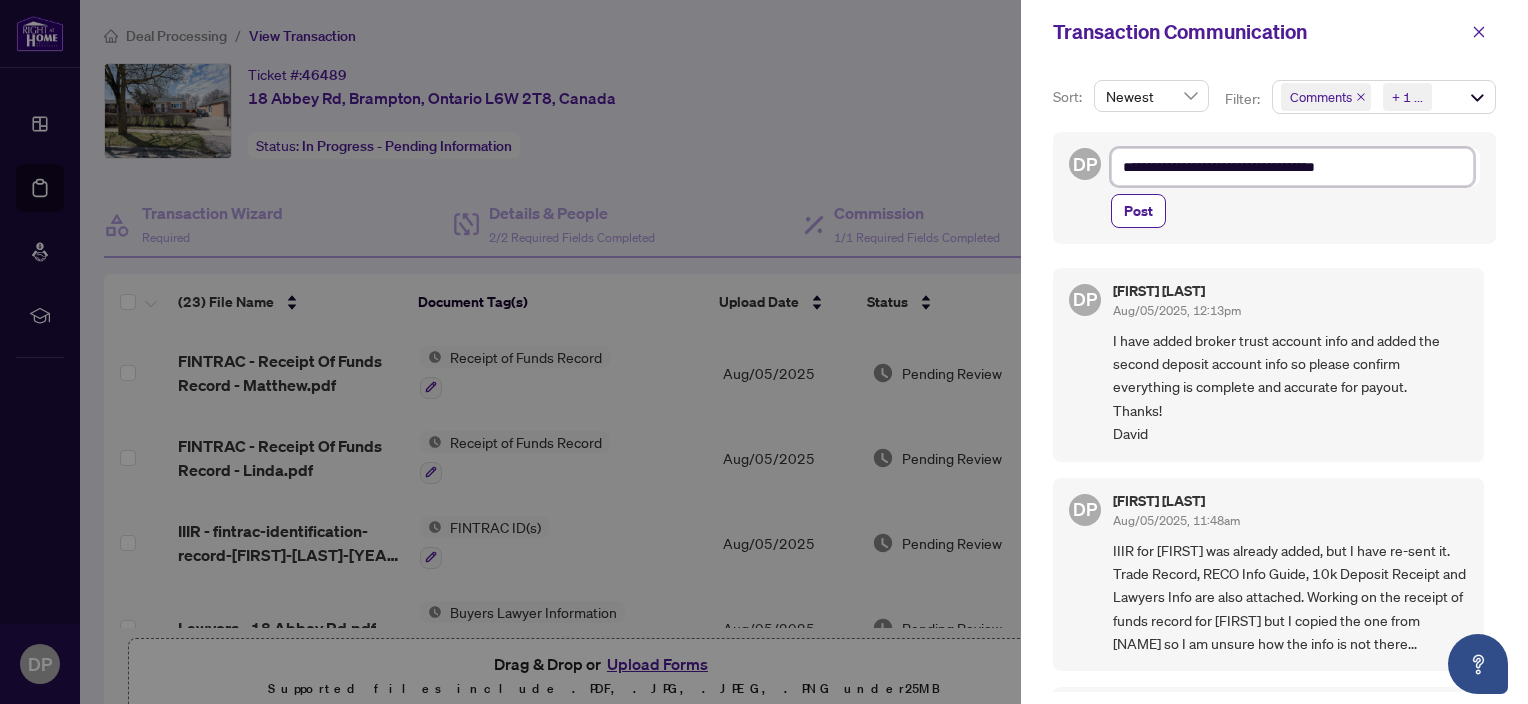type on "**********" 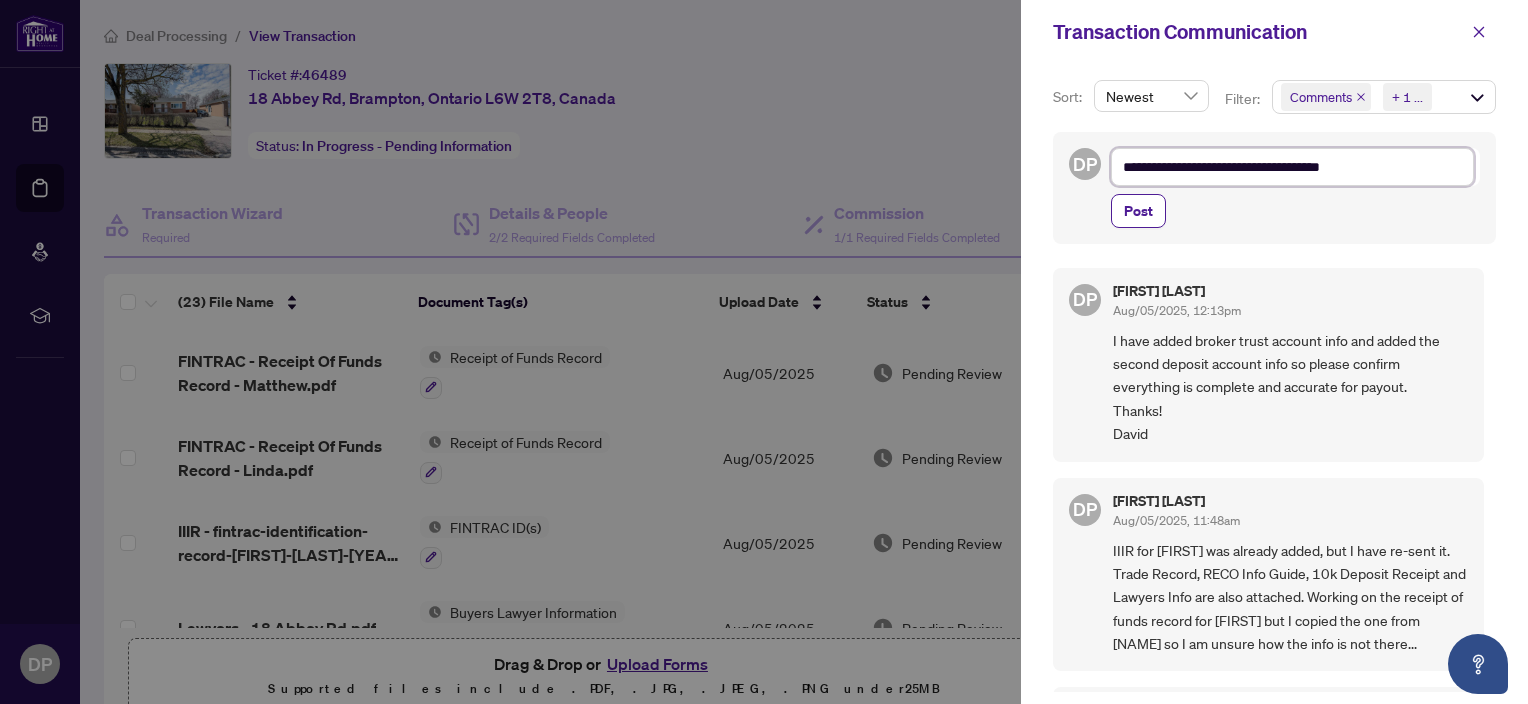 type on "**********" 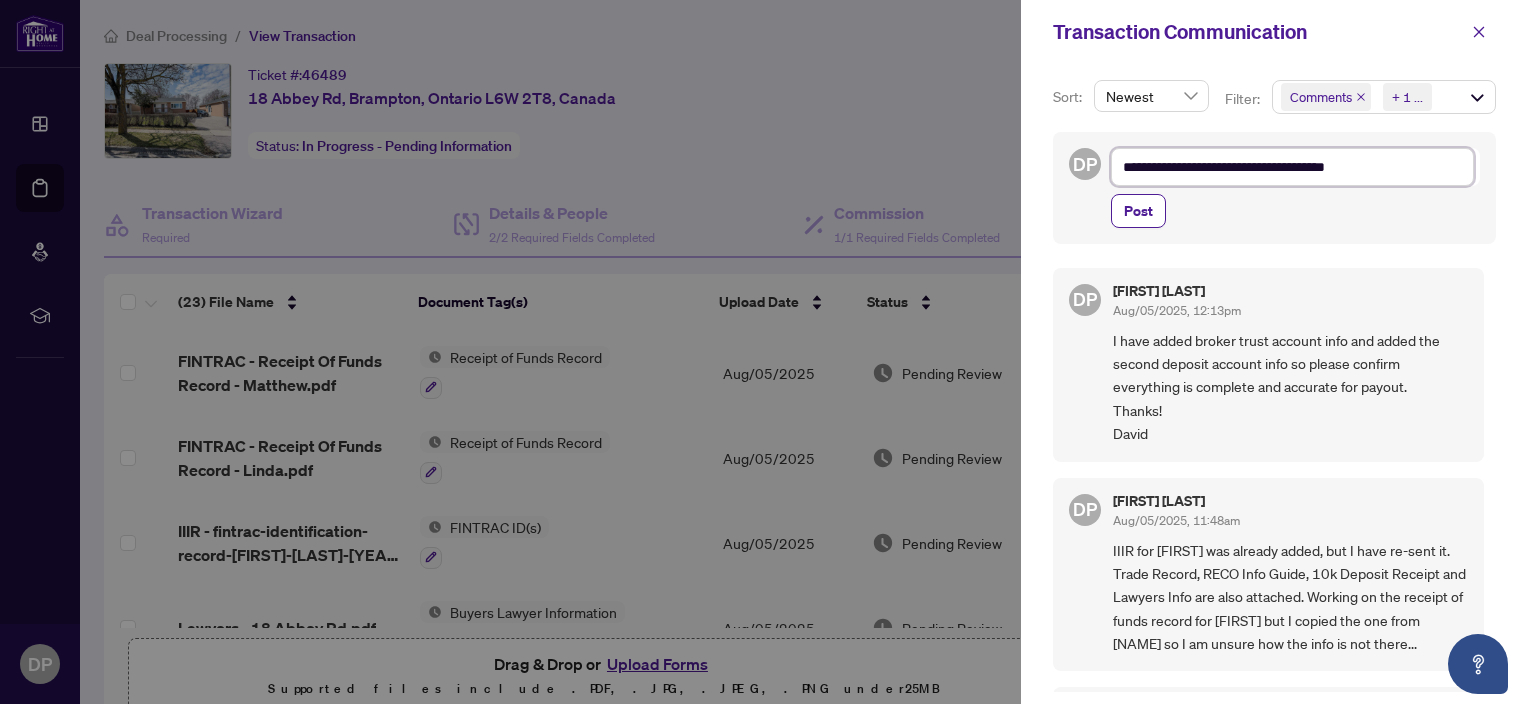 type on "**********" 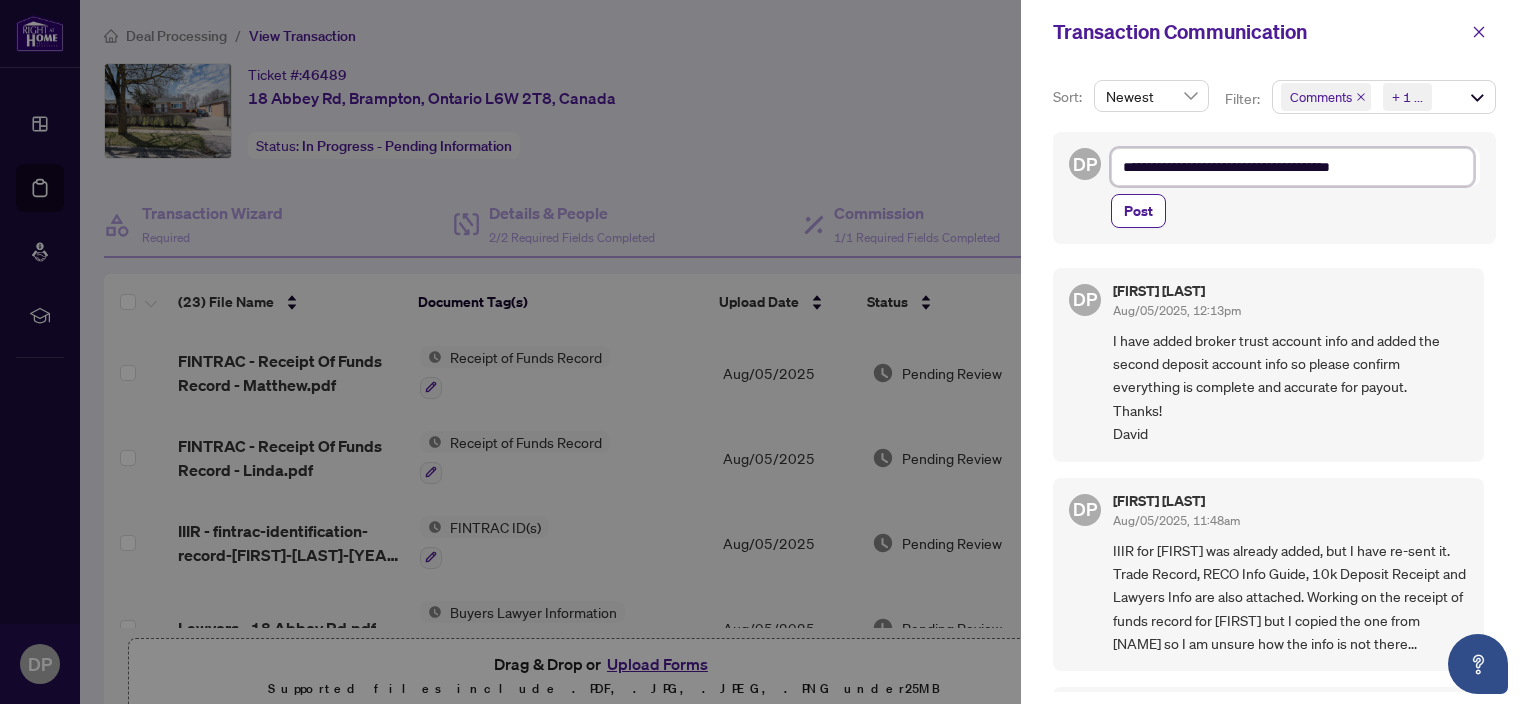 type on "**********" 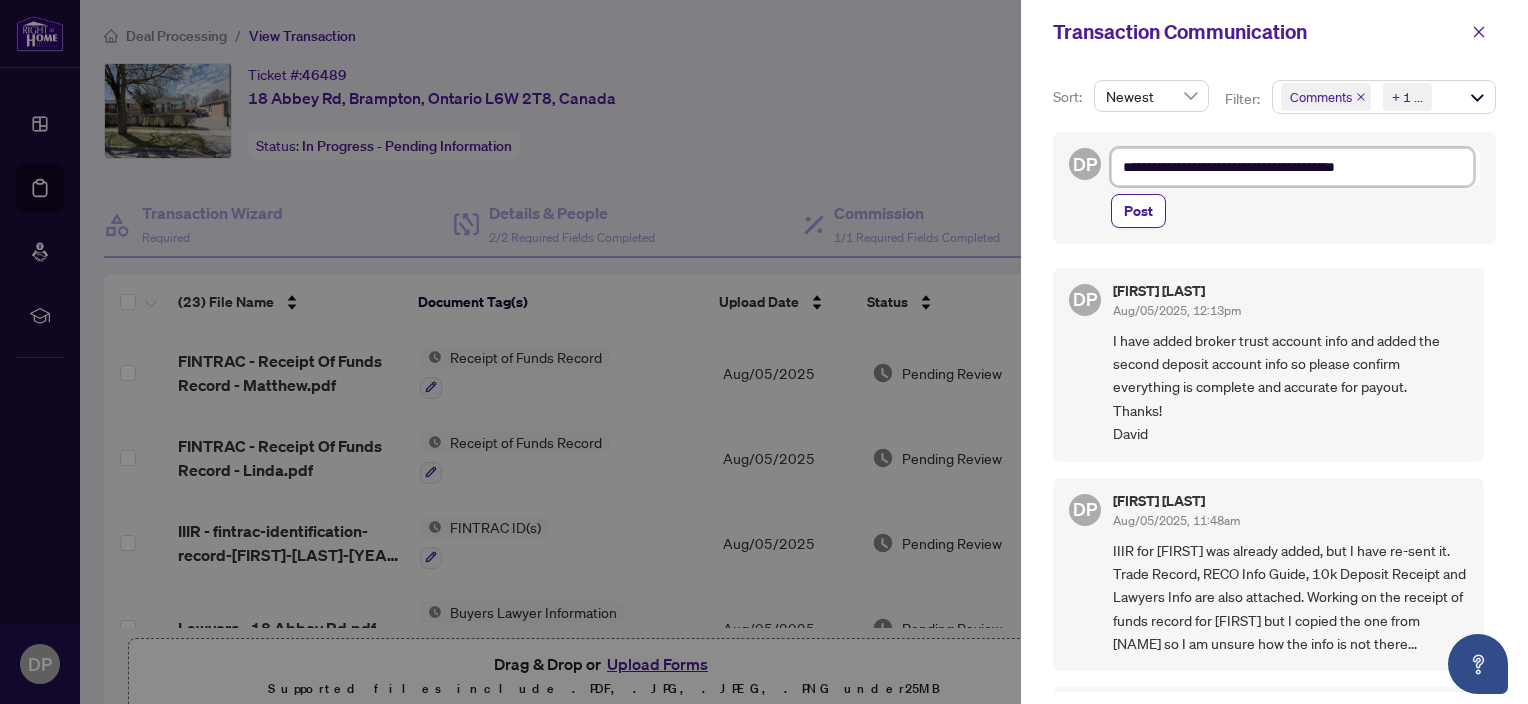 type on "**********" 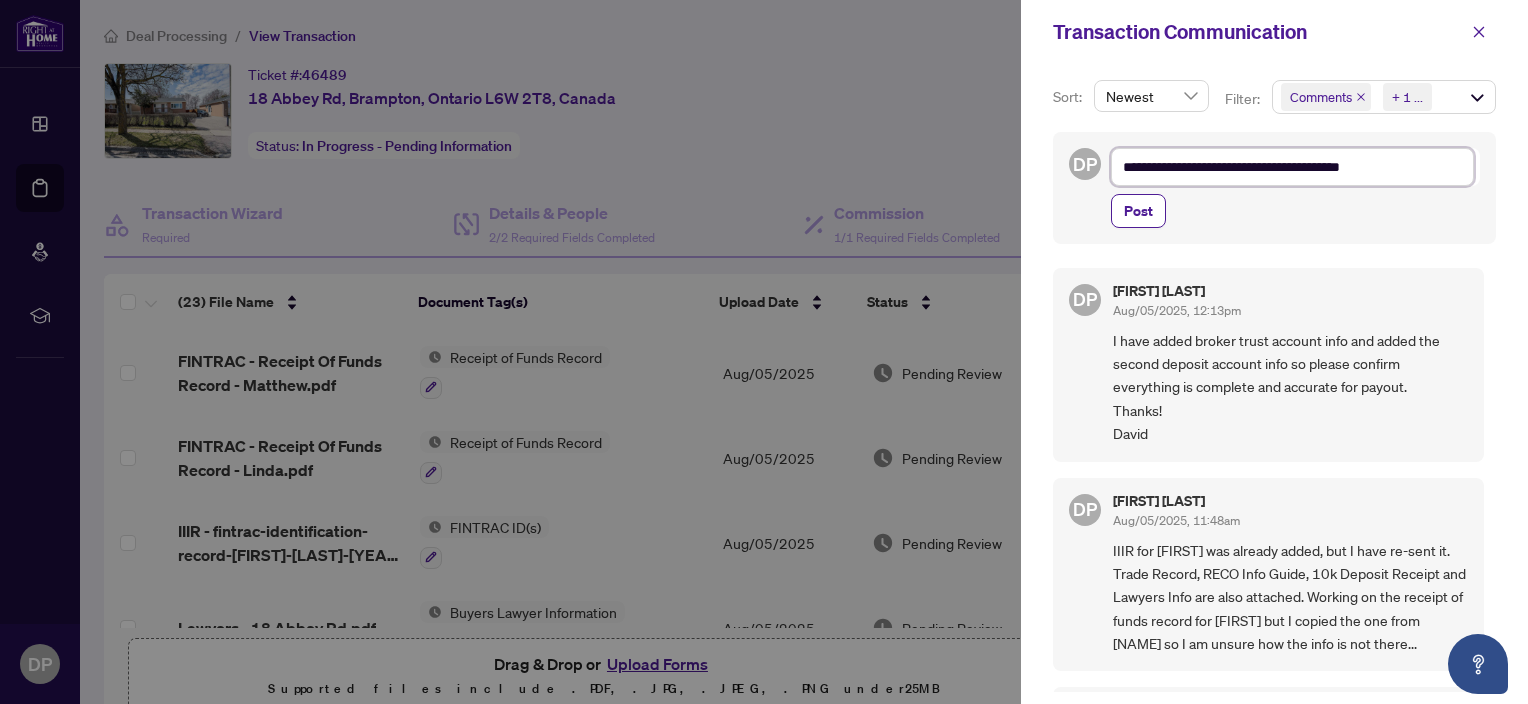 type on "**********" 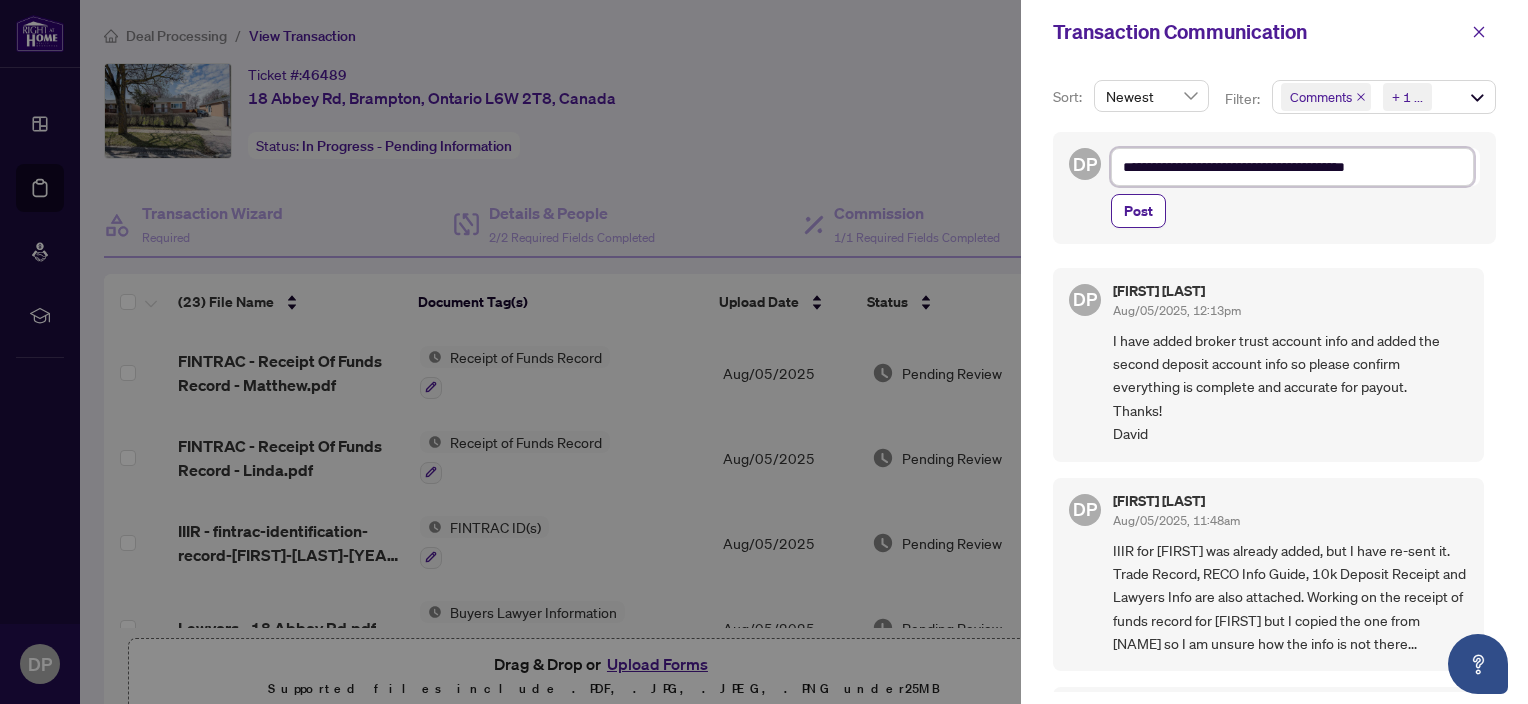 type on "**********" 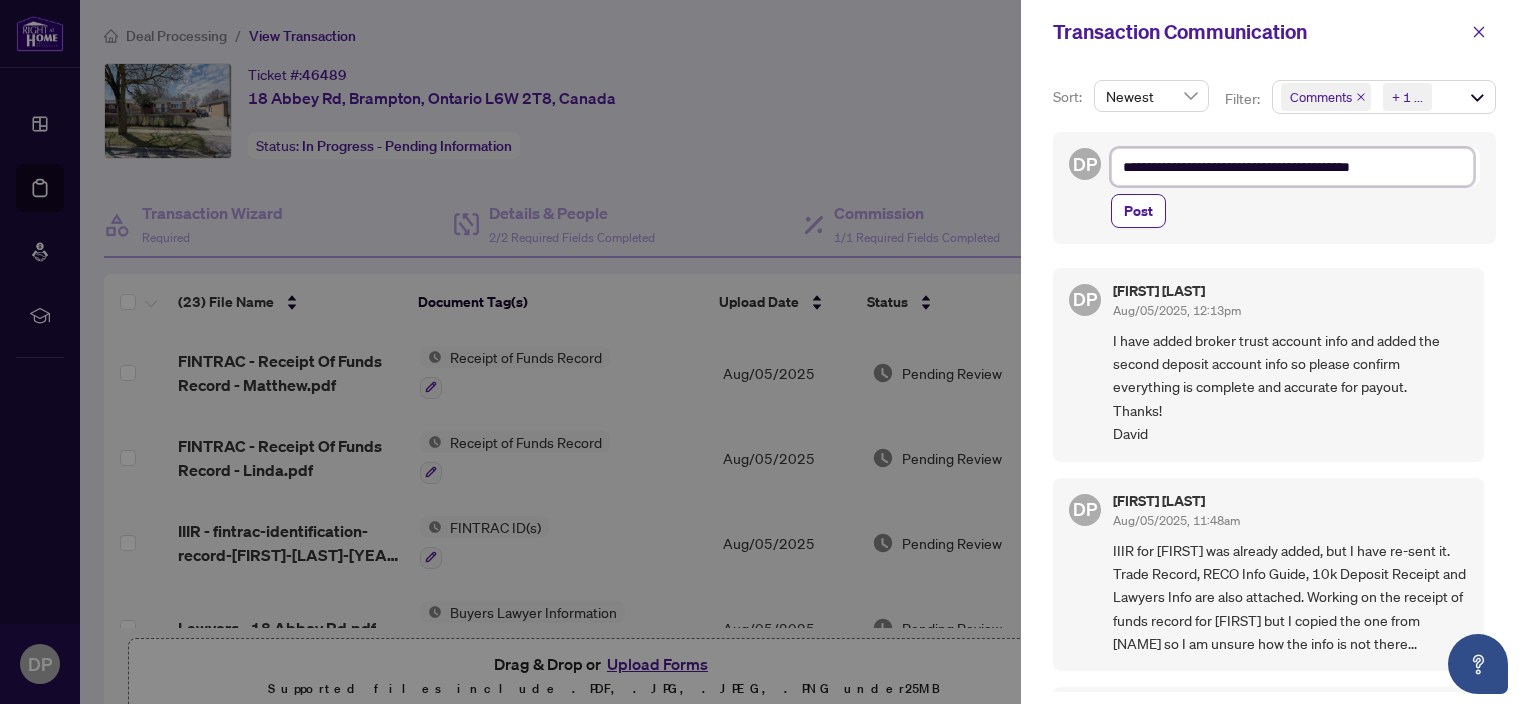 type on "**********" 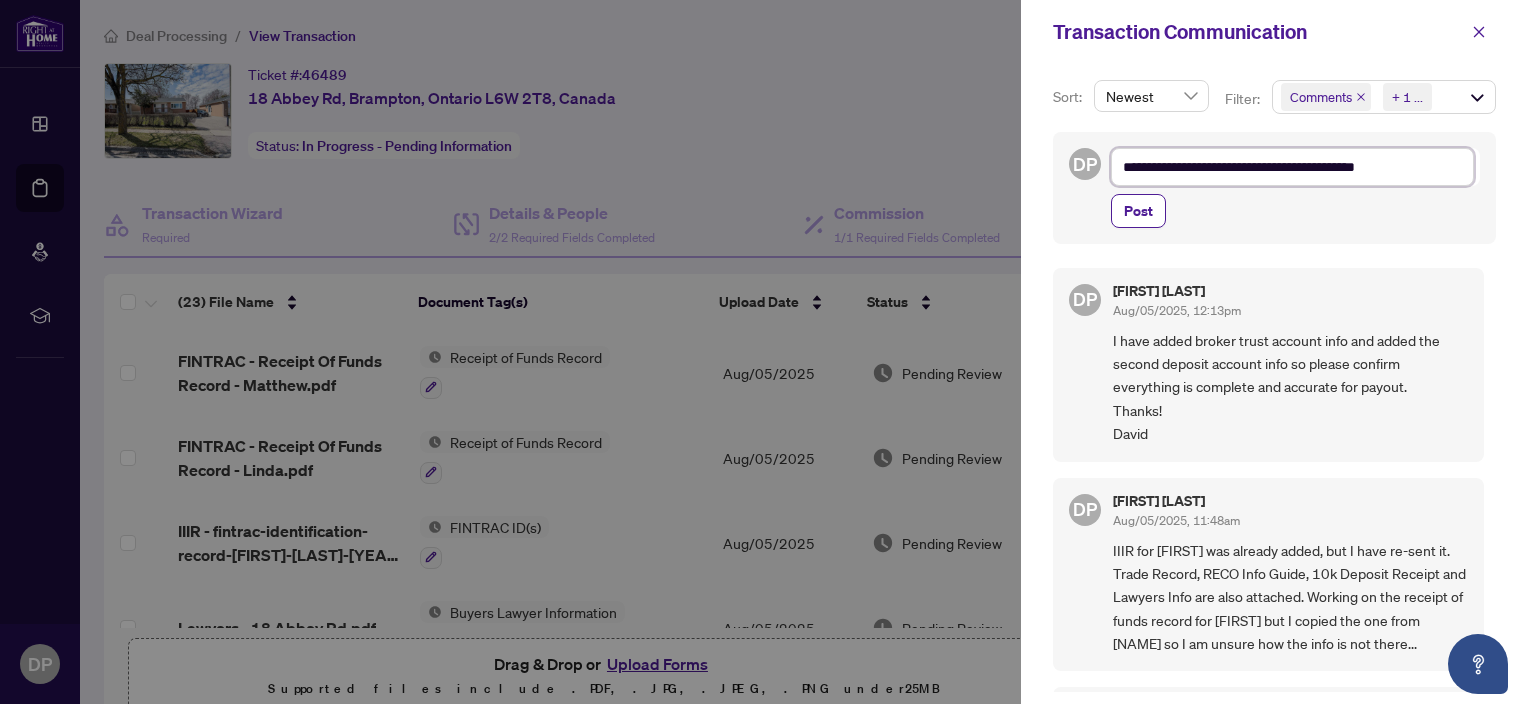 type on "**********" 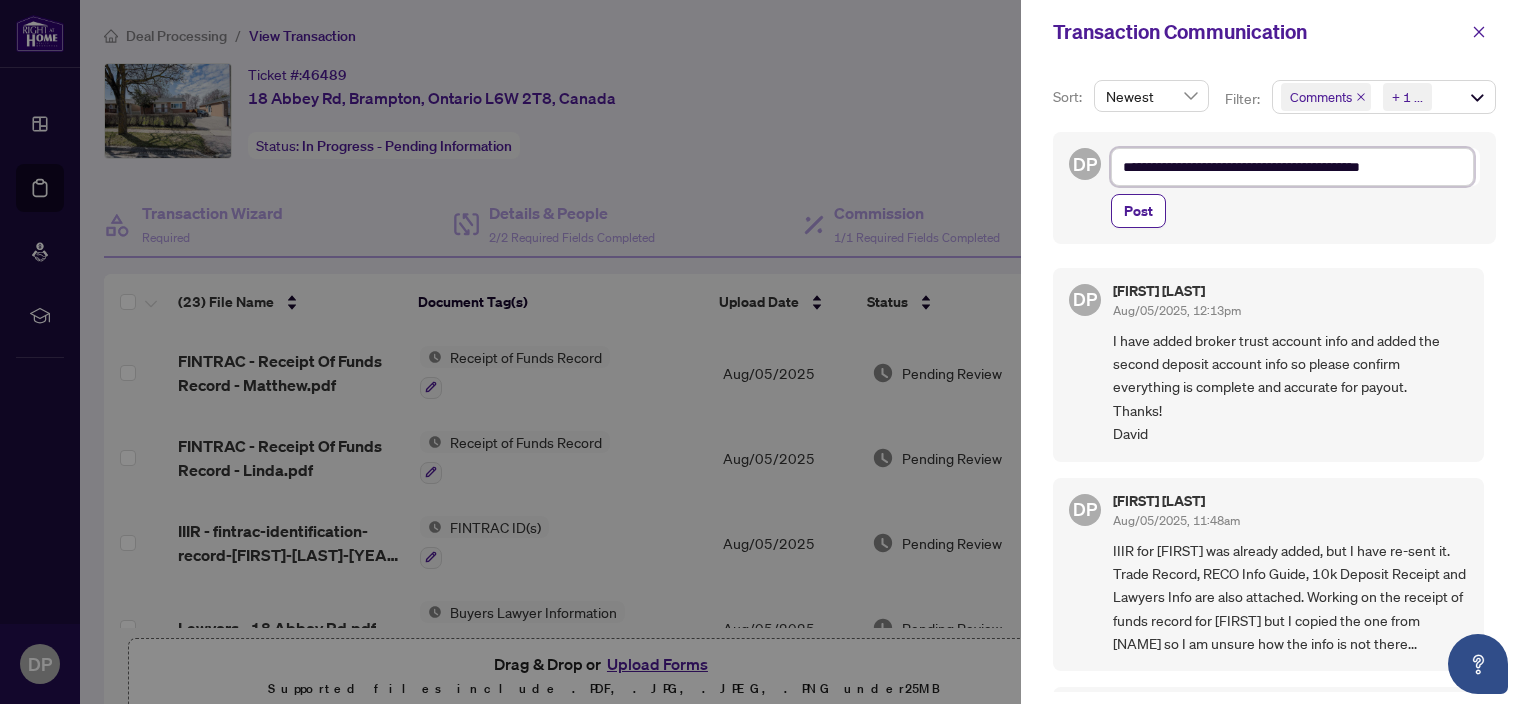 type on "**********" 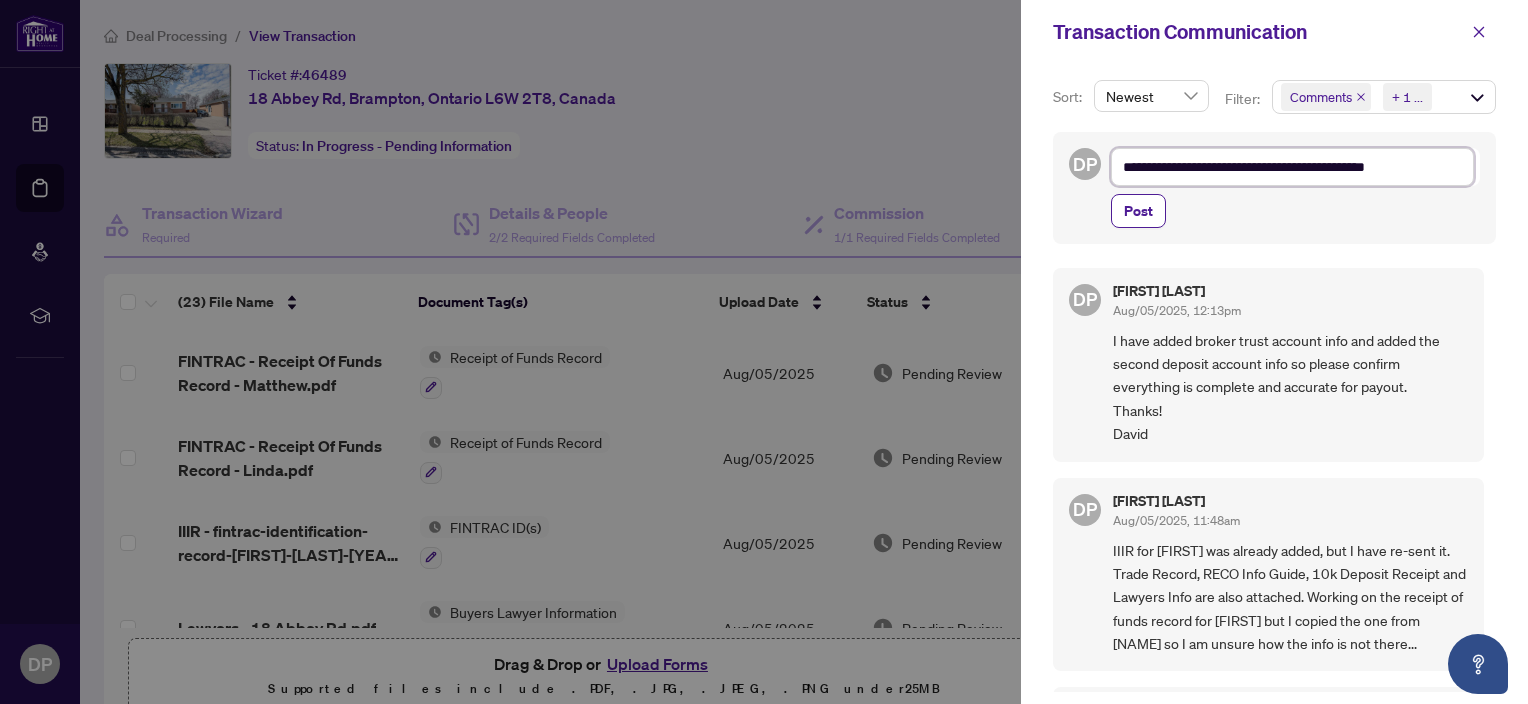 type on "**********" 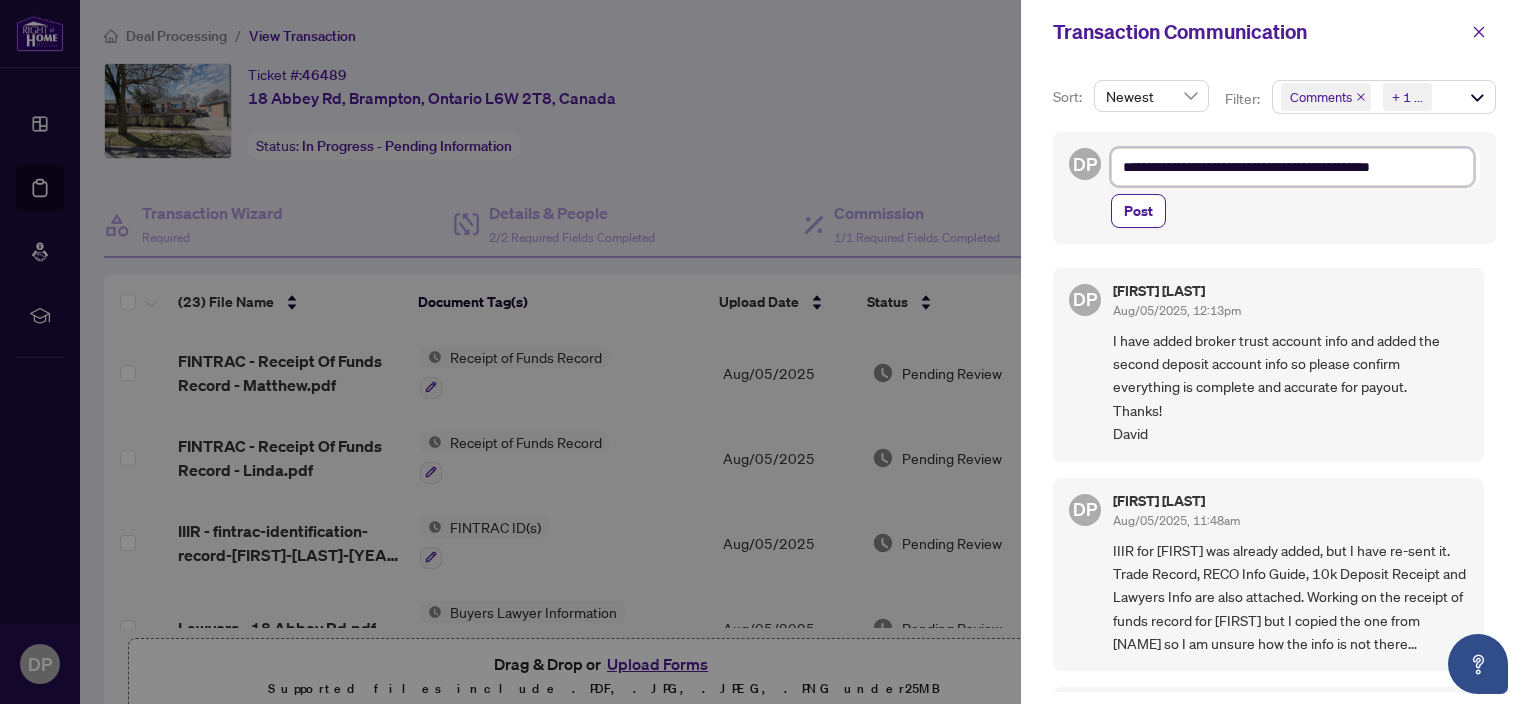 type on "**********" 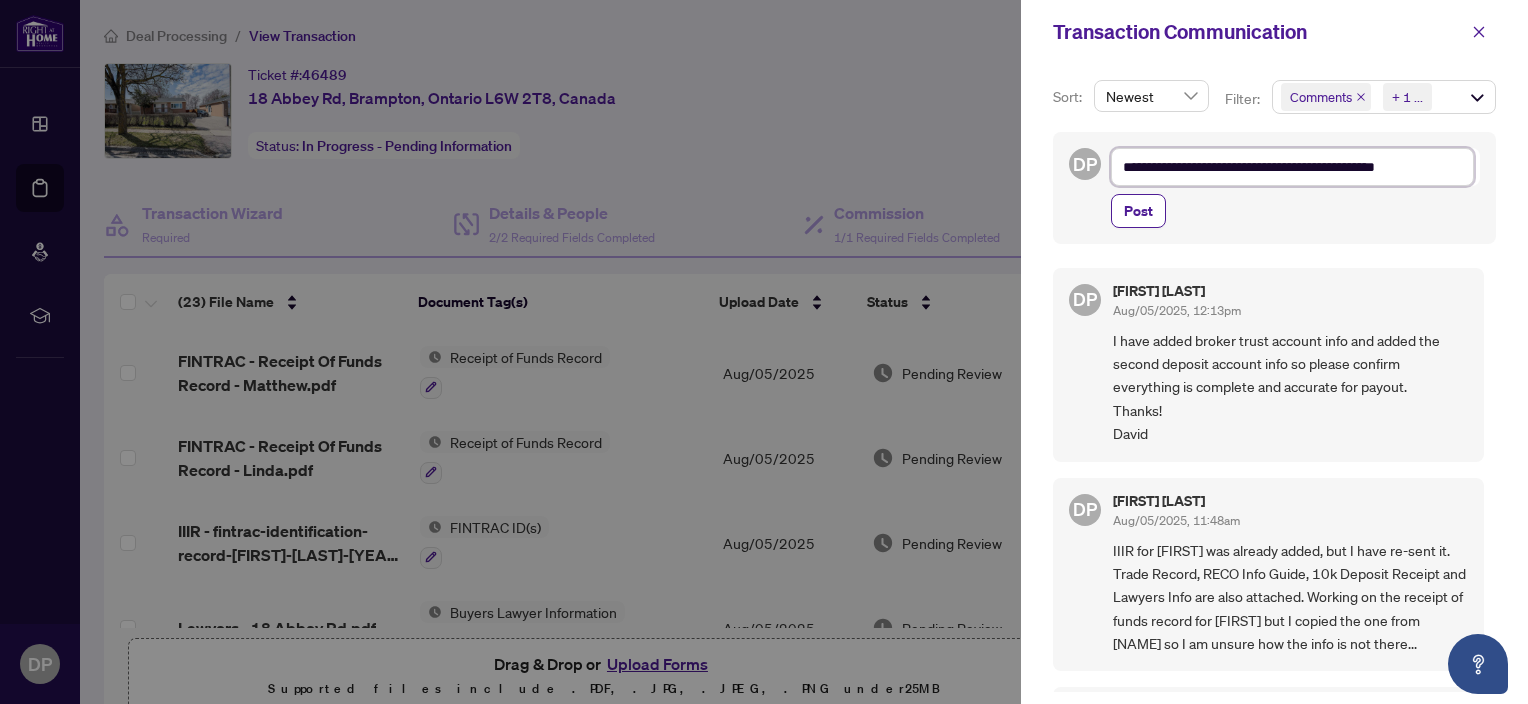 type on "**********" 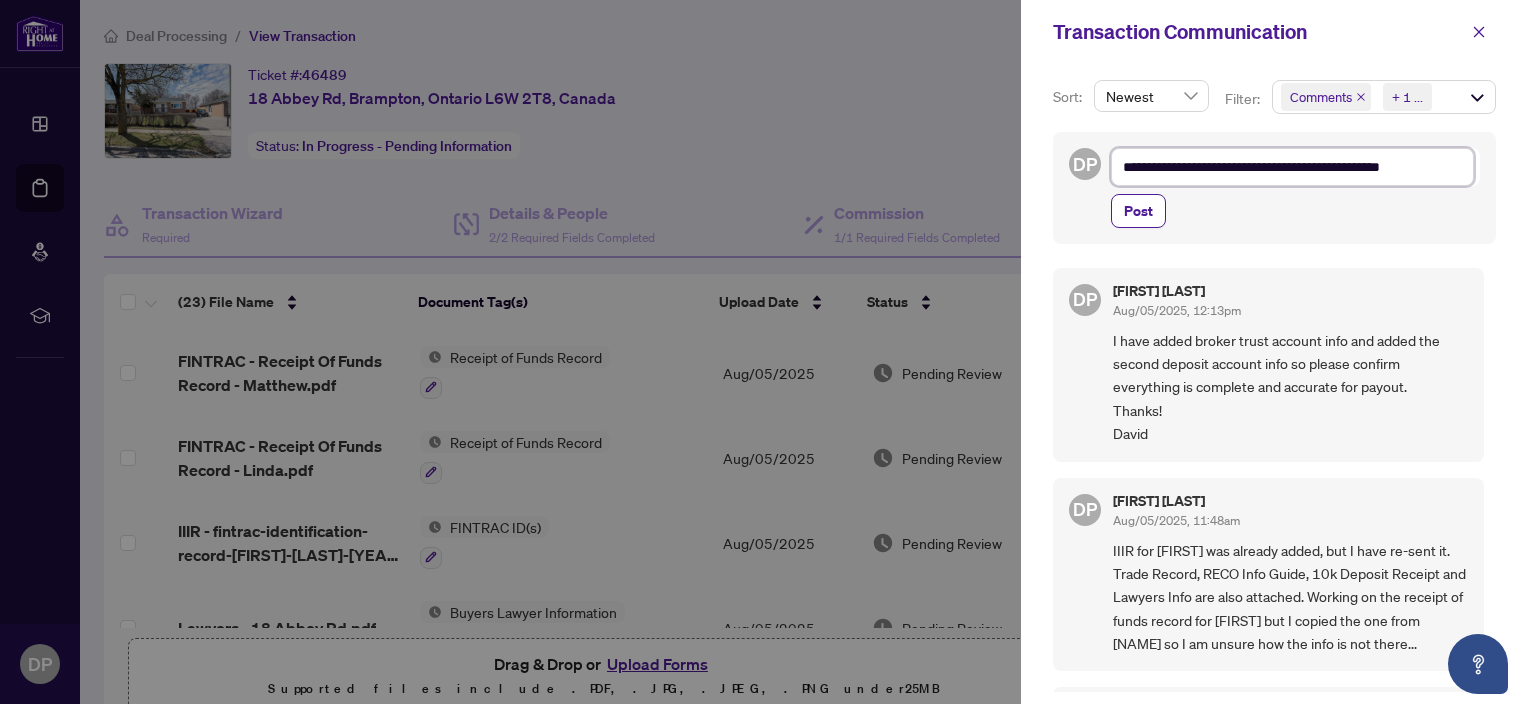 type on "**********" 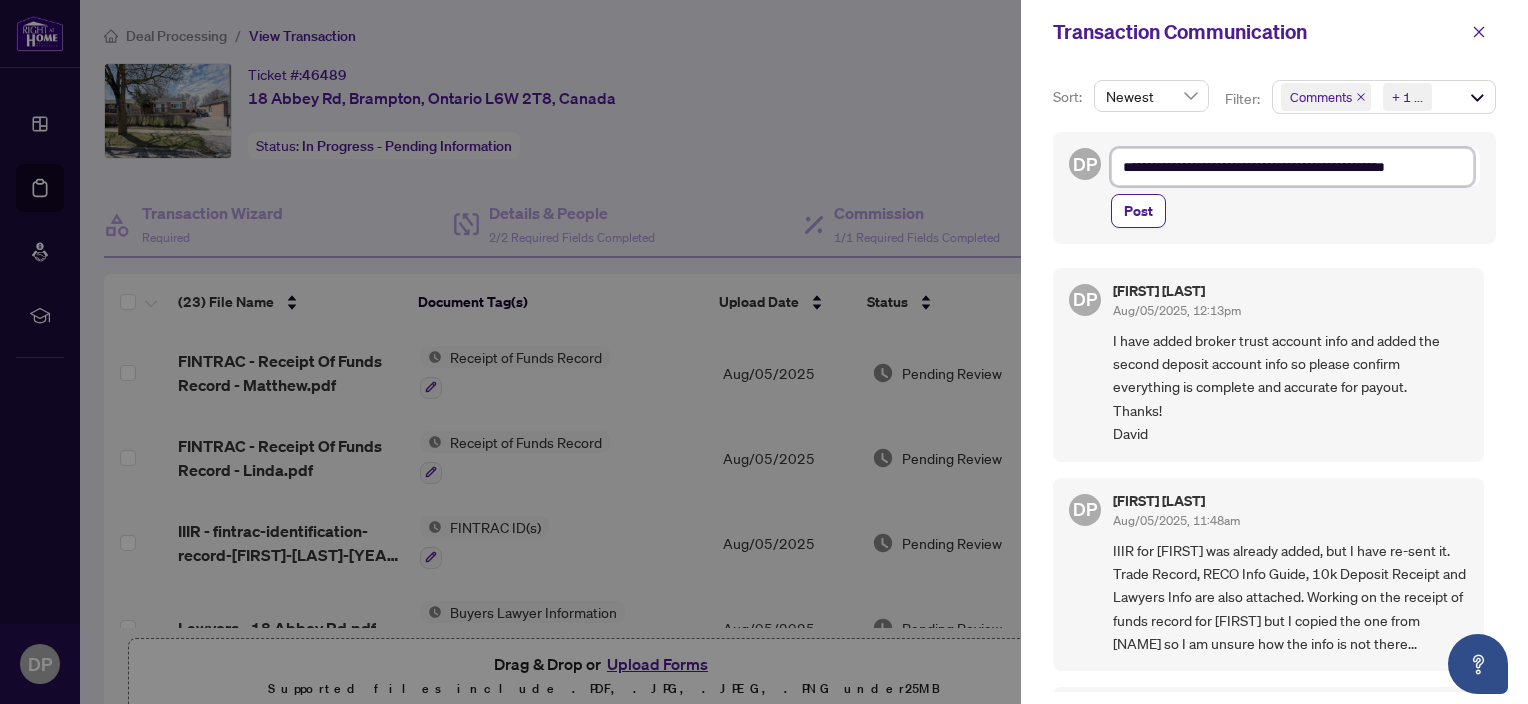 type on "**********" 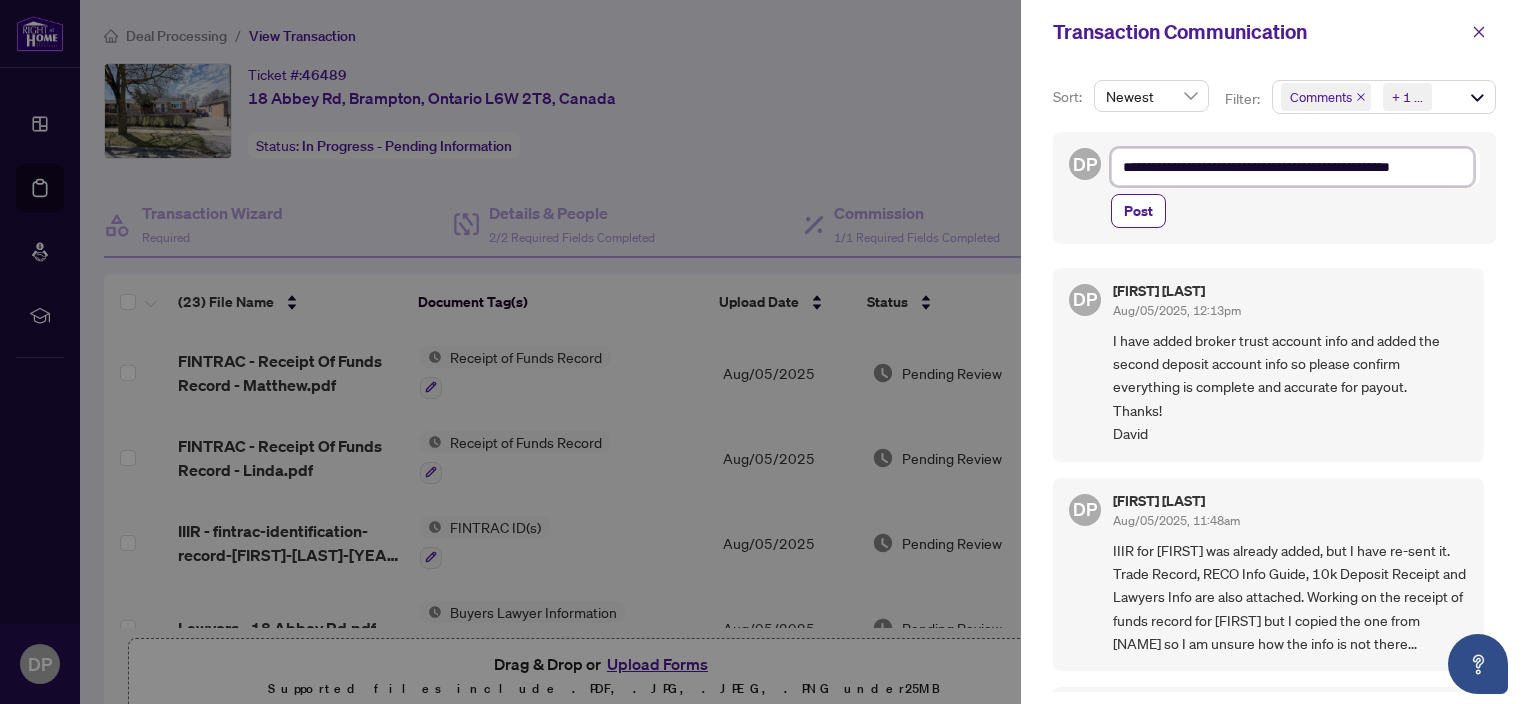 type on "**********" 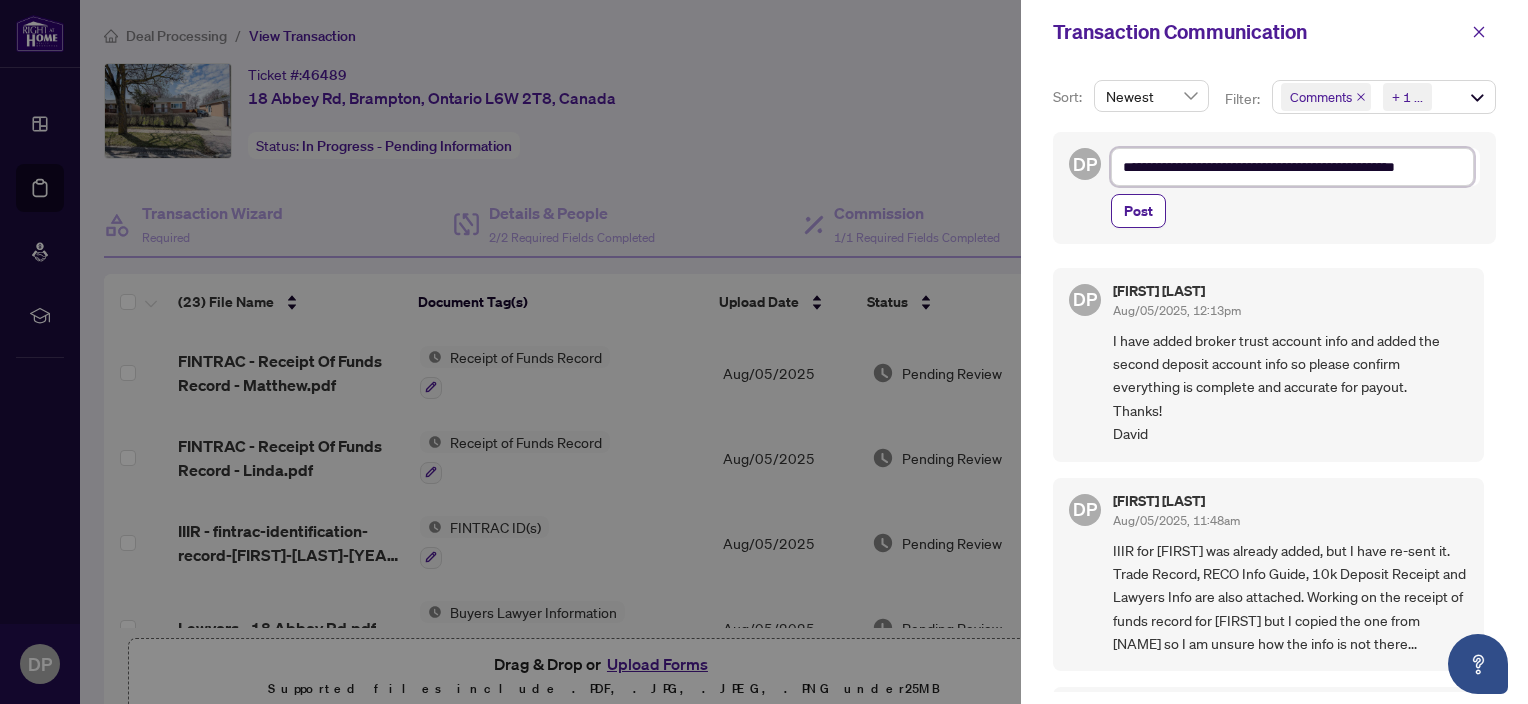 type on "**********" 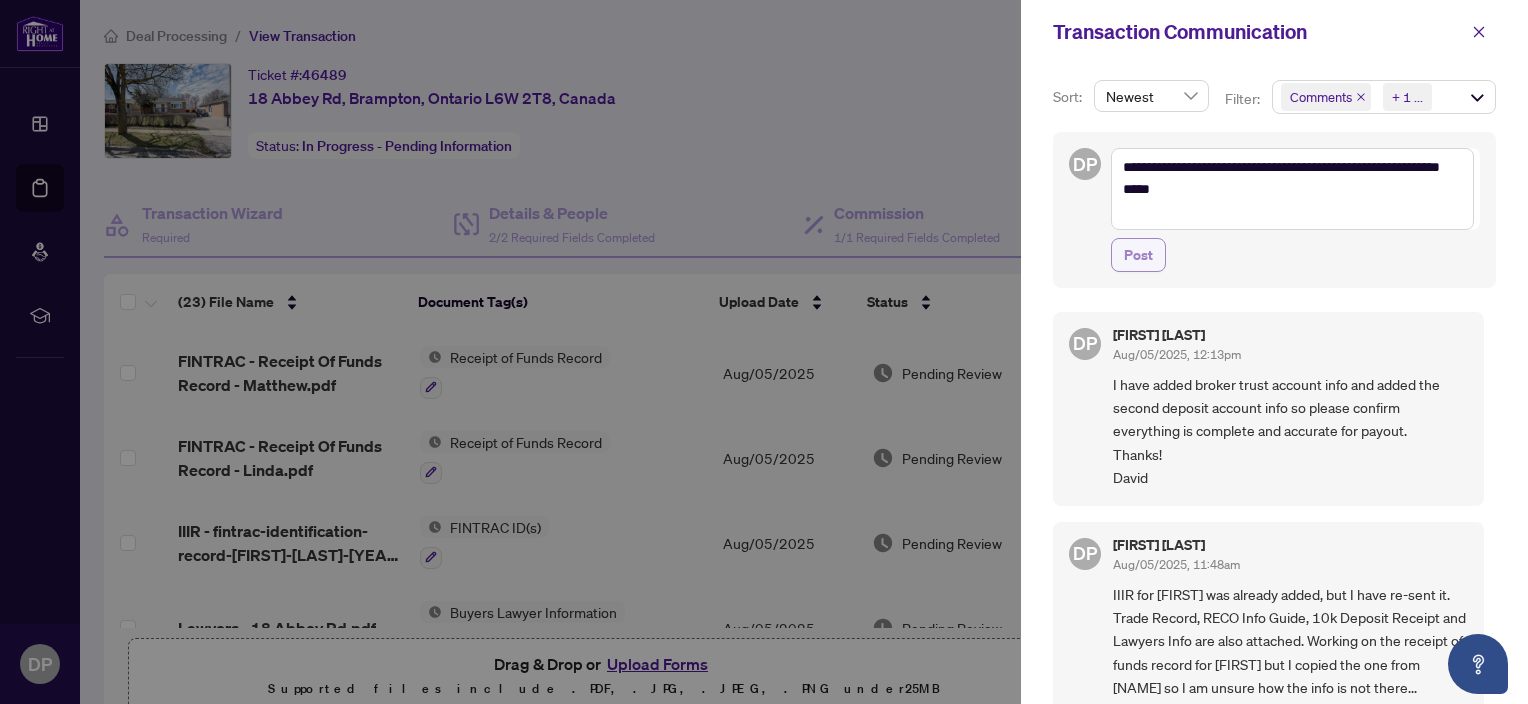 click on "Post" at bounding box center (1138, 255) 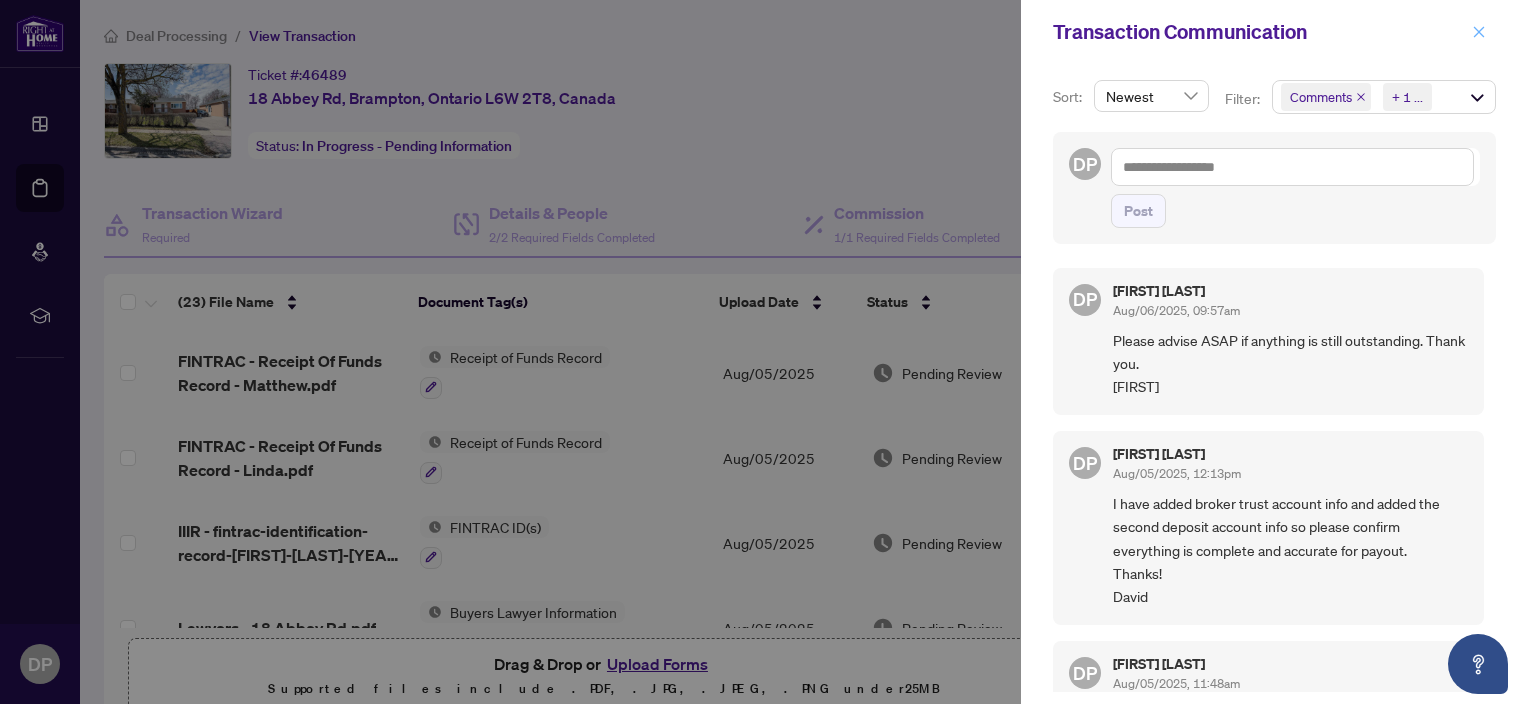 click 